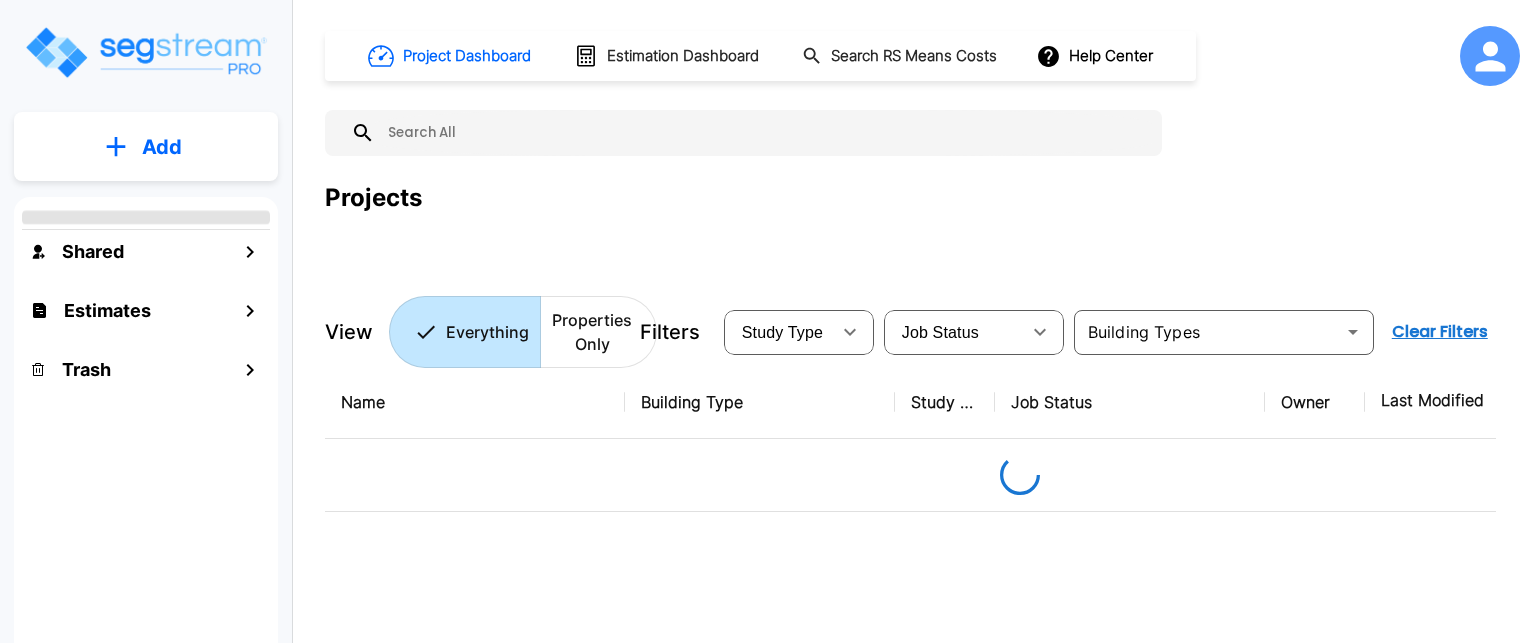 scroll, scrollTop: 0, scrollLeft: 0, axis: both 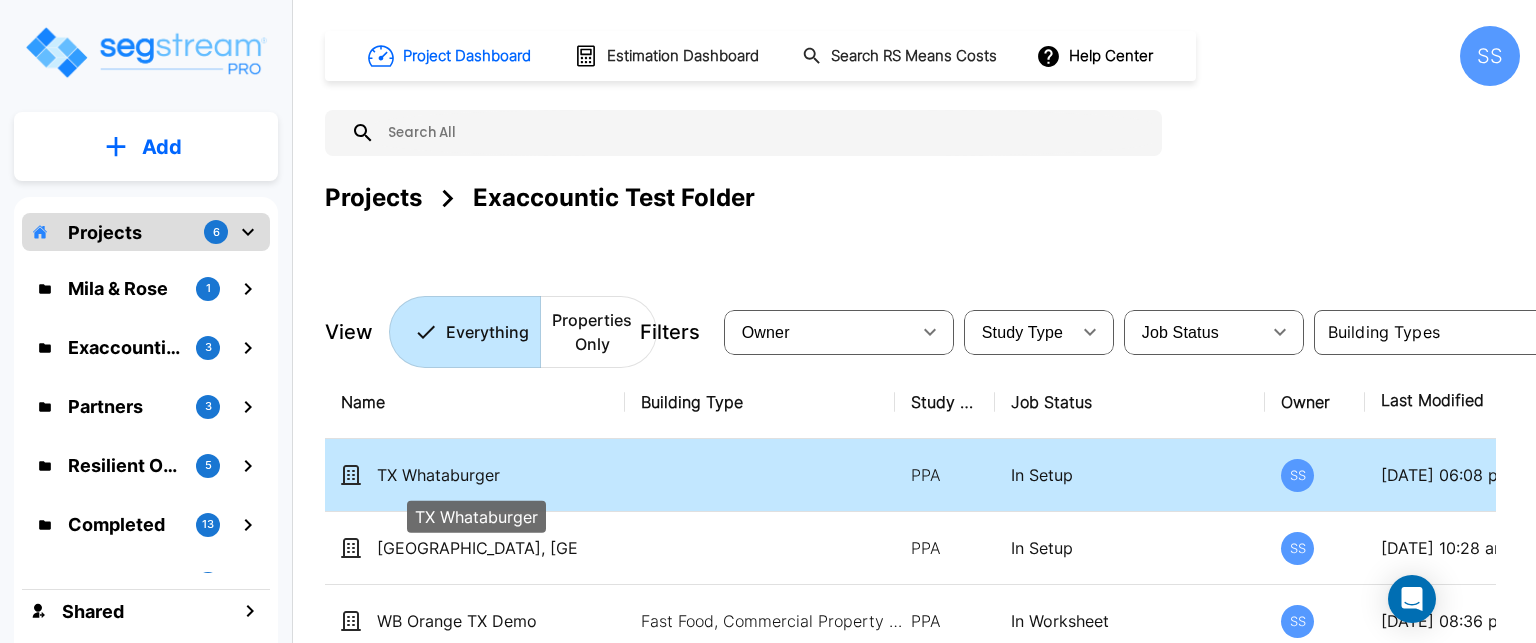 click on "TX Whataburger" at bounding box center (477, 475) 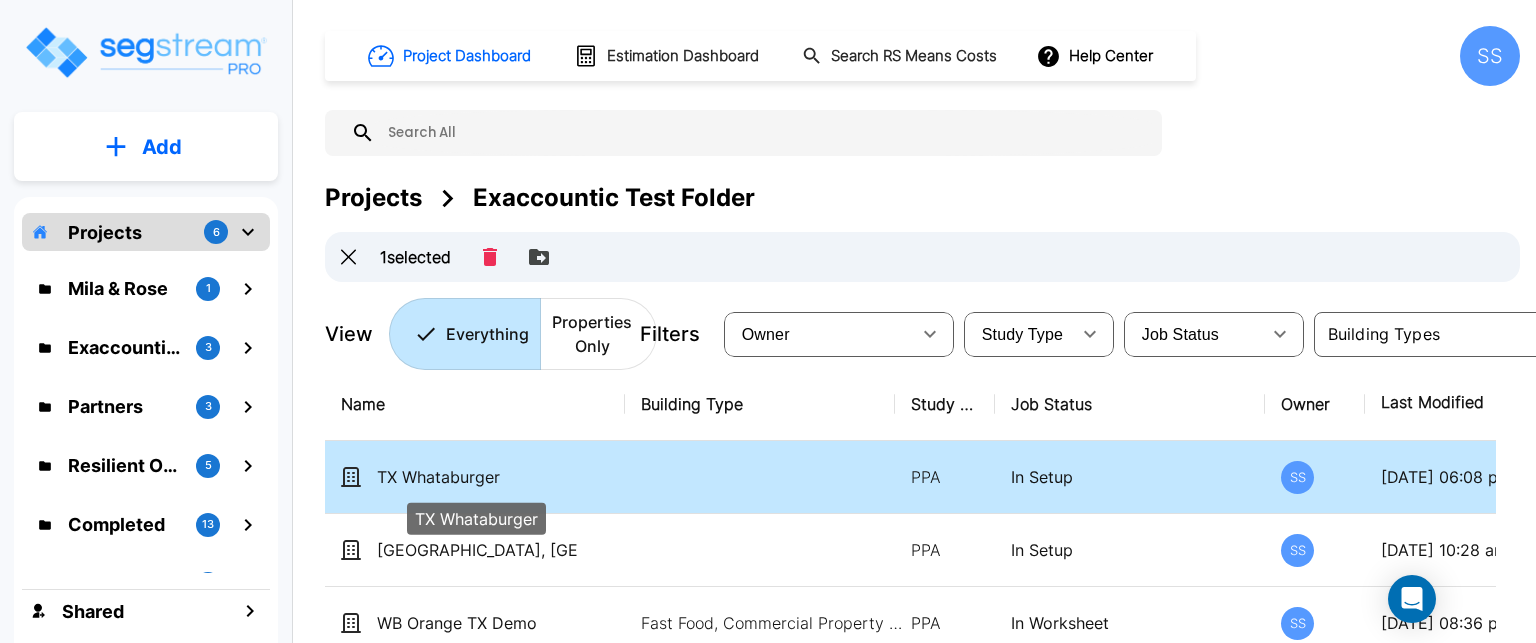 click on "TX Whataburger" at bounding box center (477, 477) 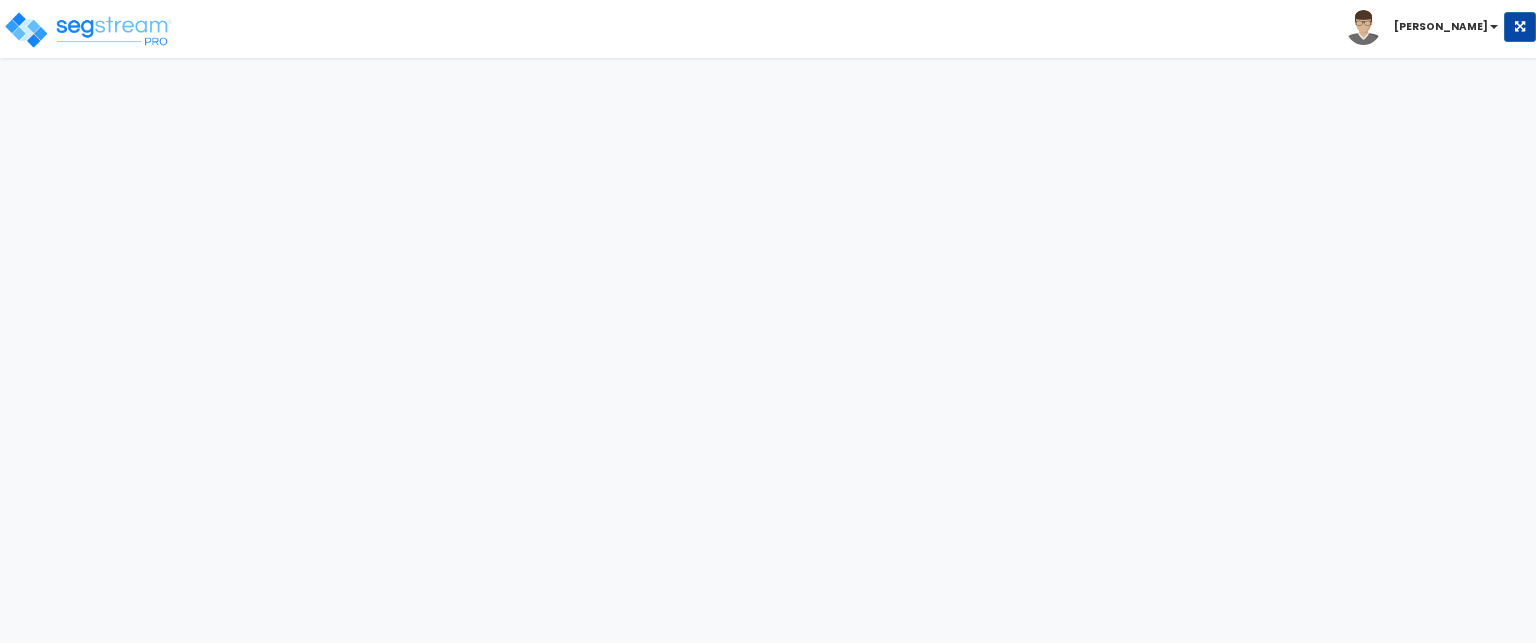 scroll, scrollTop: 0, scrollLeft: 0, axis: both 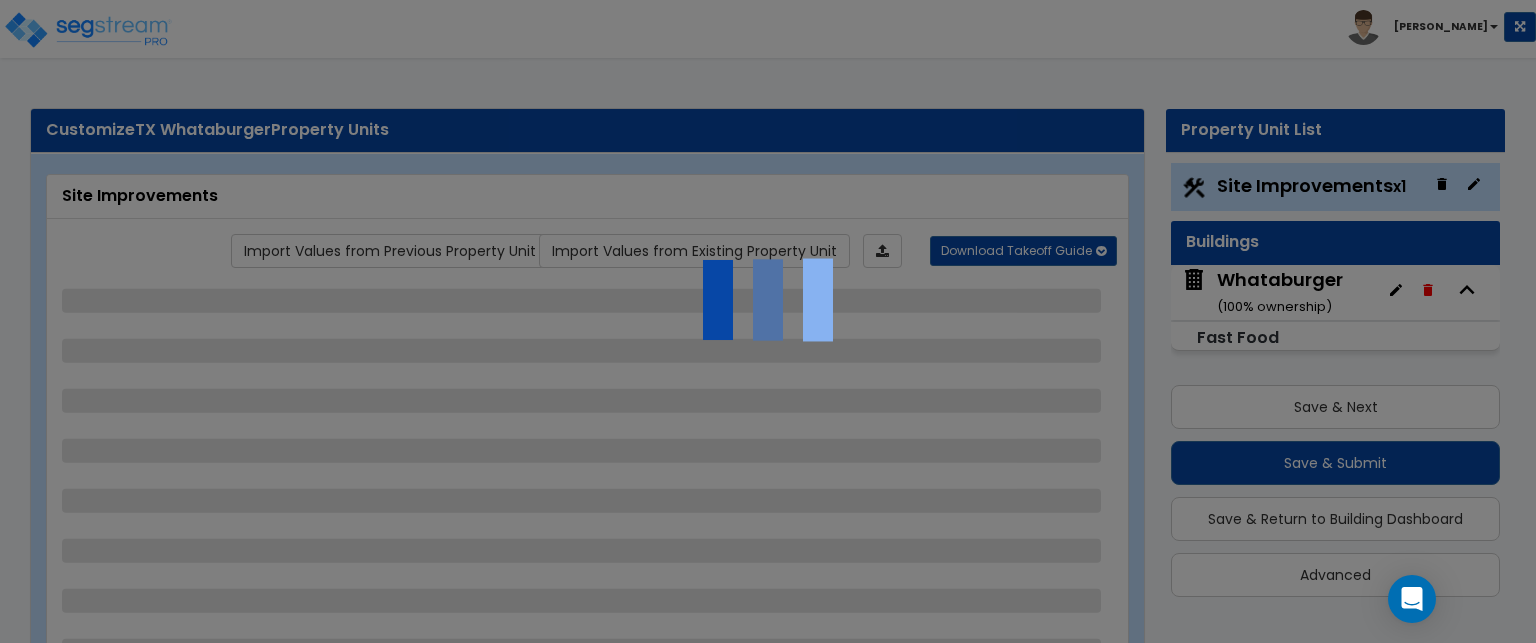 select on "2" 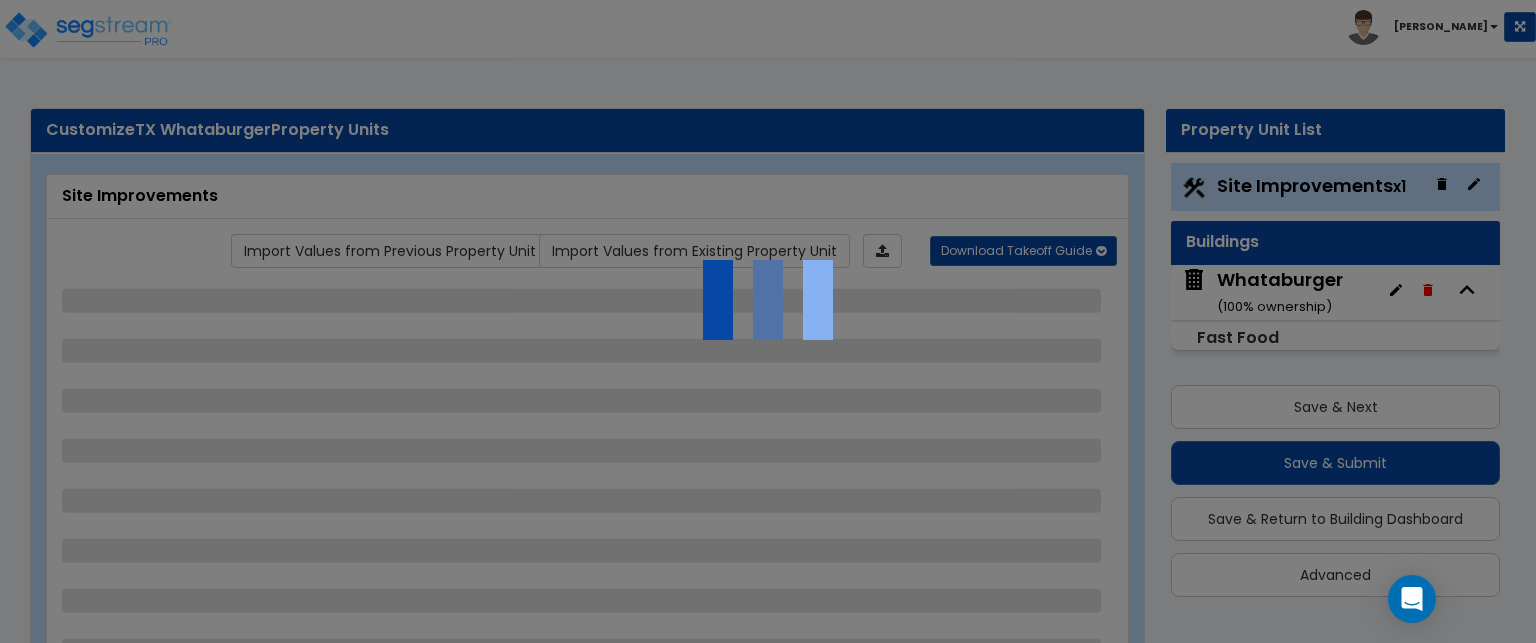 select on "2" 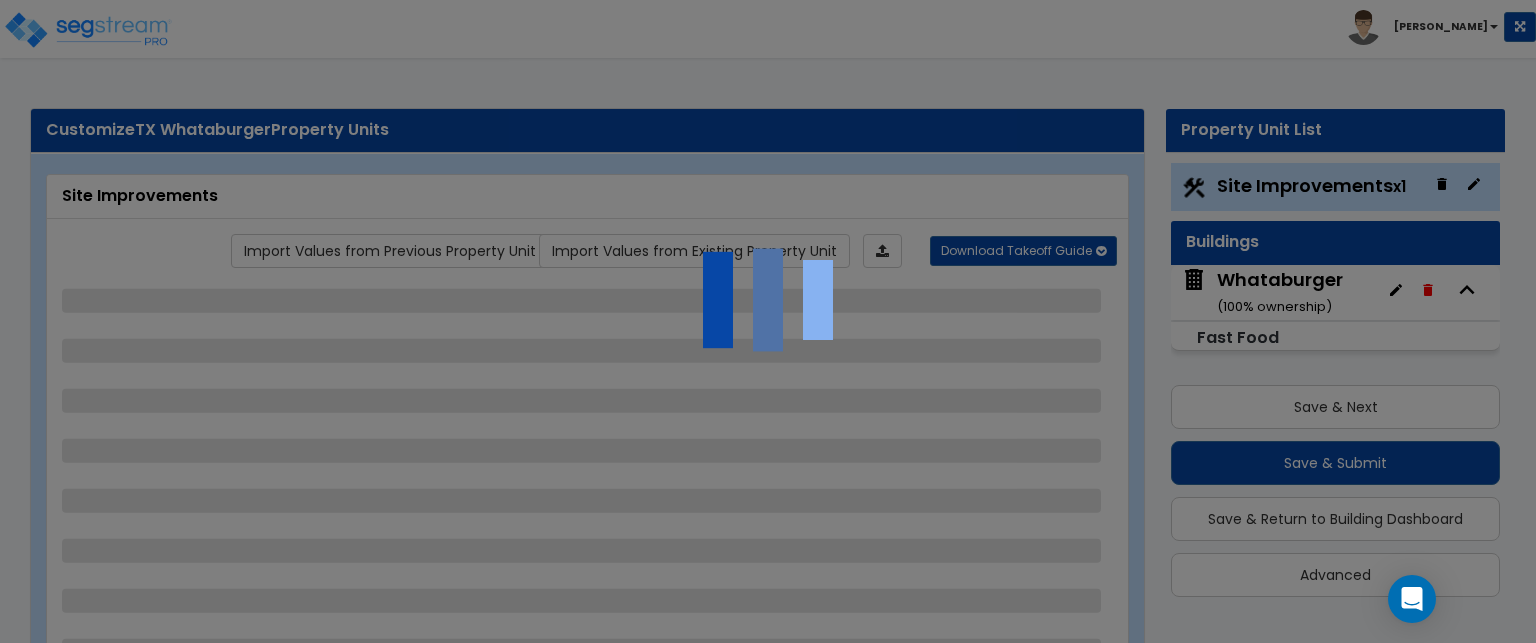 select on "1" 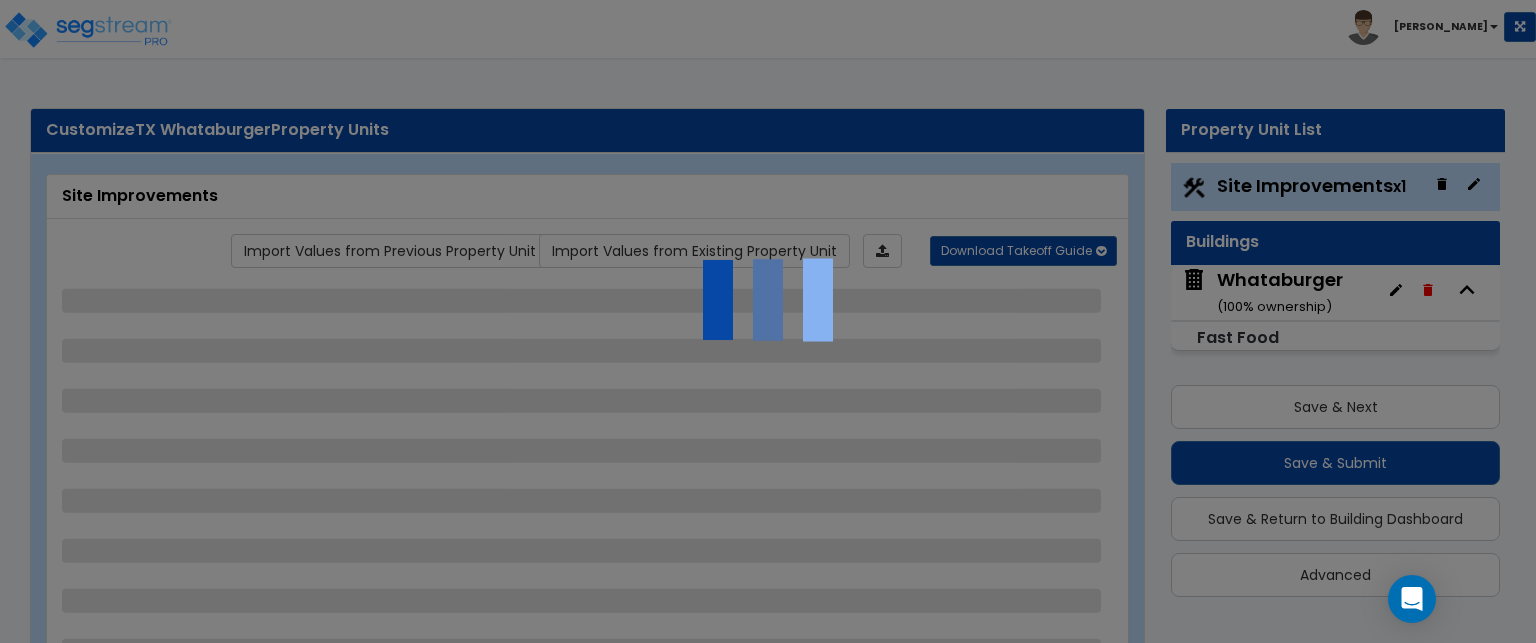 select on "1" 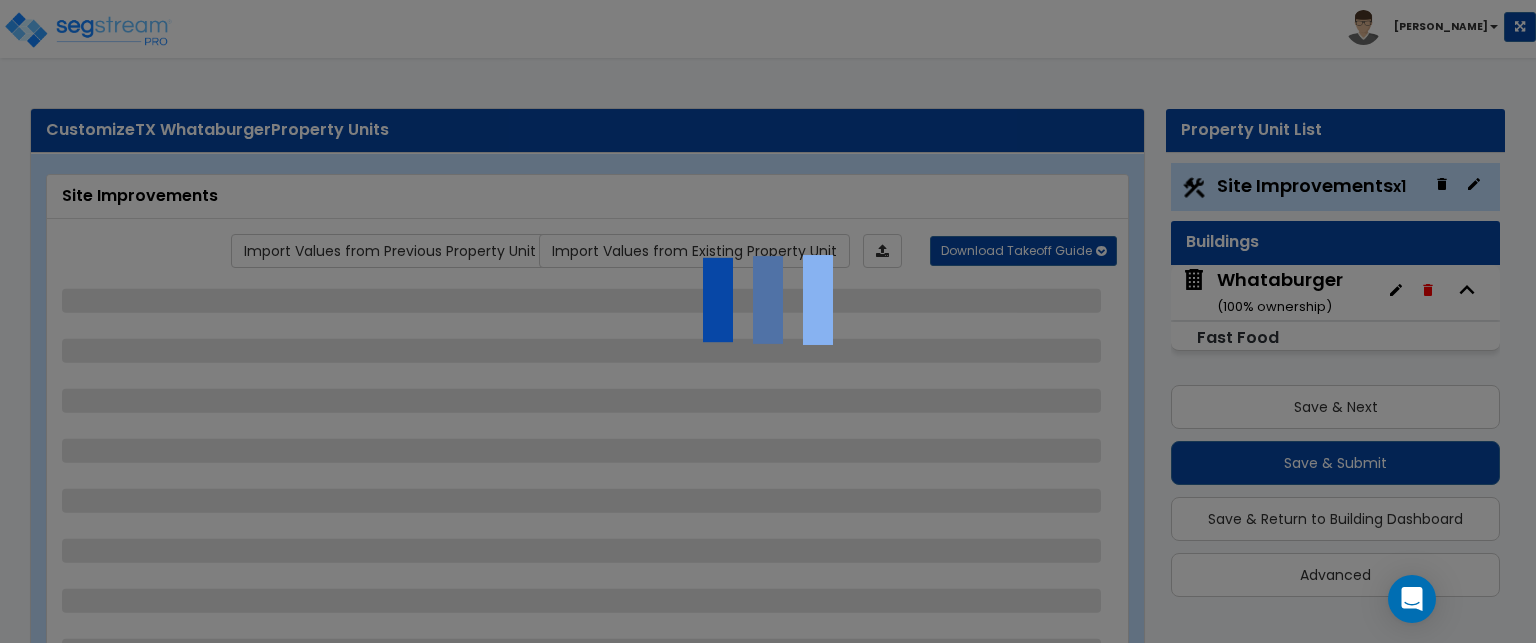 select on "1" 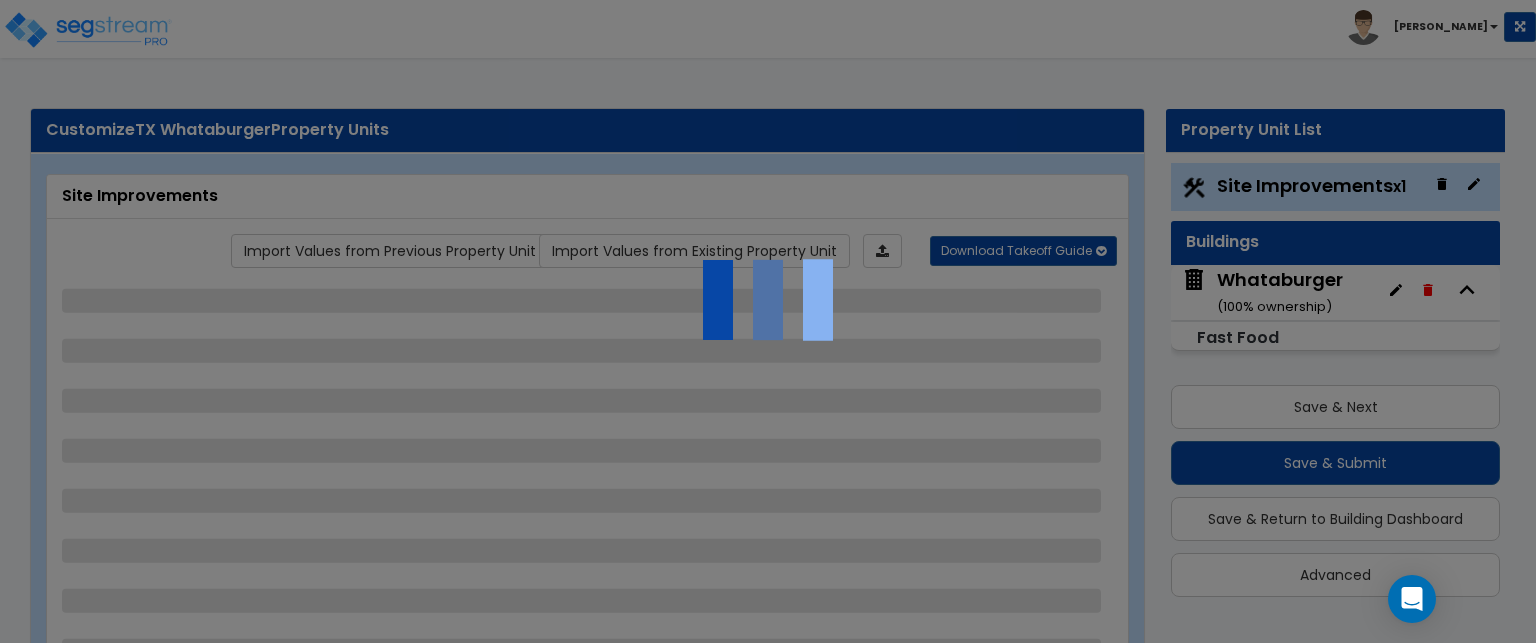 select on "1" 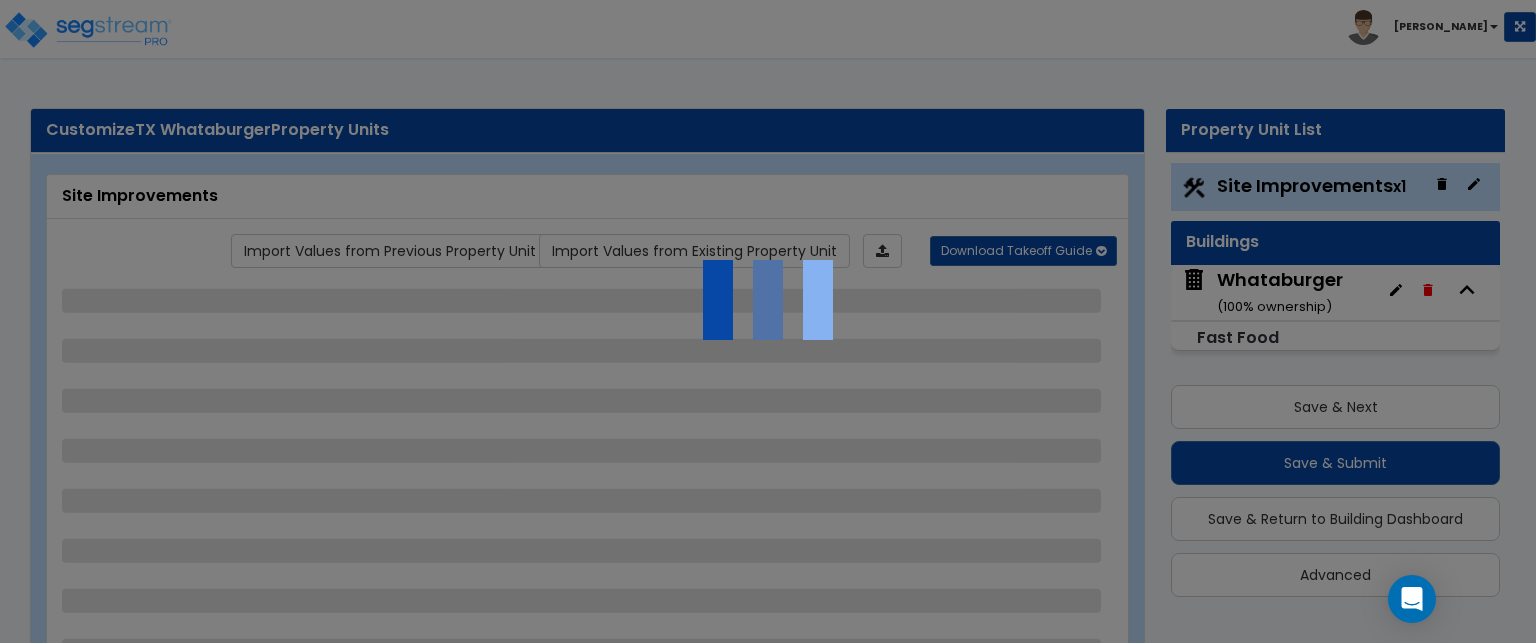 select on "1" 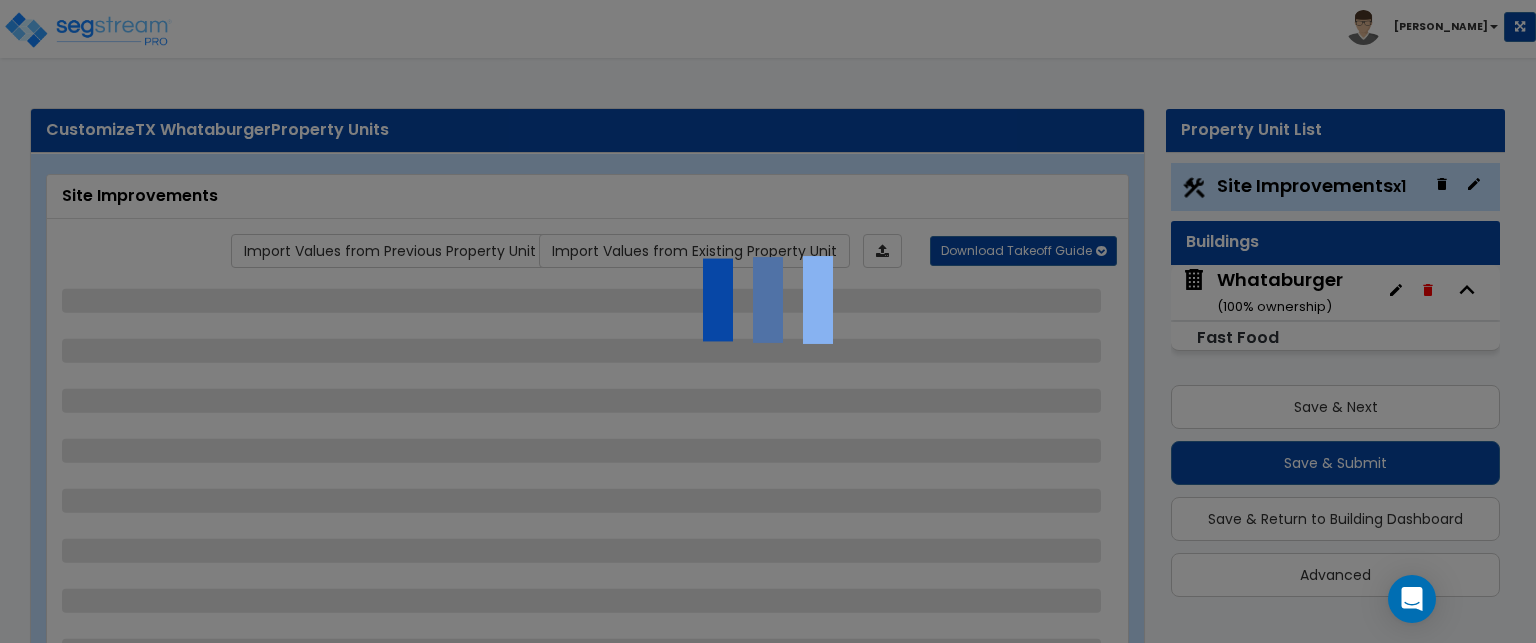 select on "2" 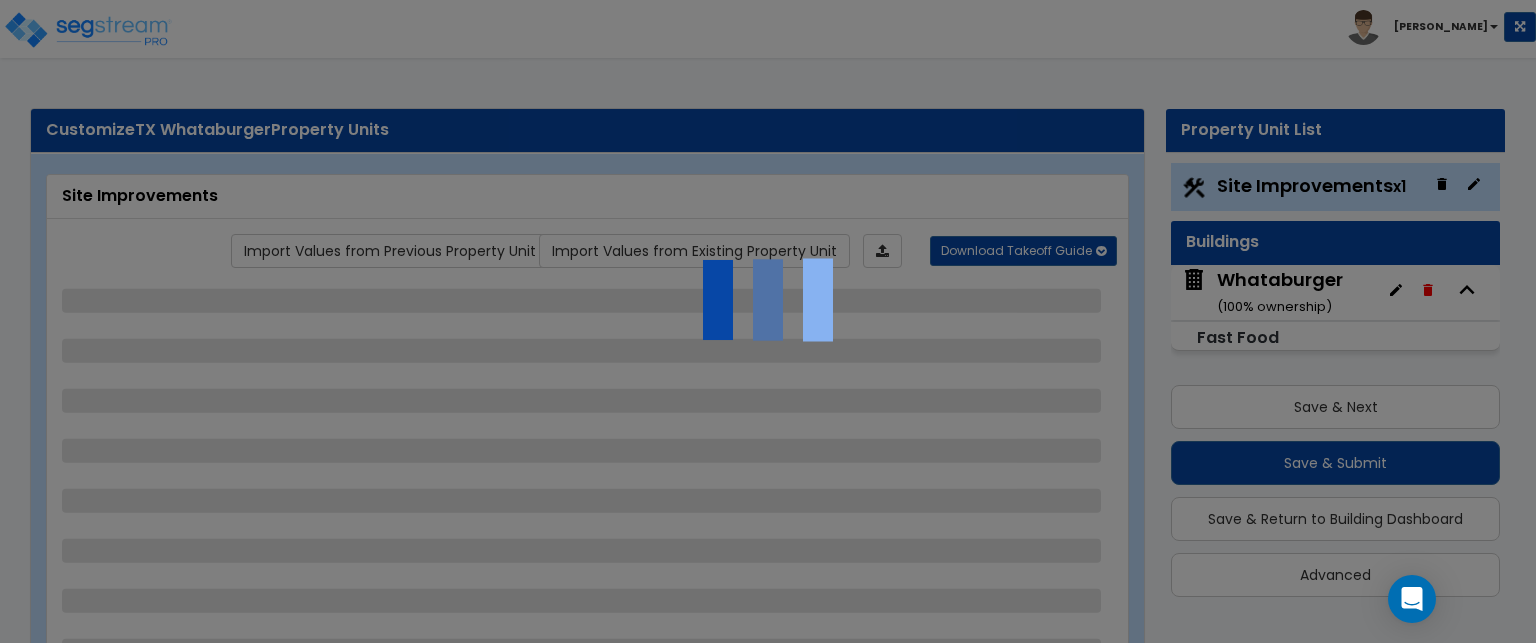 select on "4" 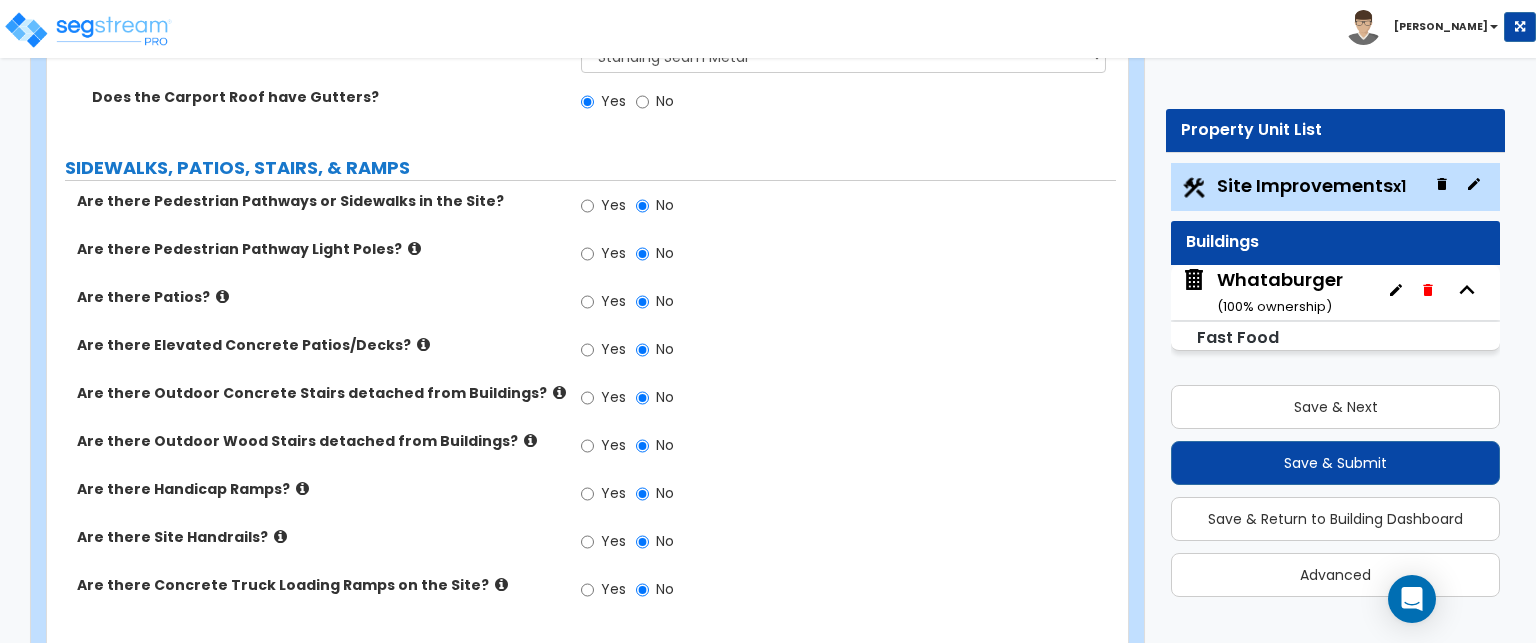 scroll, scrollTop: 2300, scrollLeft: 0, axis: vertical 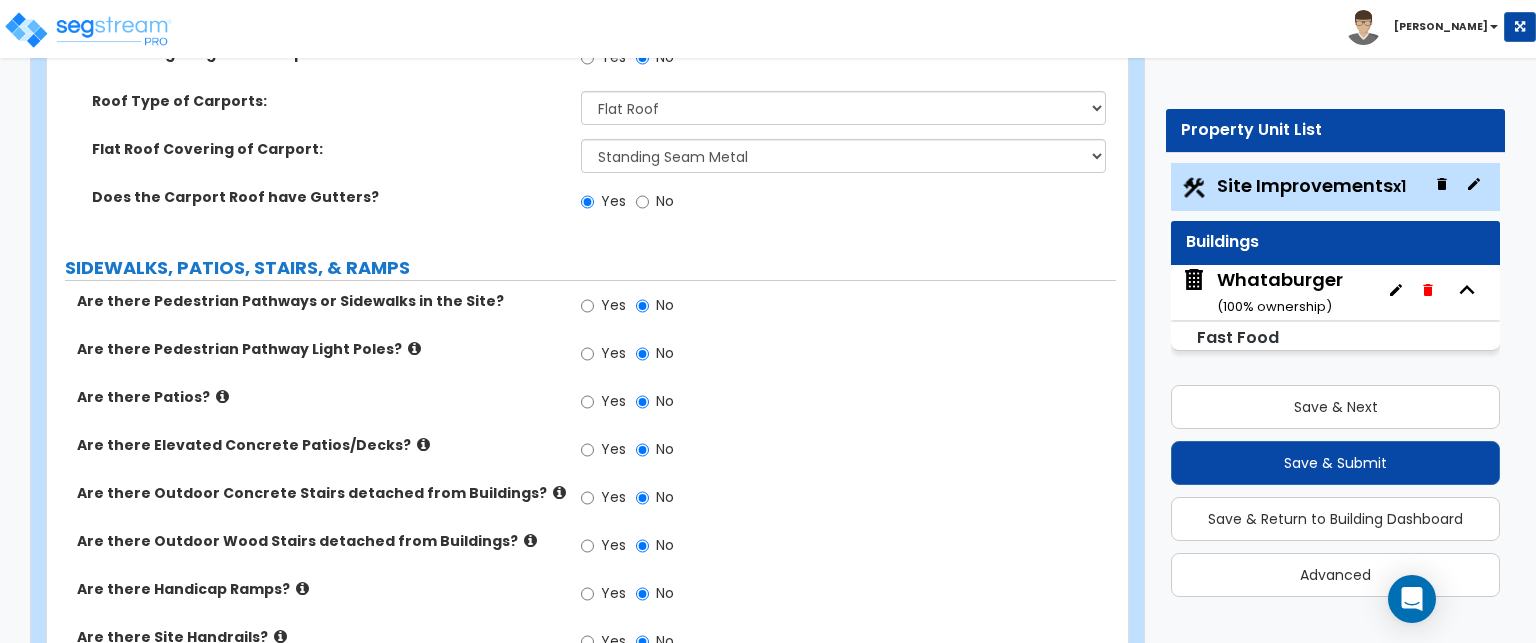 click at bounding box center [414, 348] 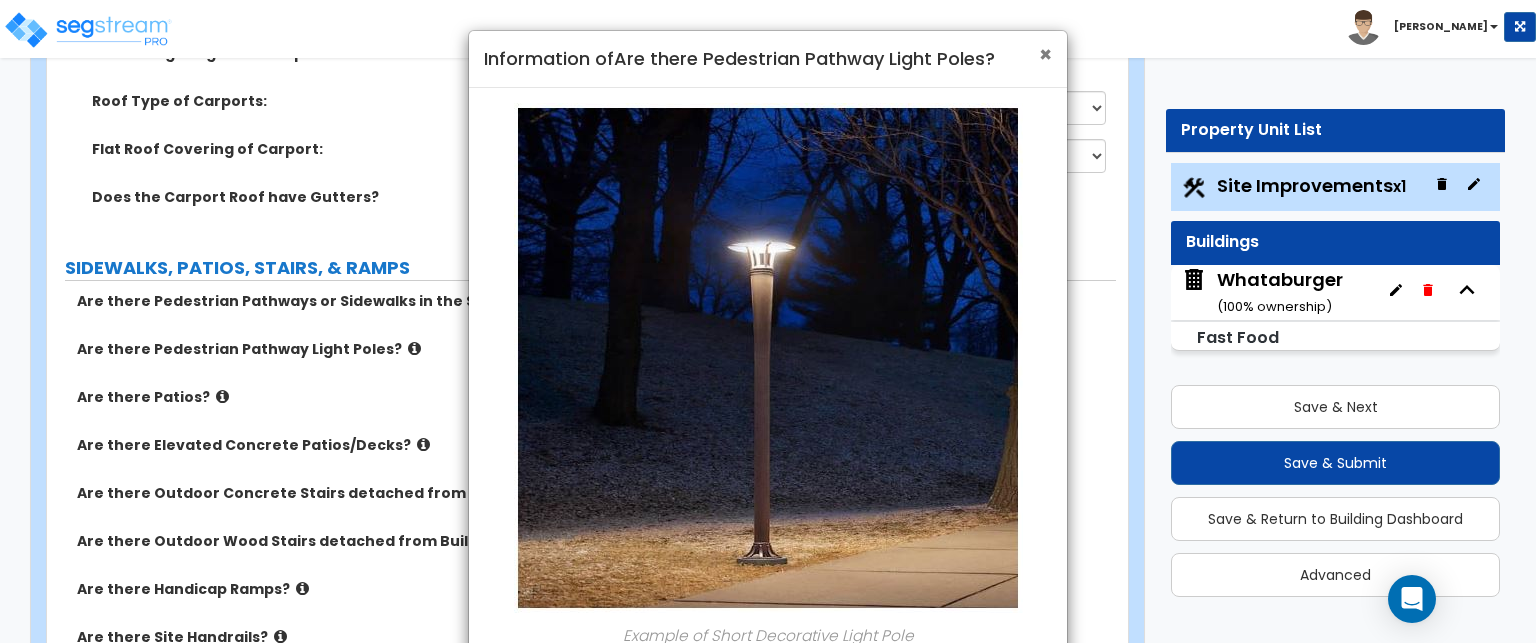 click on "×" at bounding box center [1045, 54] 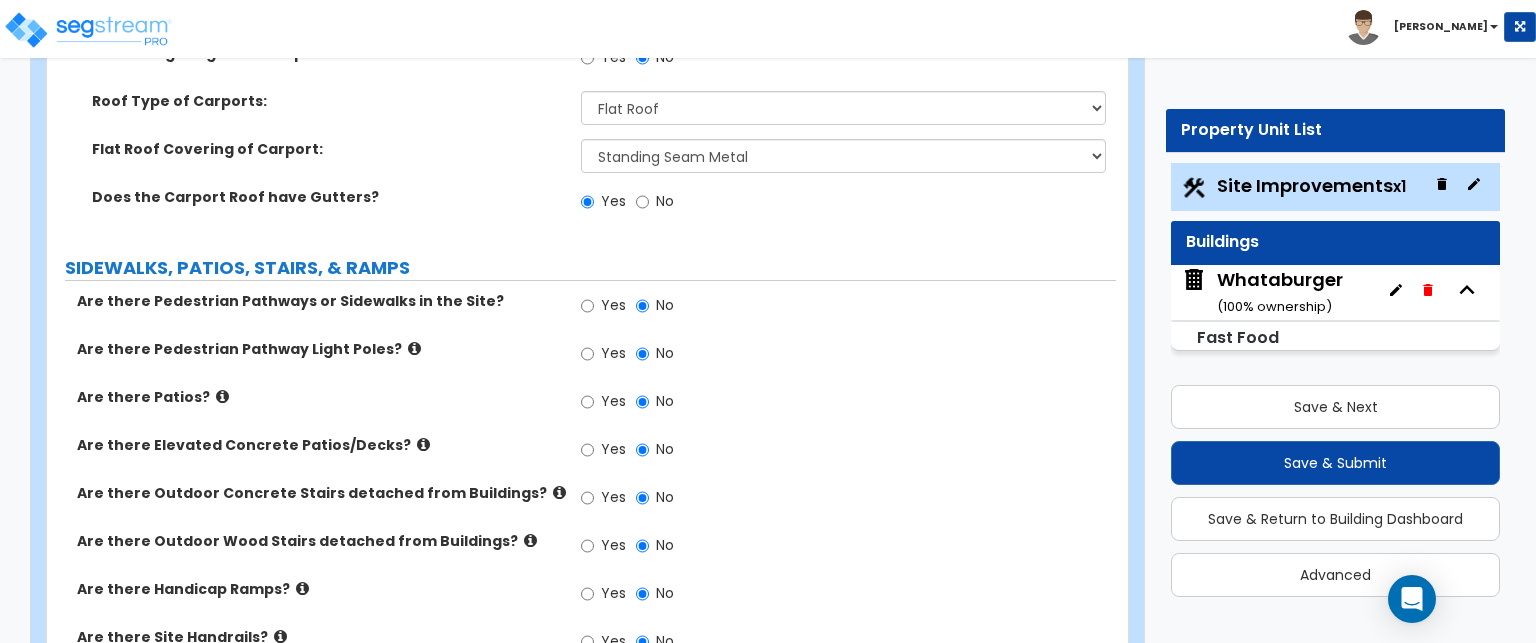 click at bounding box center (302, 588) 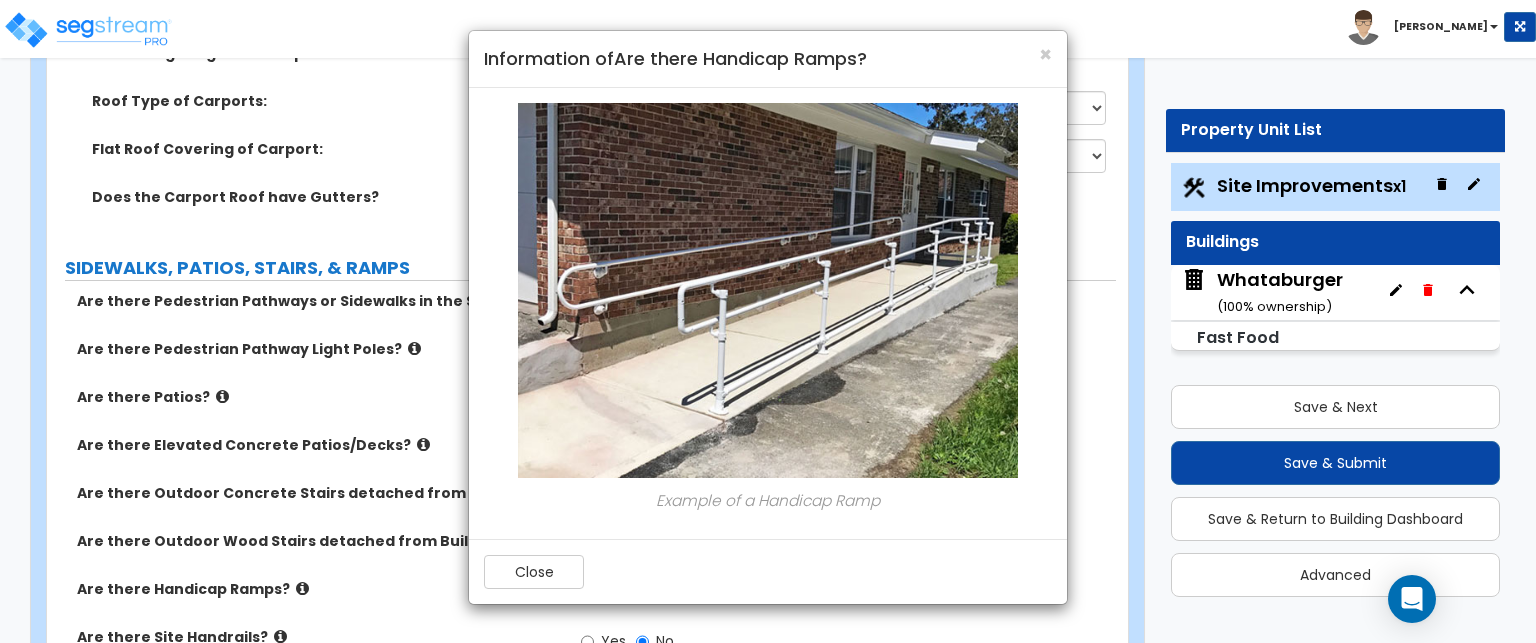 click on "Information of  Are there Handicap Ramps?" at bounding box center [768, 59] 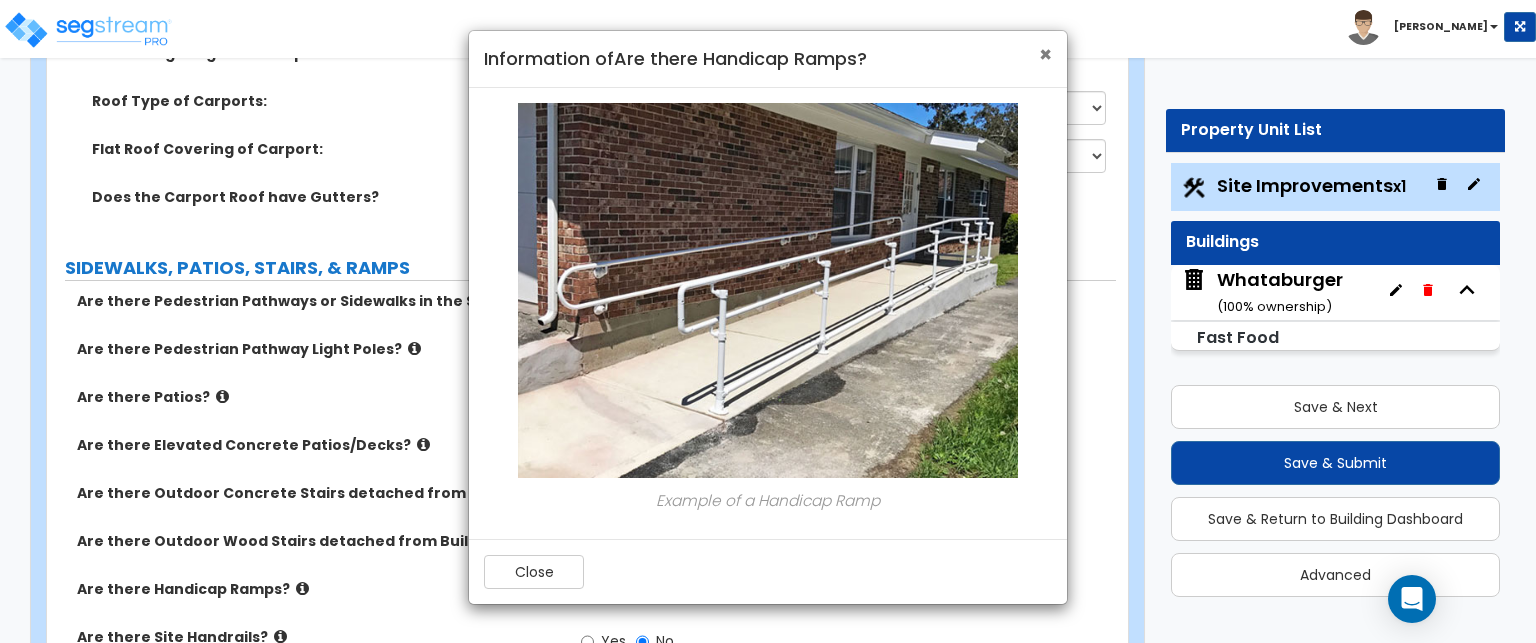 click on "×" at bounding box center [1045, 54] 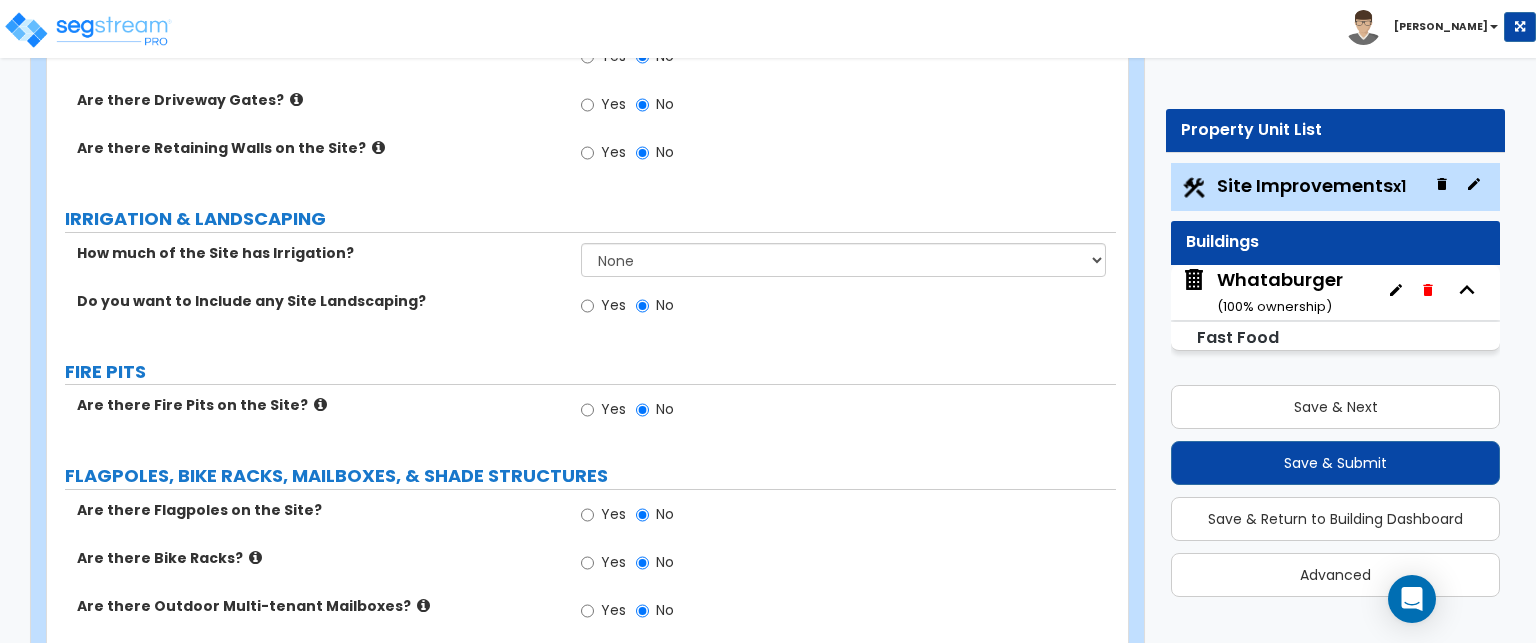 scroll, scrollTop: 3100, scrollLeft: 0, axis: vertical 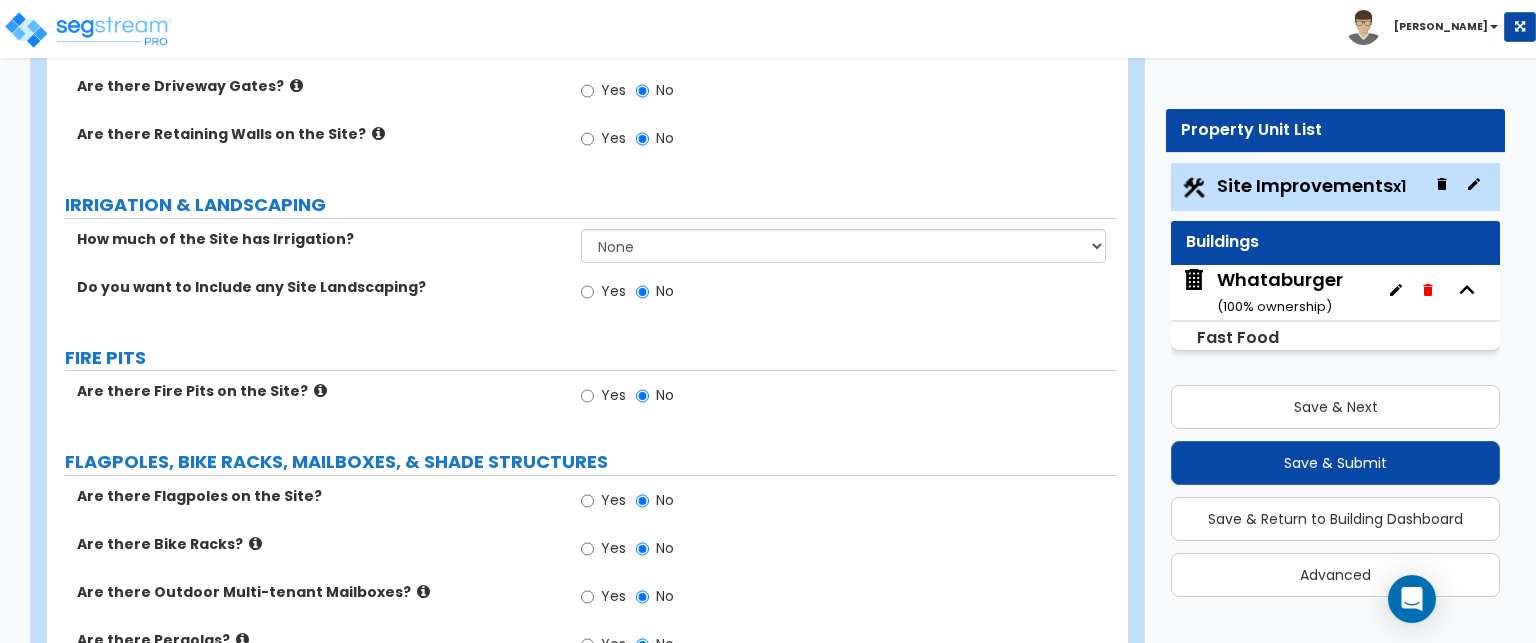 click at bounding box center [320, 390] 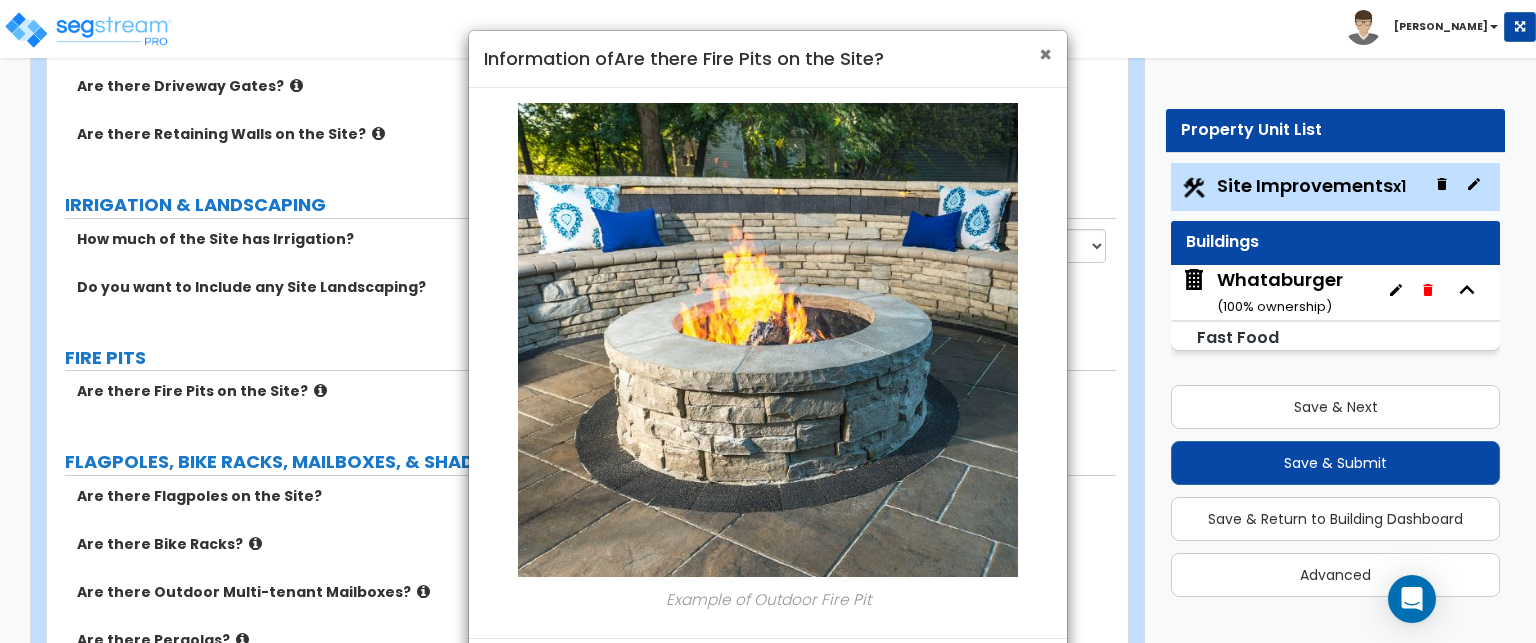 click on "×" at bounding box center (1045, 54) 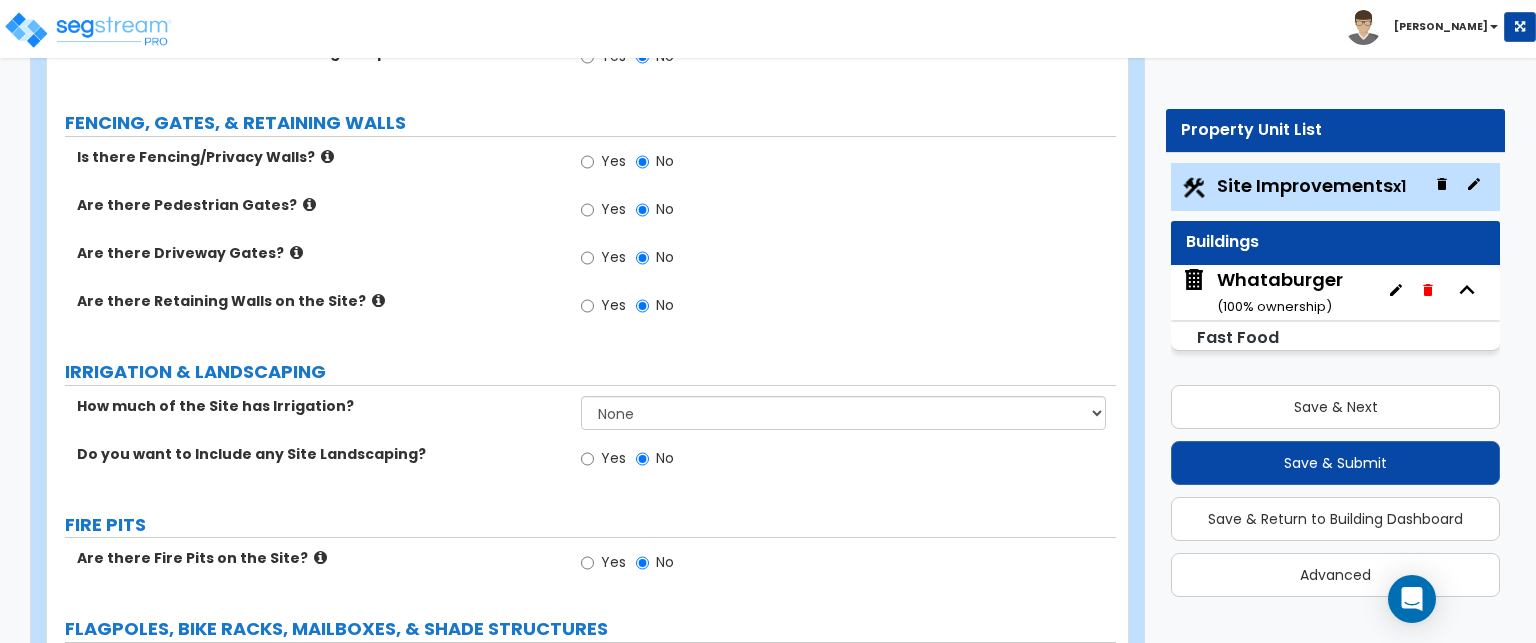 scroll, scrollTop: 2900, scrollLeft: 0, axis: vertical 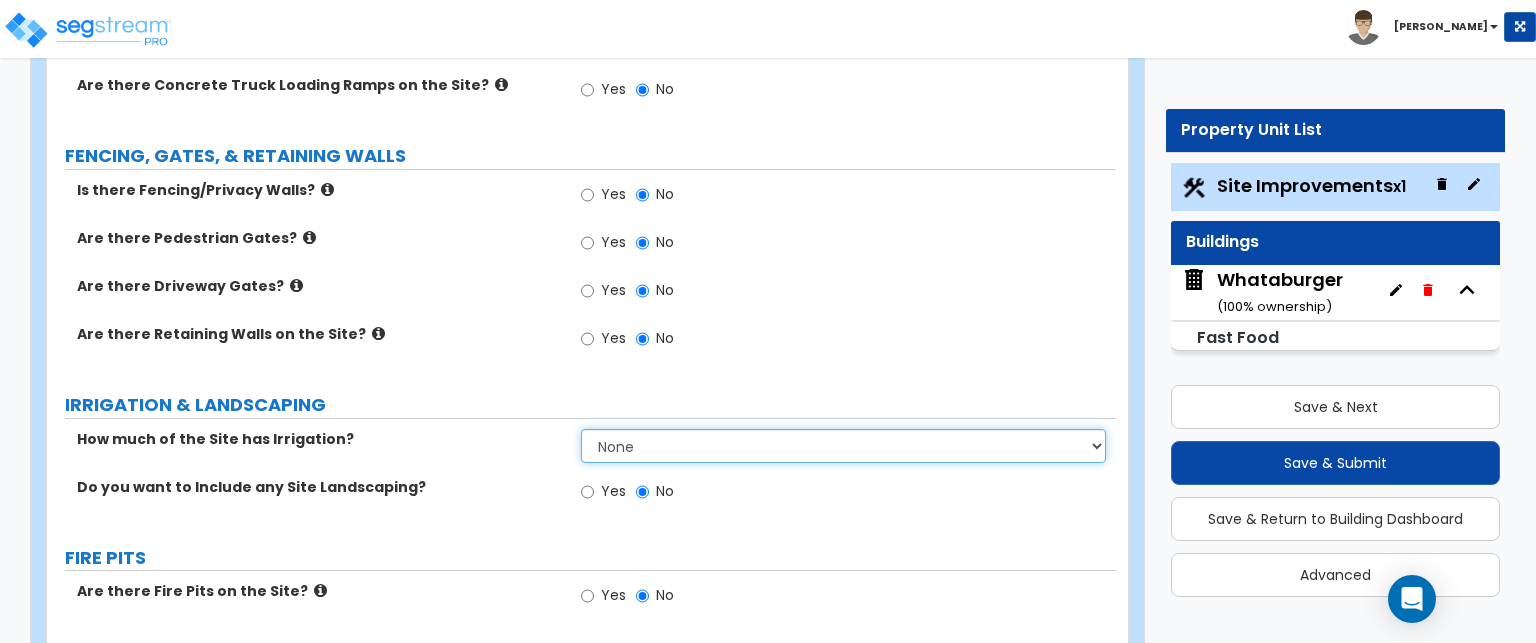click on "None I want to Enter an Approximate Percentage I want to Enter the Square Footage" at bounding box center (843, 446) 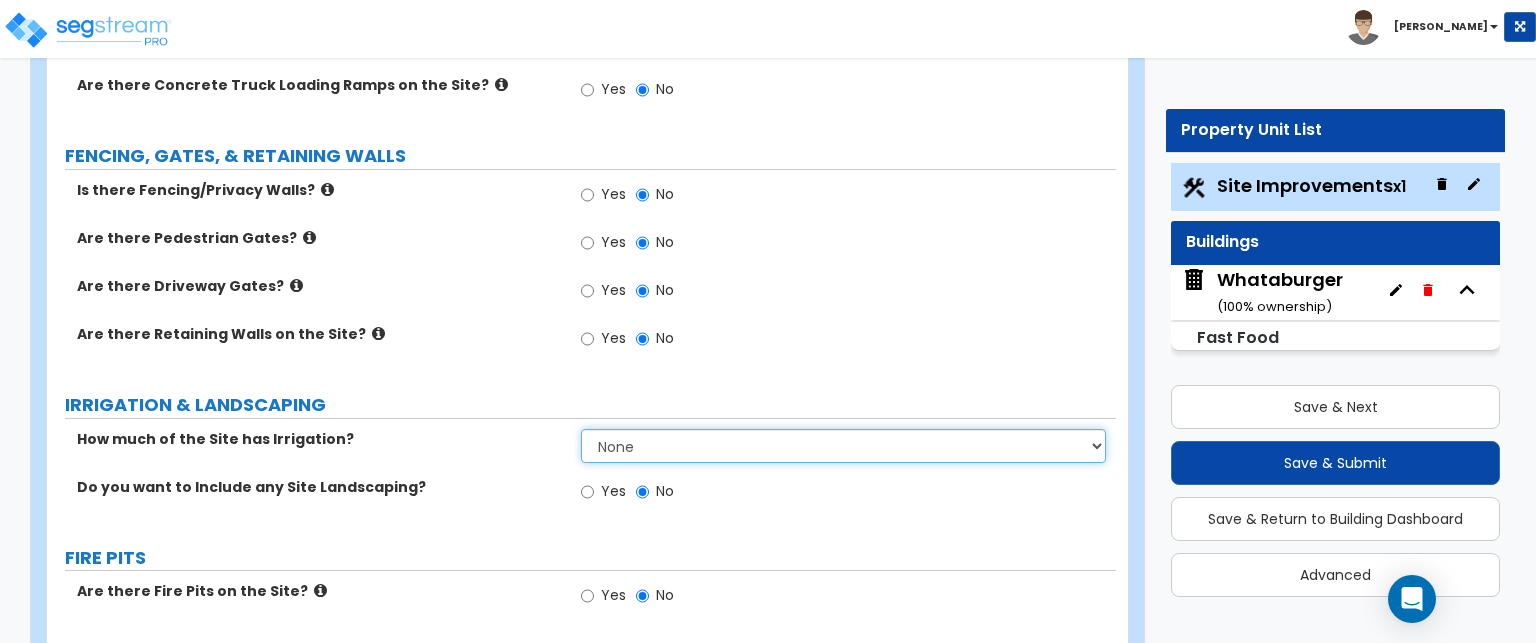select on "2" 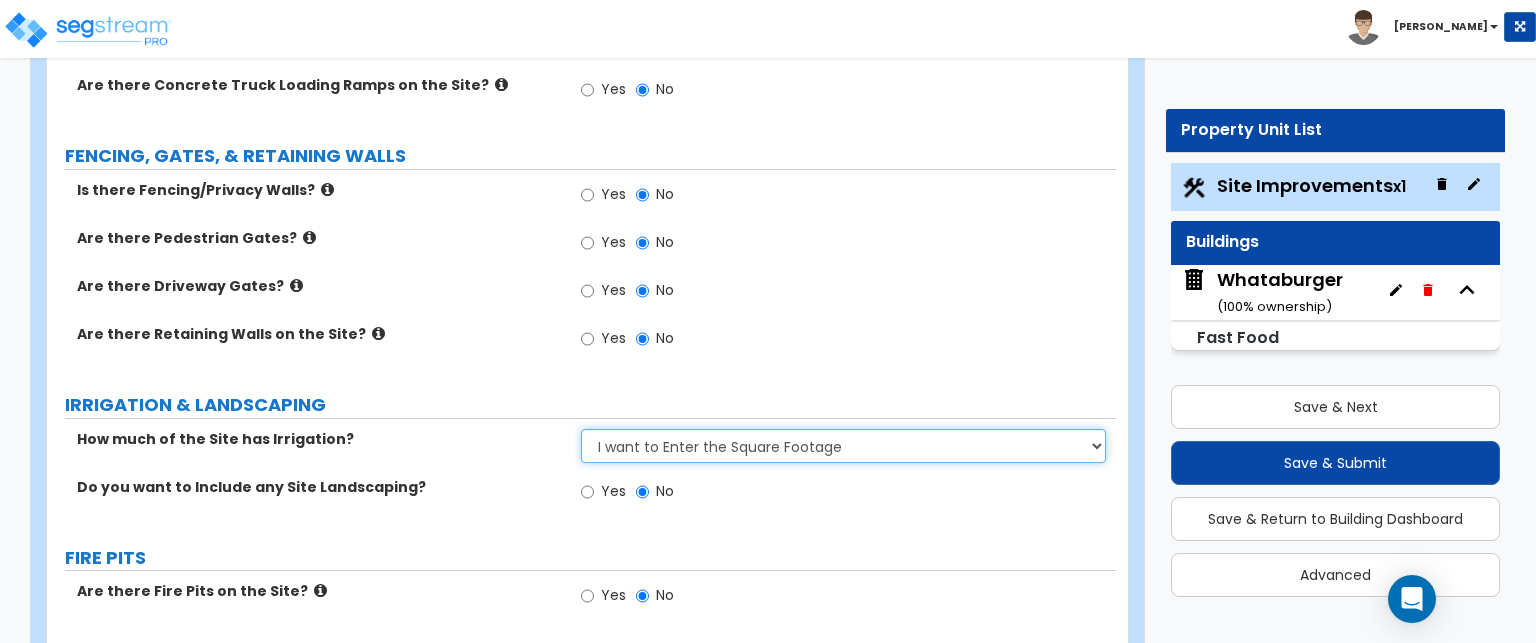 click on "None I want to Enter an Approximate Percentage I want to Enter the Square Footage" at bounding box center [843, 446] 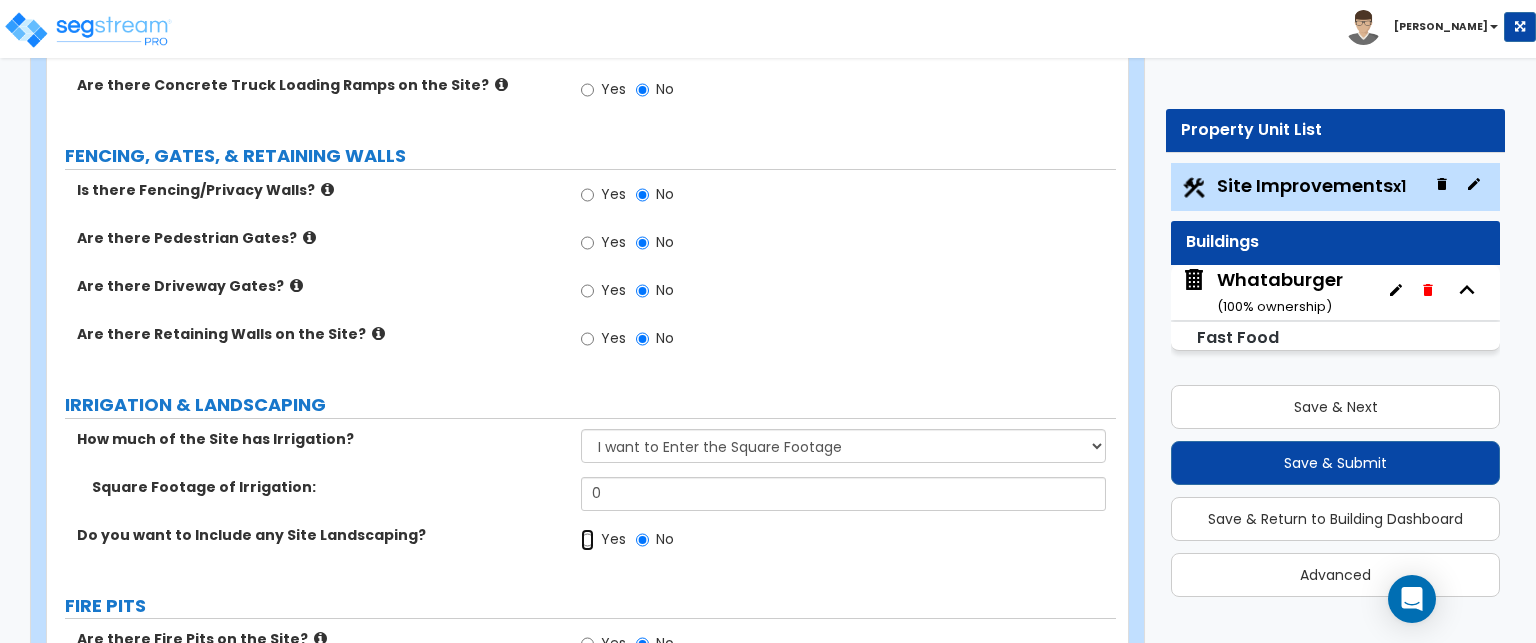 click on "Yes" at bounding box center [587, 540] 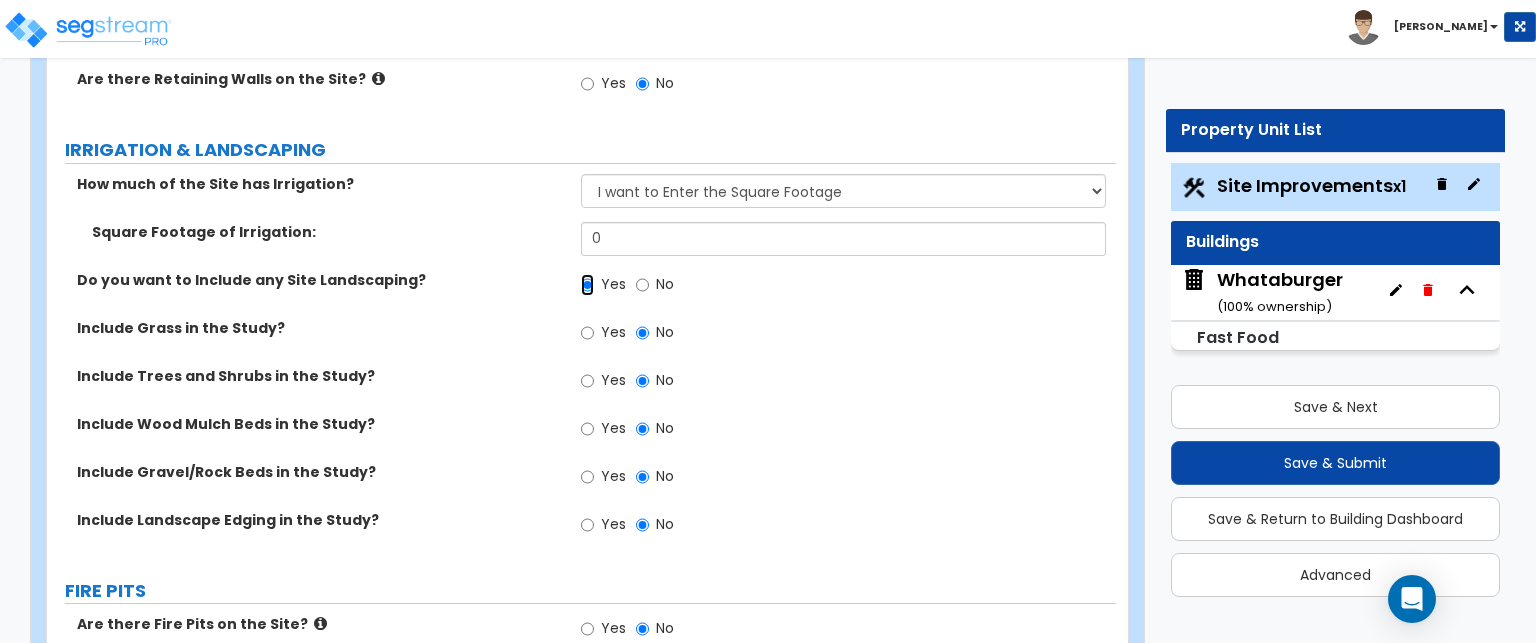 scroll, scrollTop: 3200, scrollLeft: 0, axis: vertical 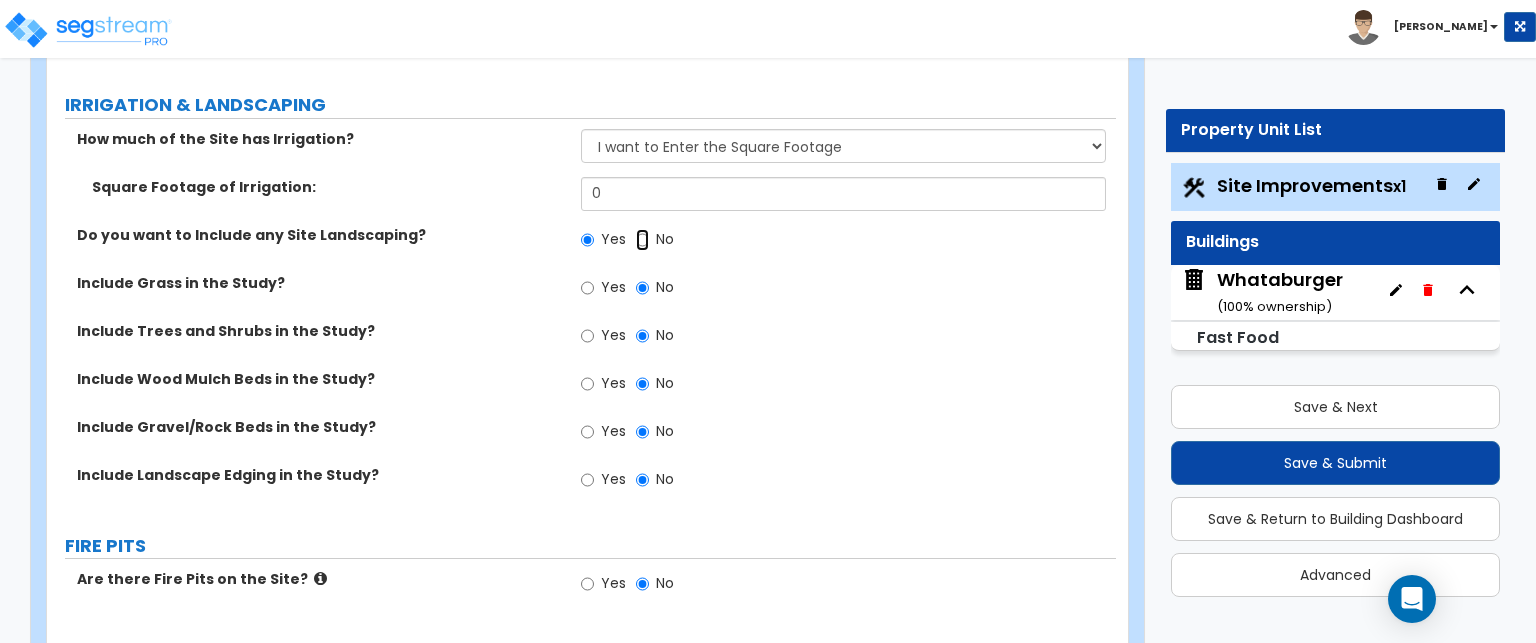 click on "No" at bounding box center [642, 240] 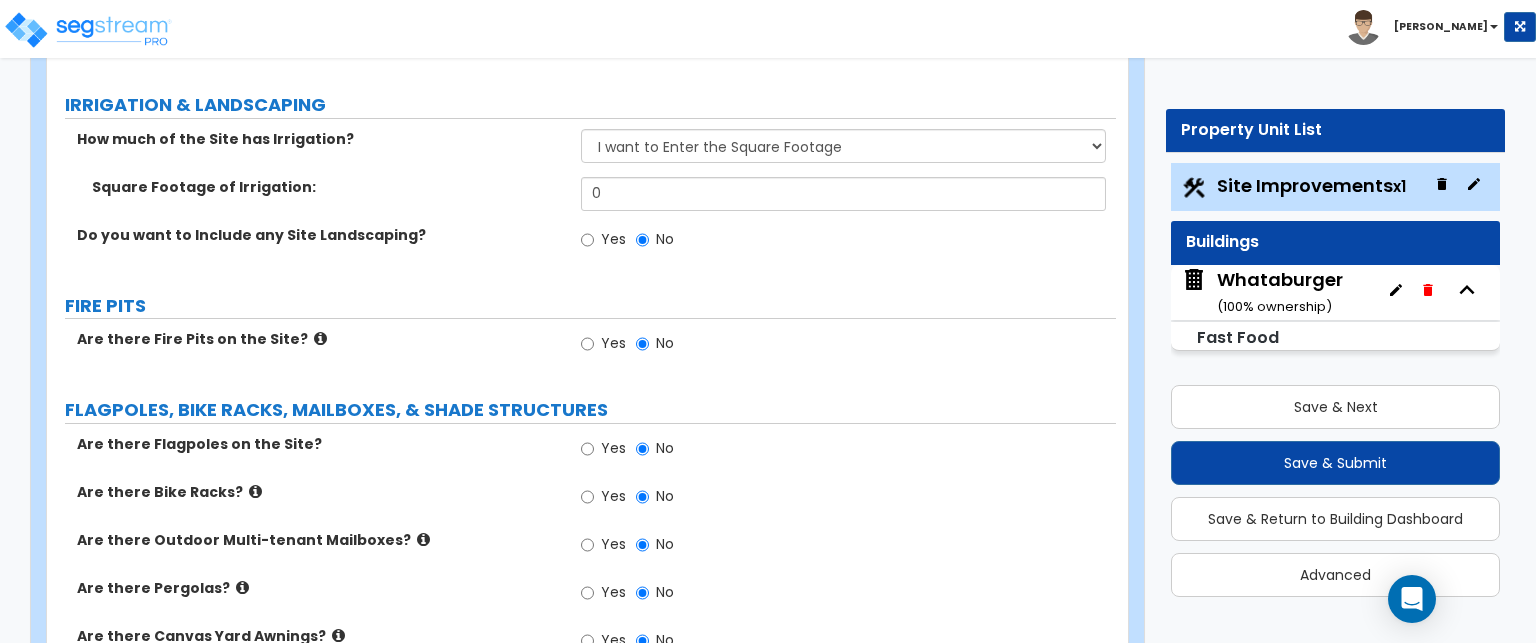 click at bounding box center (320, 338) 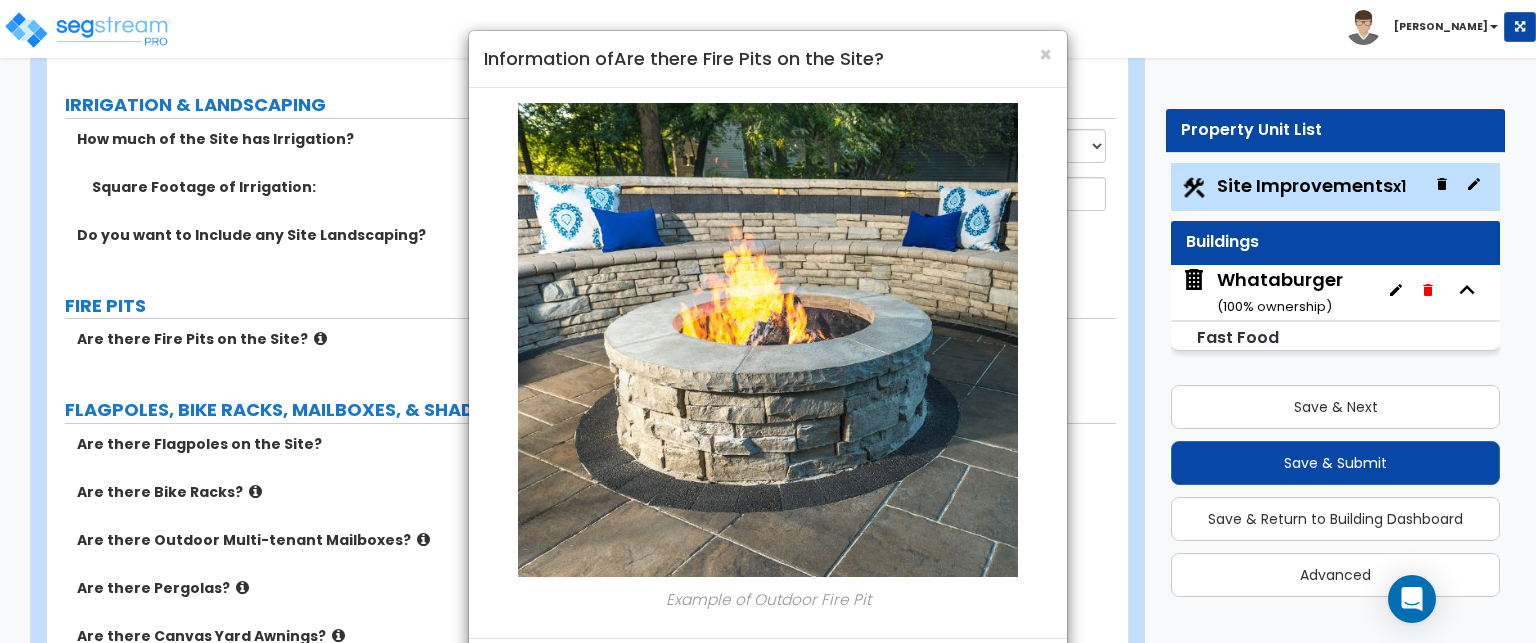 click on "× Information of  Are there Fire Pits on the Site? Example of Outdoor Fire Pit Close" at bounding box center [768, 321] 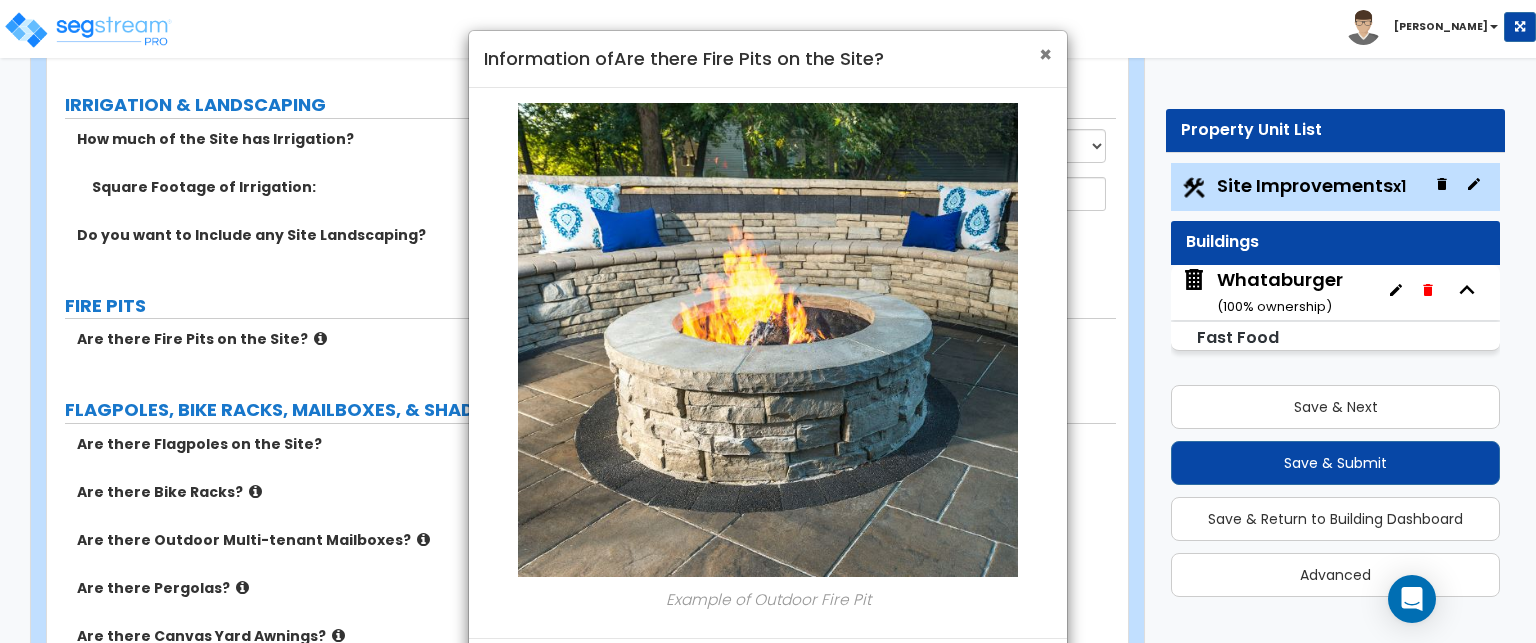 click on "×" at bounding box center [1045, 54] 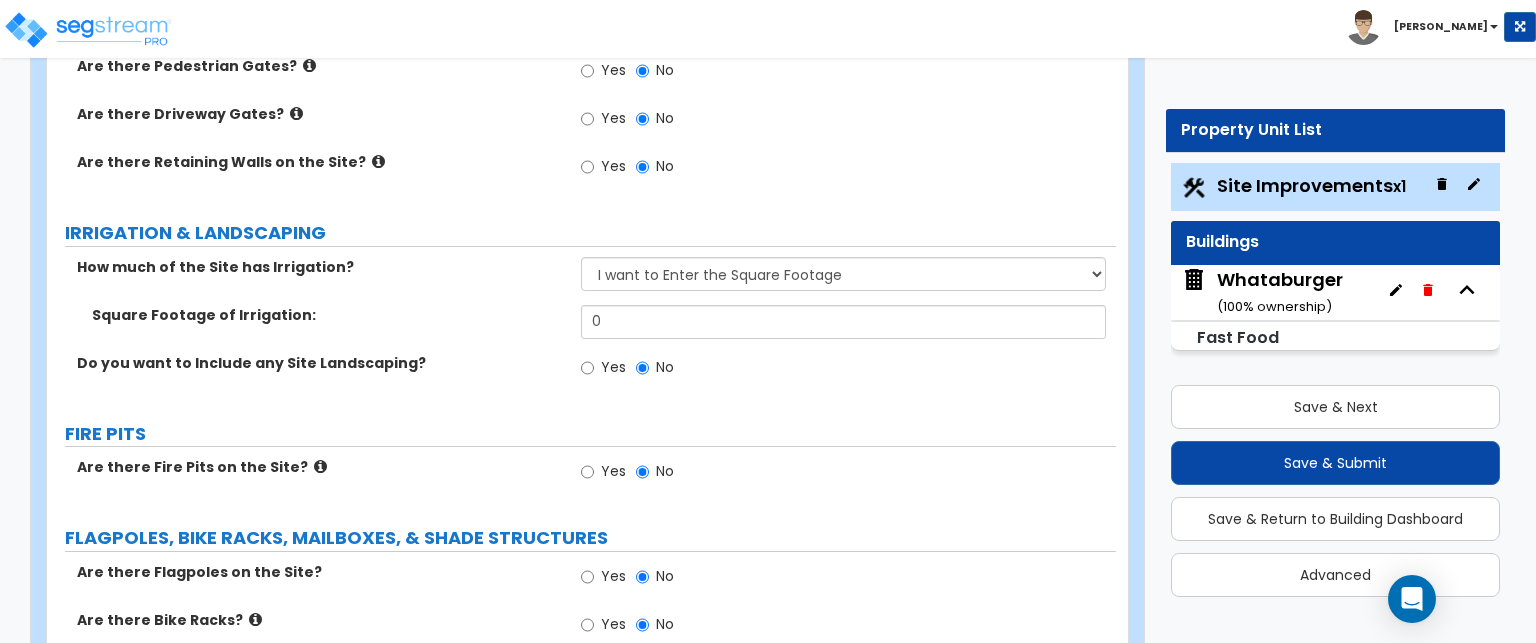 scroll, scrollTop: 2800, scrollLeft: 0, axis: vertical 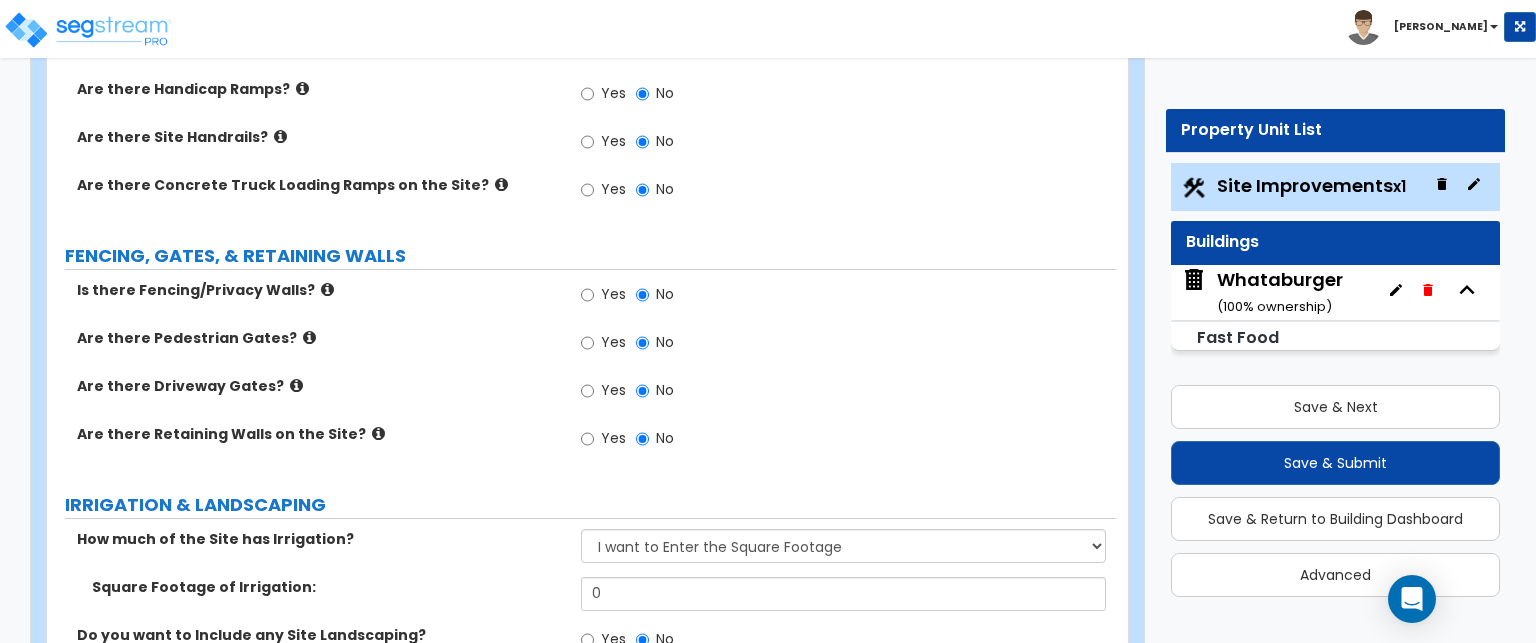 click at bounding box center (296, 385) 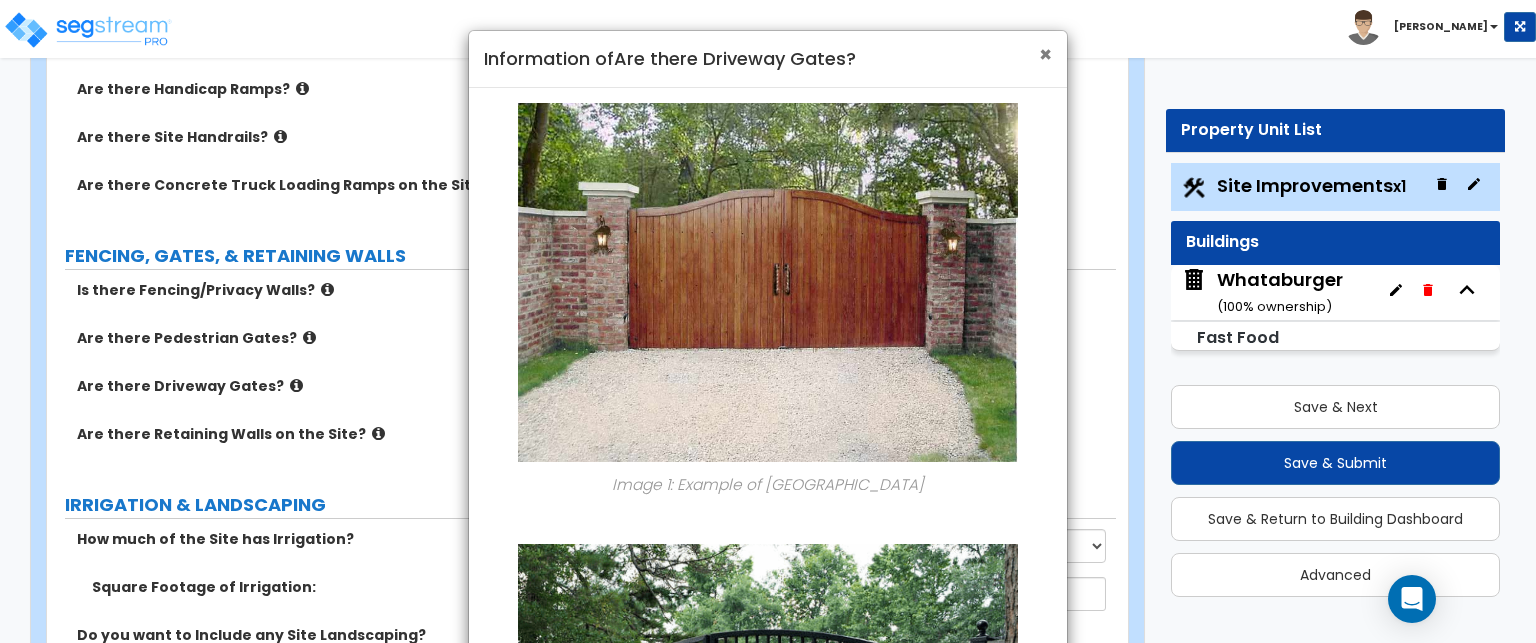 drag, startPoint x: 1048, startPoint y: 57, endPoint x: 582, endPoint y: 200, distance: 487.44742 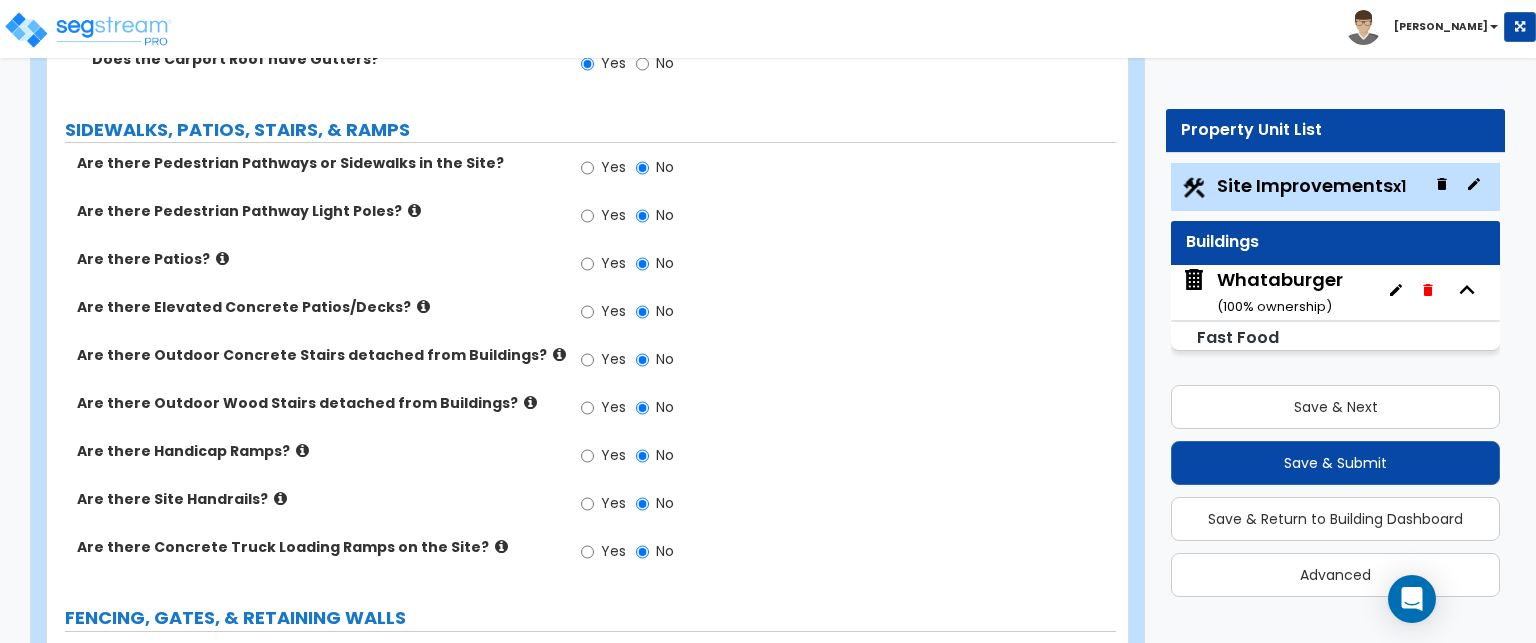 scroll, scrollTop: 2400, scrollLeft: 0, axis: vertical 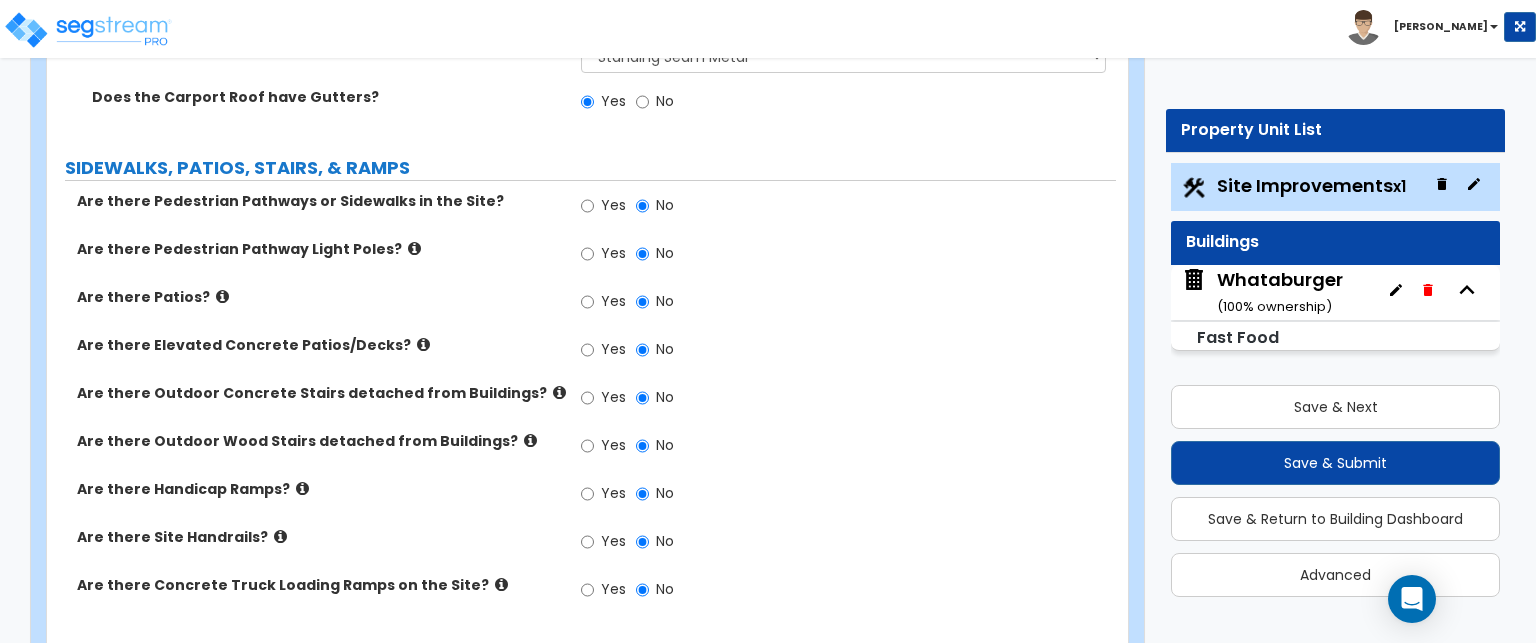 click at bounding box center [280, 536] 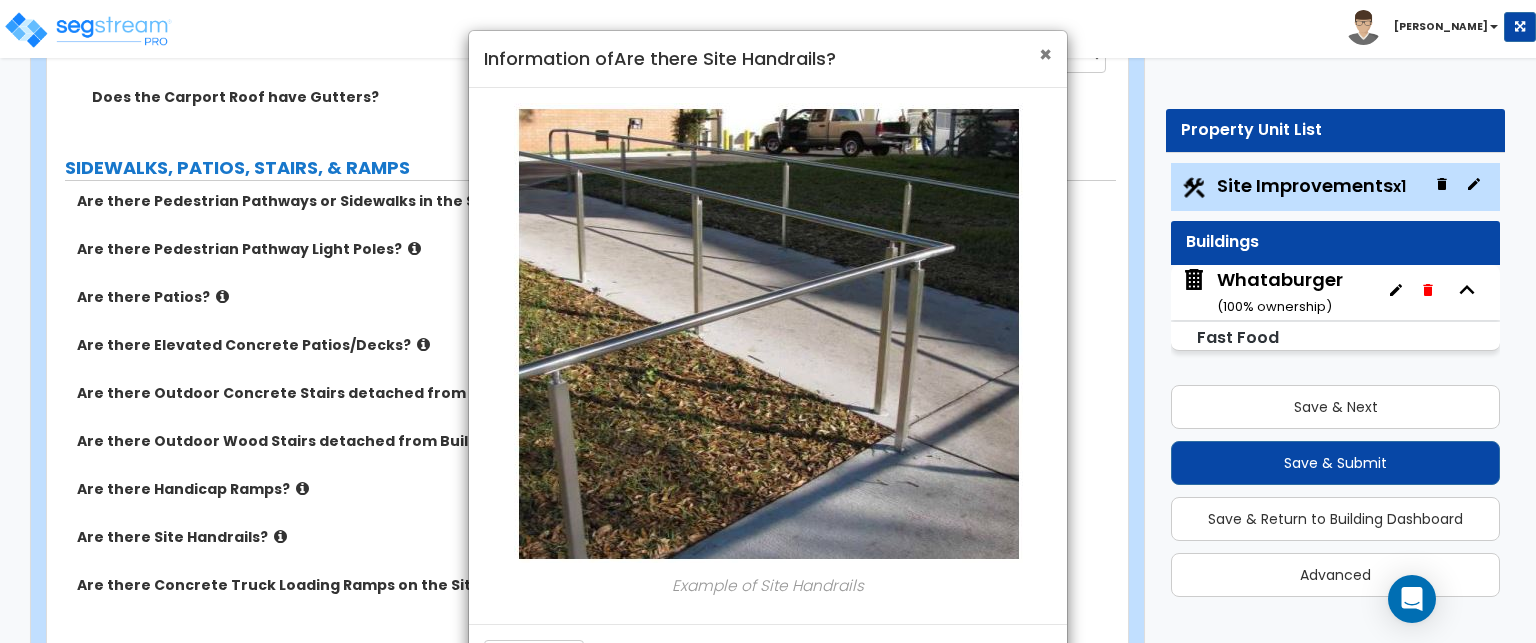drag, startPoint x: 1039, startPoint y: 60, endPoint x: 972, endPoint y: 111, distance: 84.20214 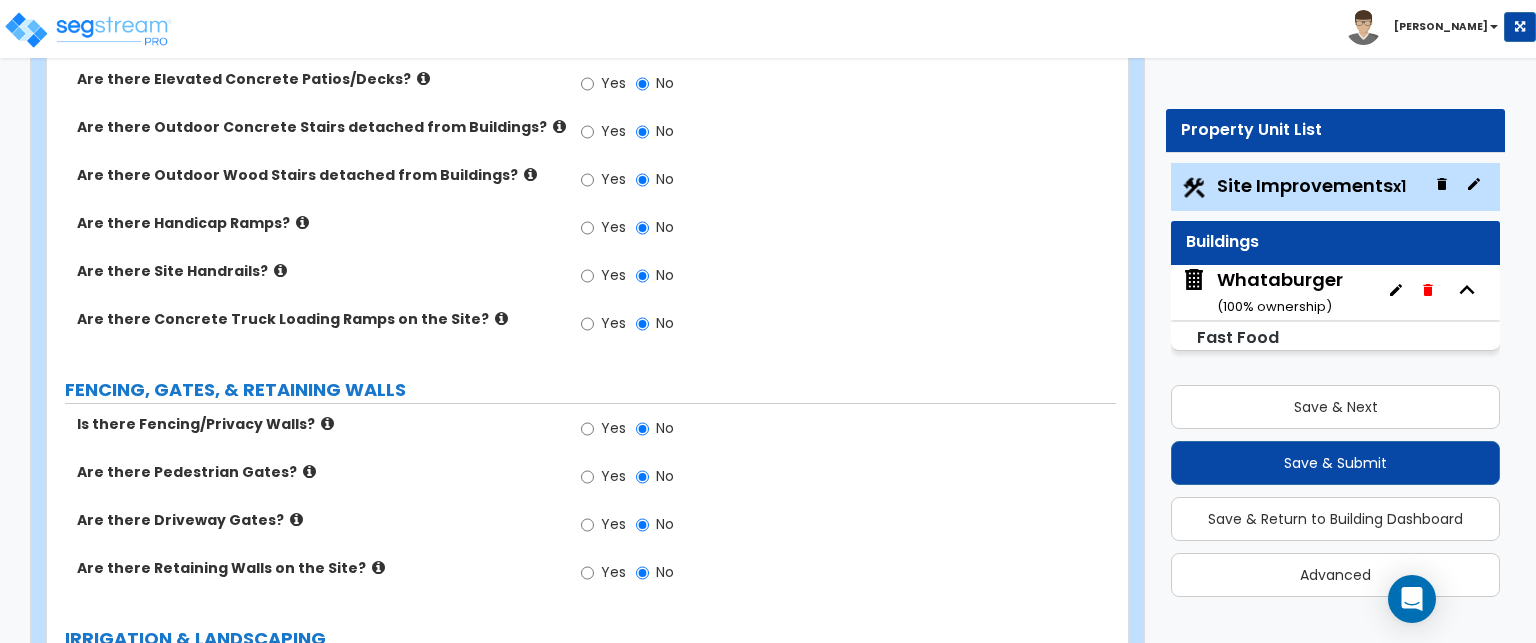 scroll, scrollTop: 2700, scrollLeft: 0, axis: vertical 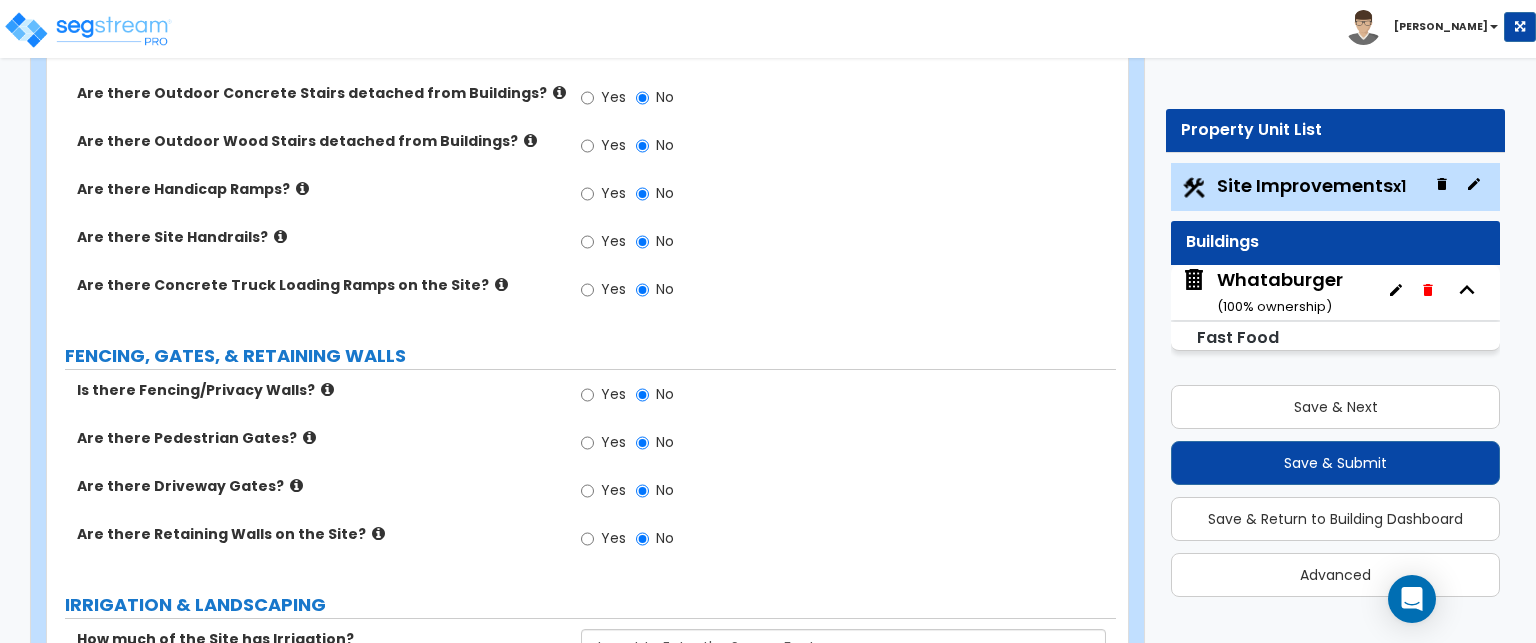 click at bounding box center (327, 389) 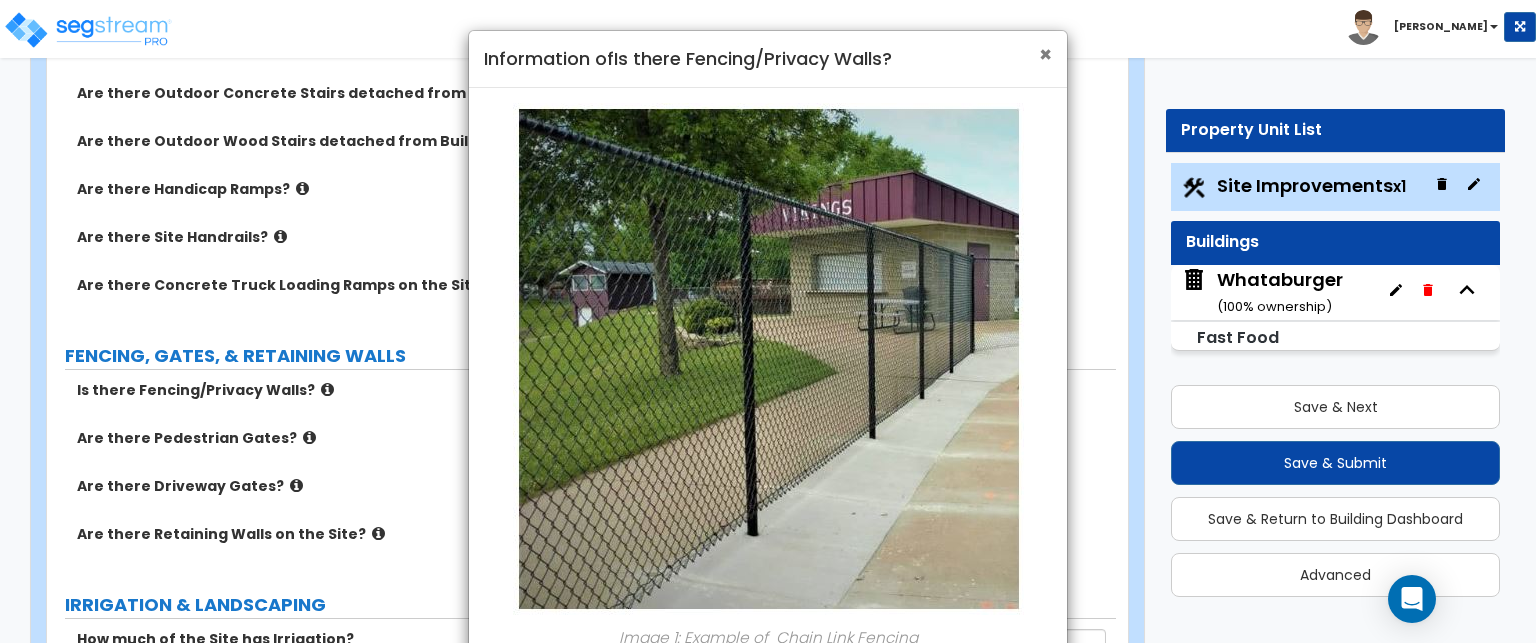 click on "×" at bounding box center [1045, 54] 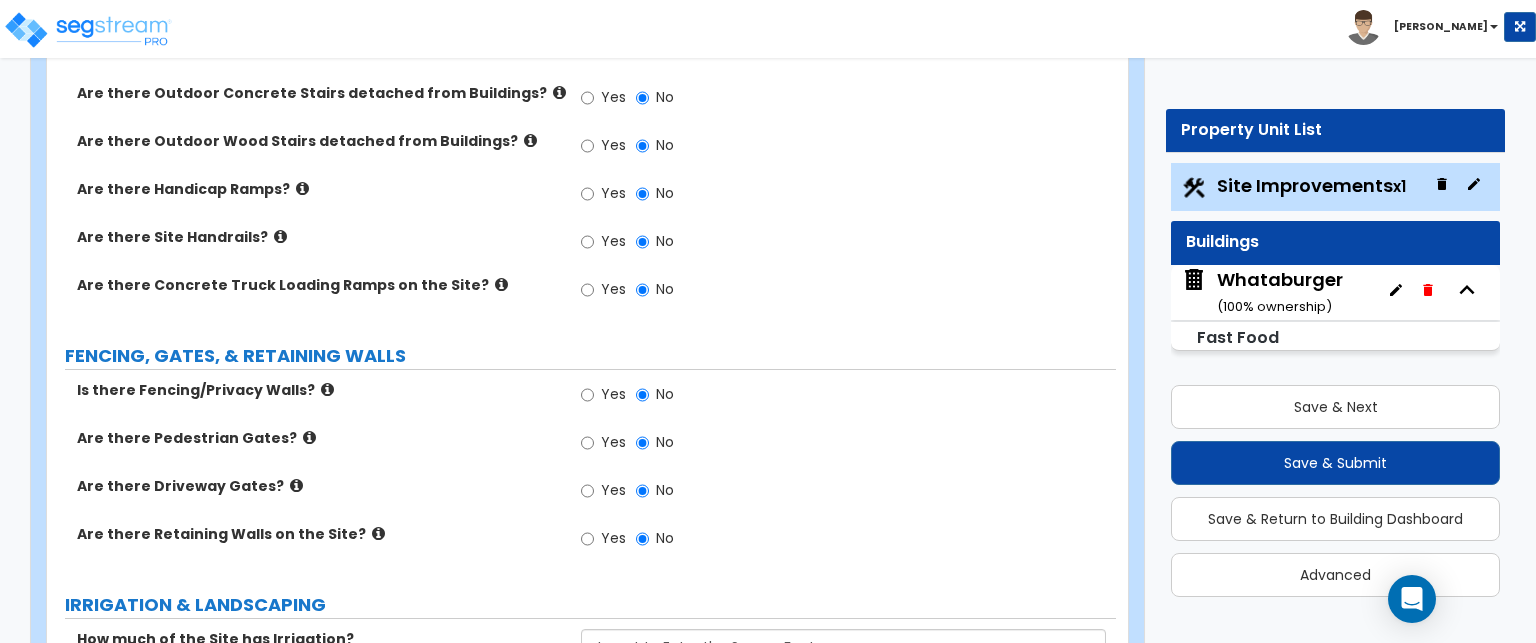 click at bounding box center (296, 485) 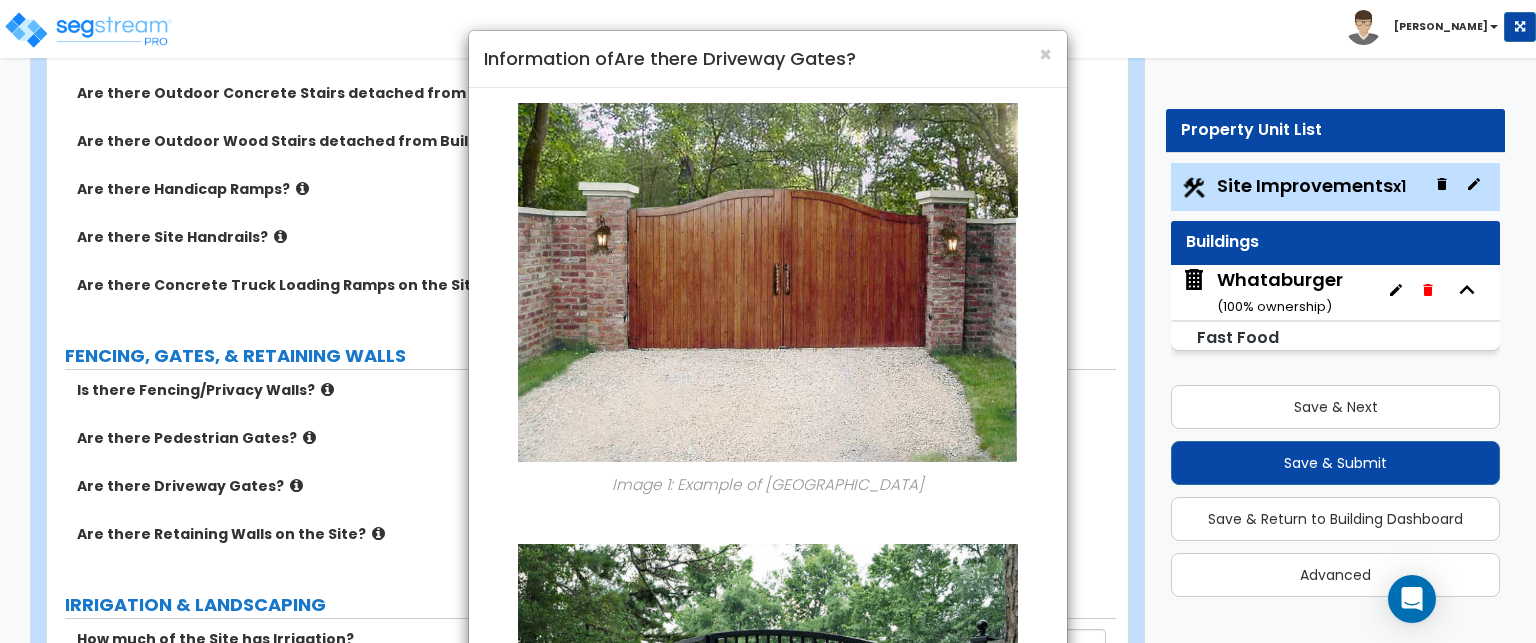 drag, startPoint x: 315, startPoint y: 452, endPoint x: 350, endPoint y: 419, distance: 48.104053 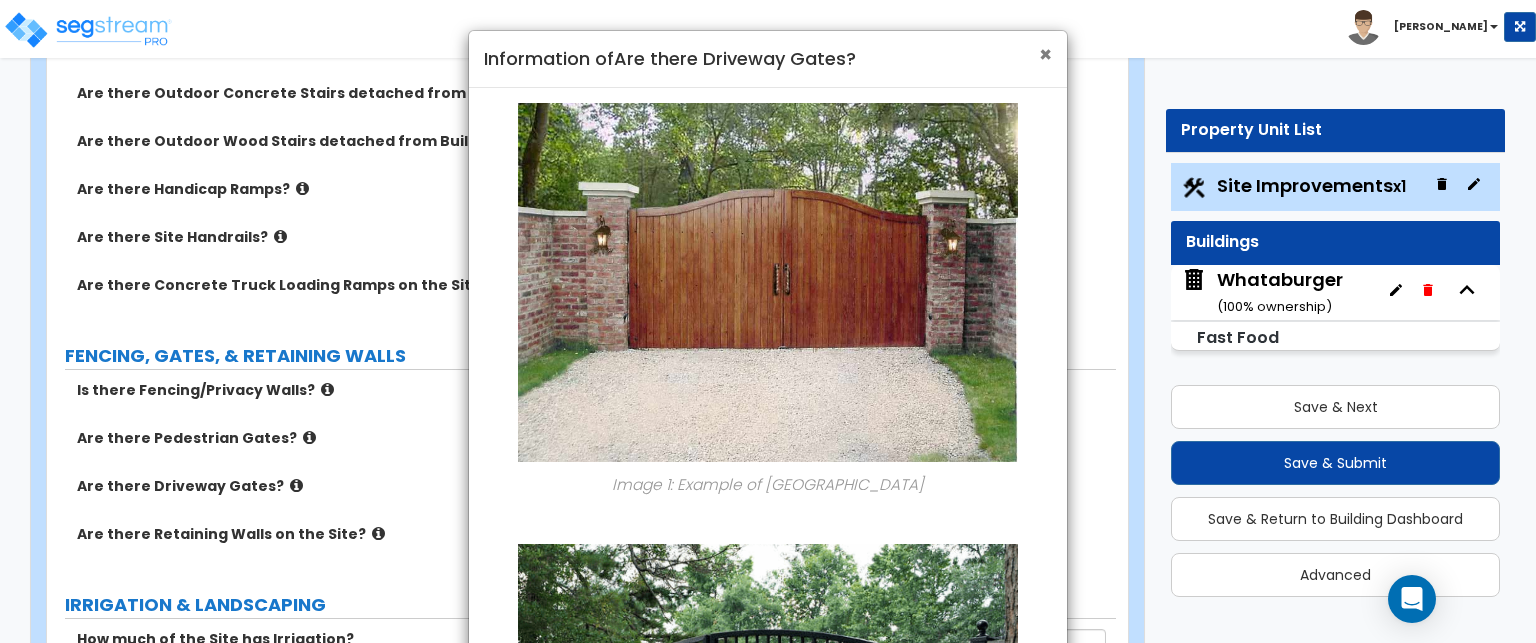 click on "×" at bounding box center [1045, 54] 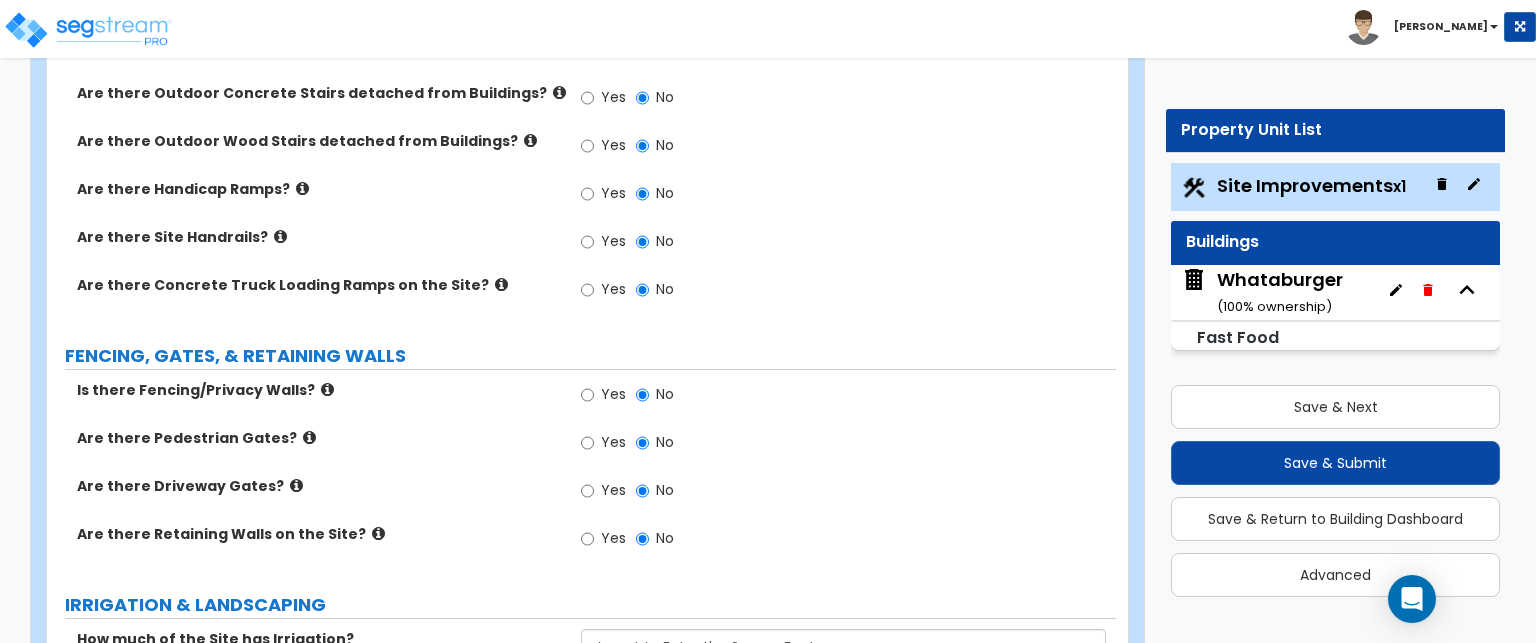 click at bounding box center (378, 533) 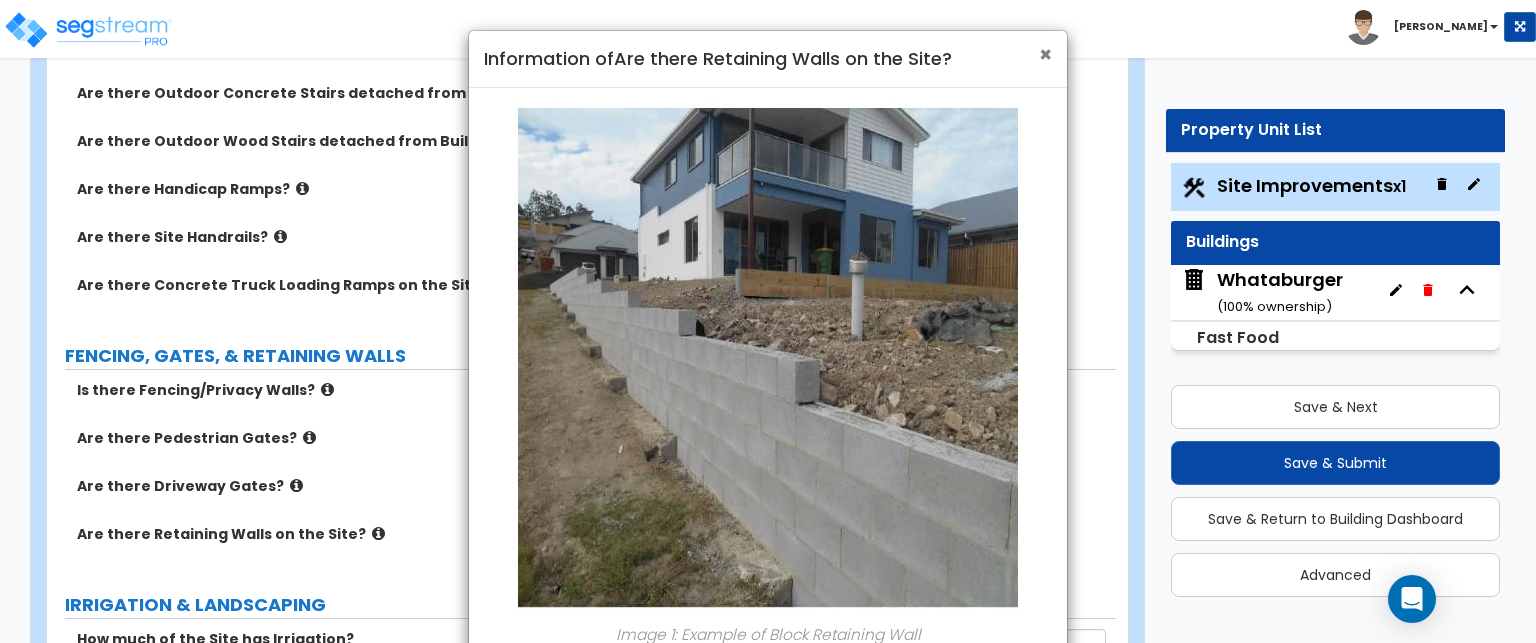 click on "×" at bounding box center (1045, 54) 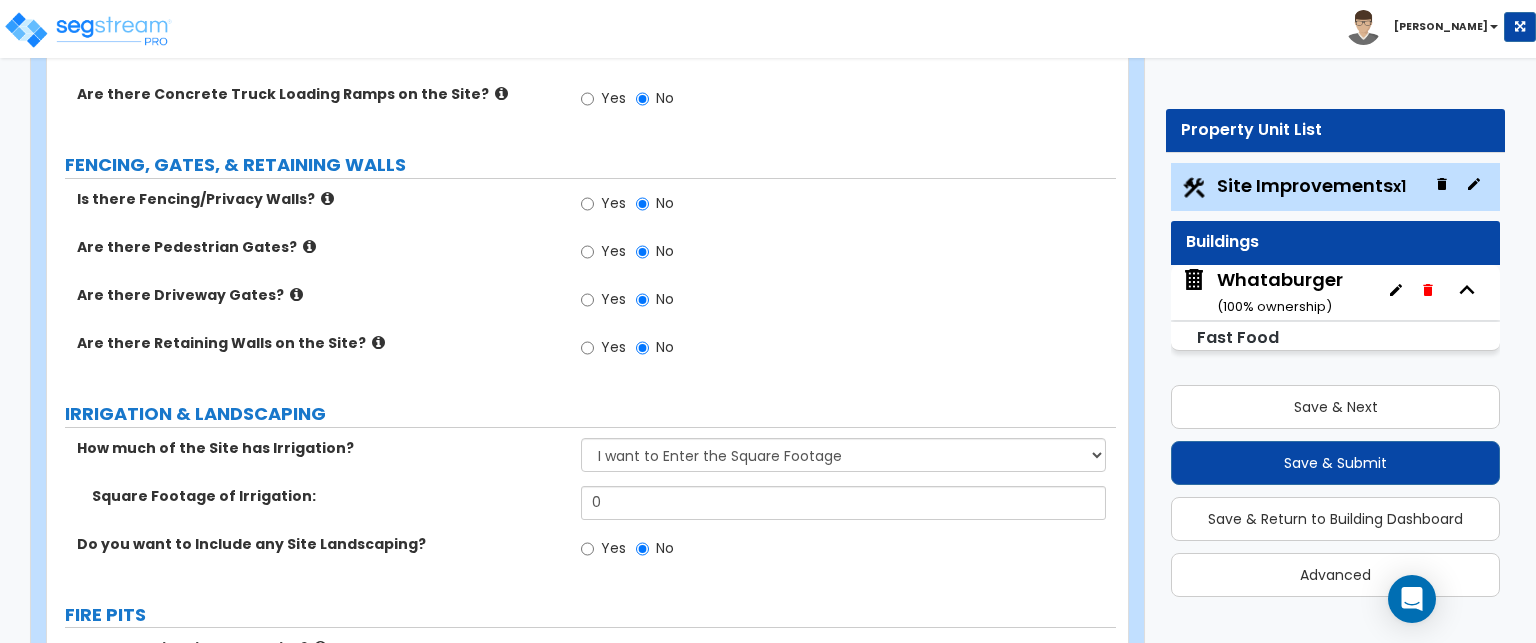 scroll, scrollTop: 2900, scrollLeft: 0, axis: vertical 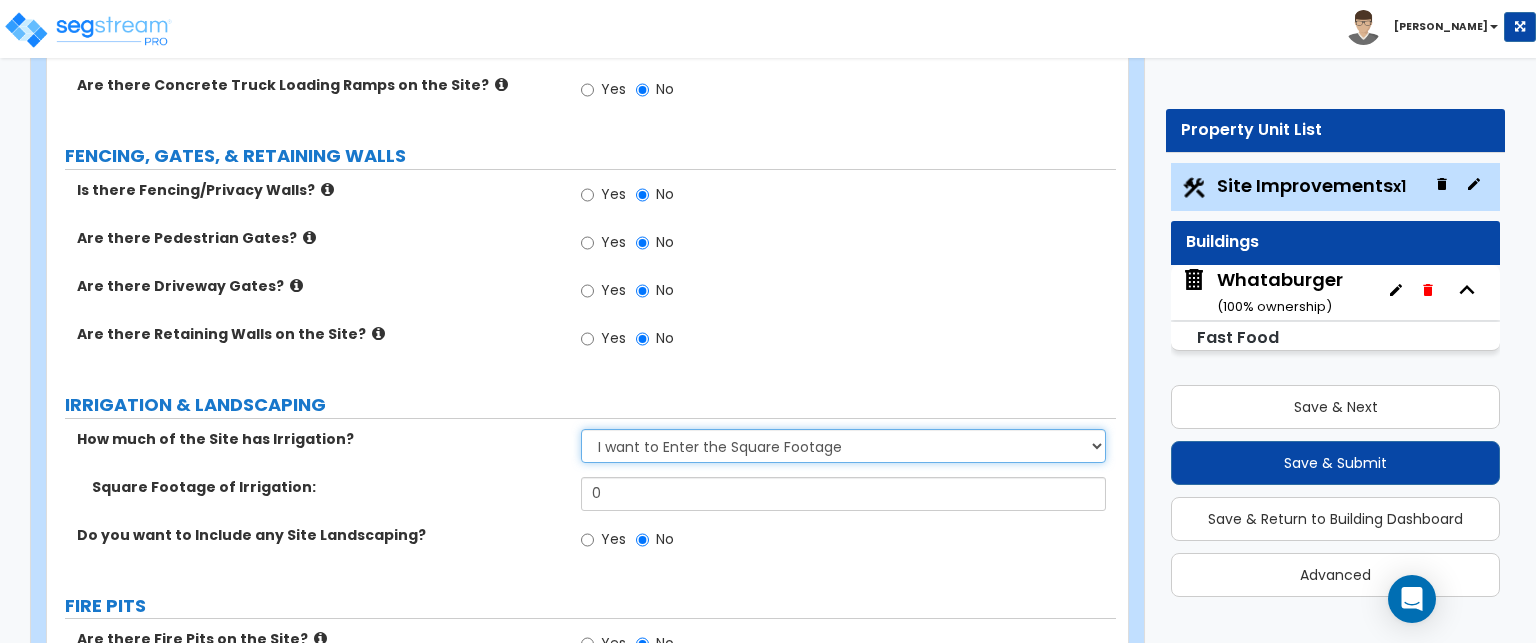 click on "None I want to Enter an Approximate Percentage I want to Enter the Square Footage" at bounding box center [843, 446] 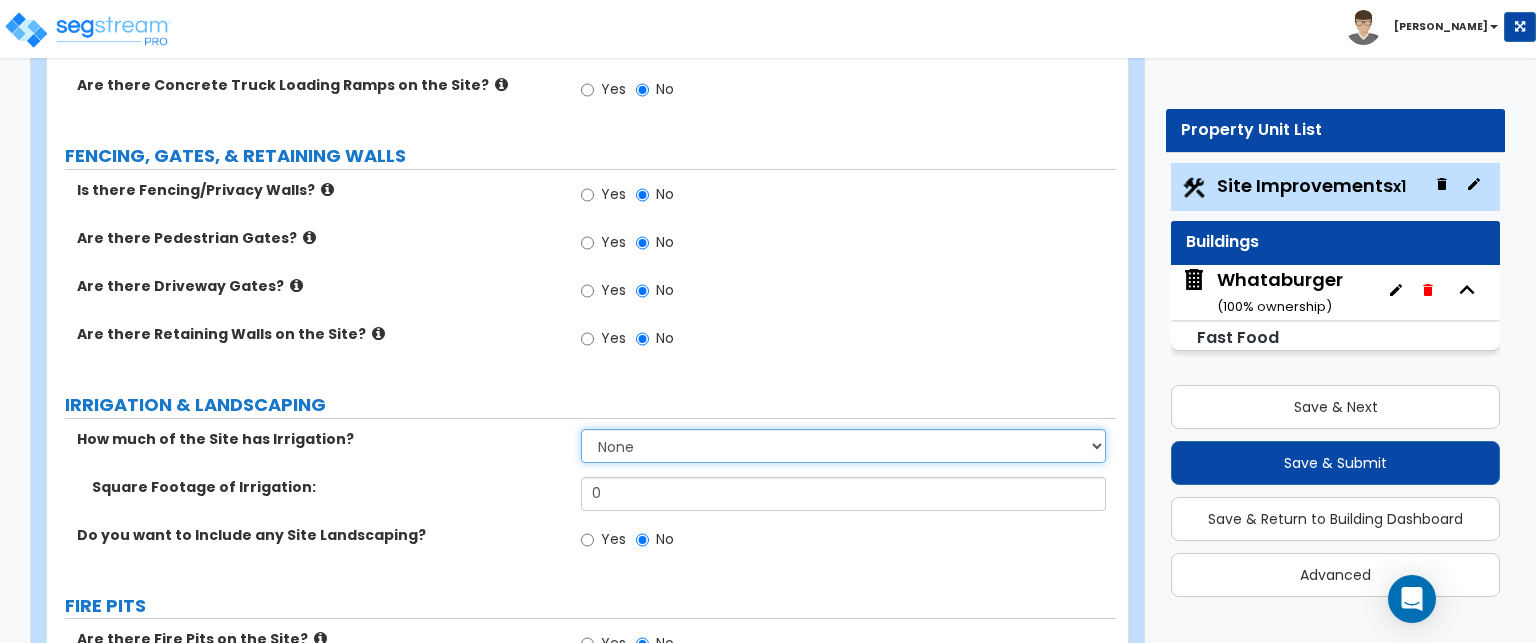 click on "None I want to Enter an Approximate Percentage I want to Enter the Square Footage" at bounding box center [843, 446] 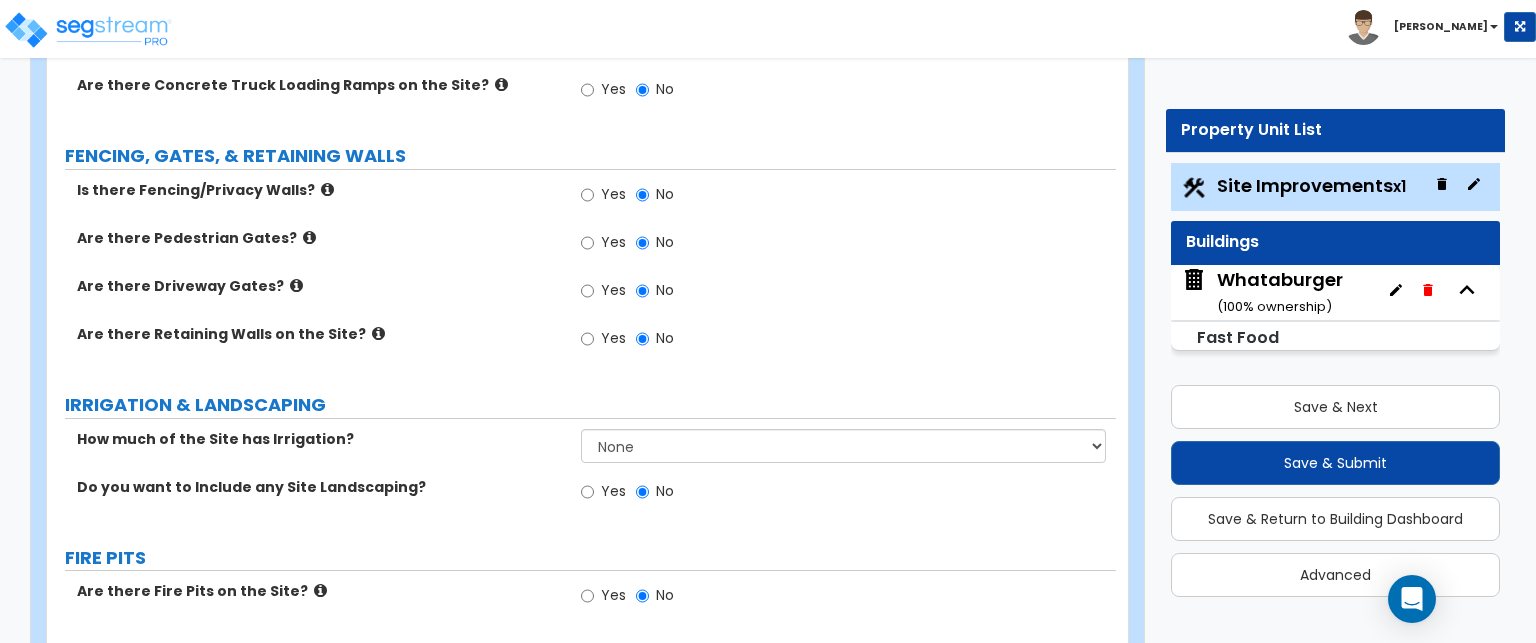 click on "Are there Fire Pits on the Site?" at bounding box center (321, 591) 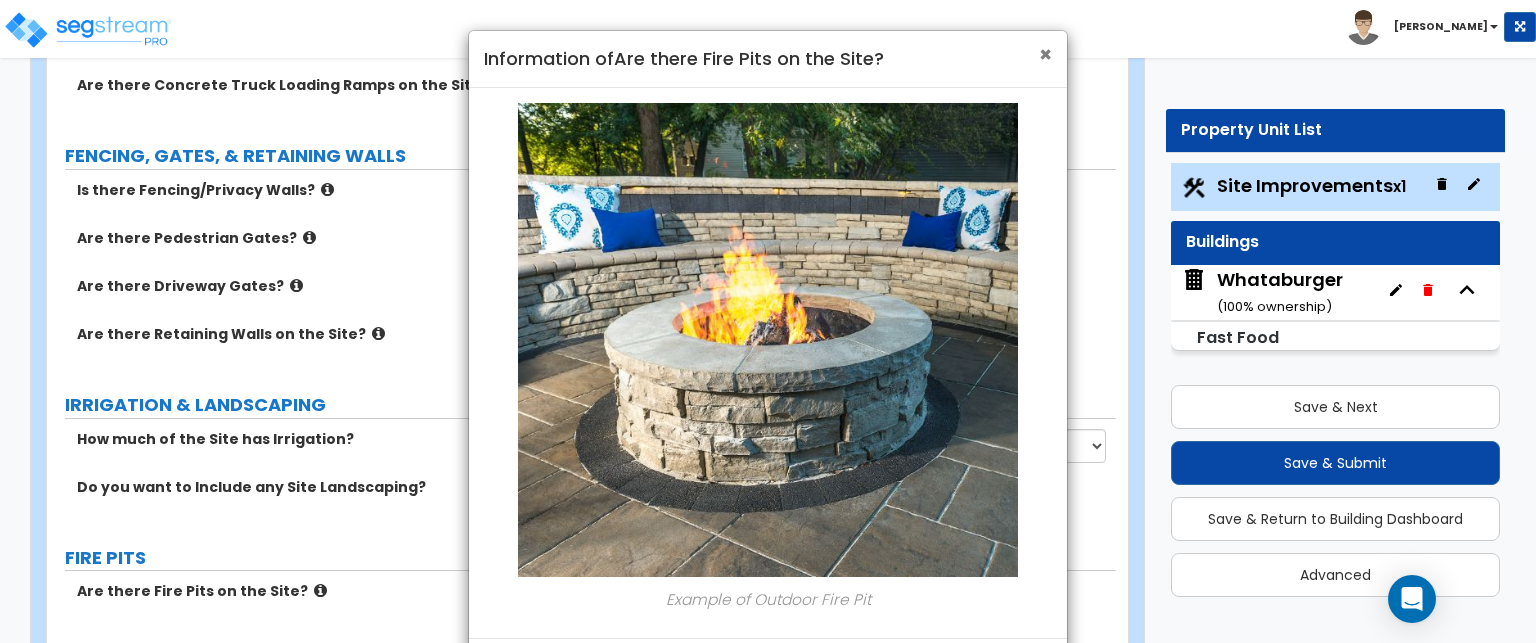 click on "×" at bounding box center (1045, 54) 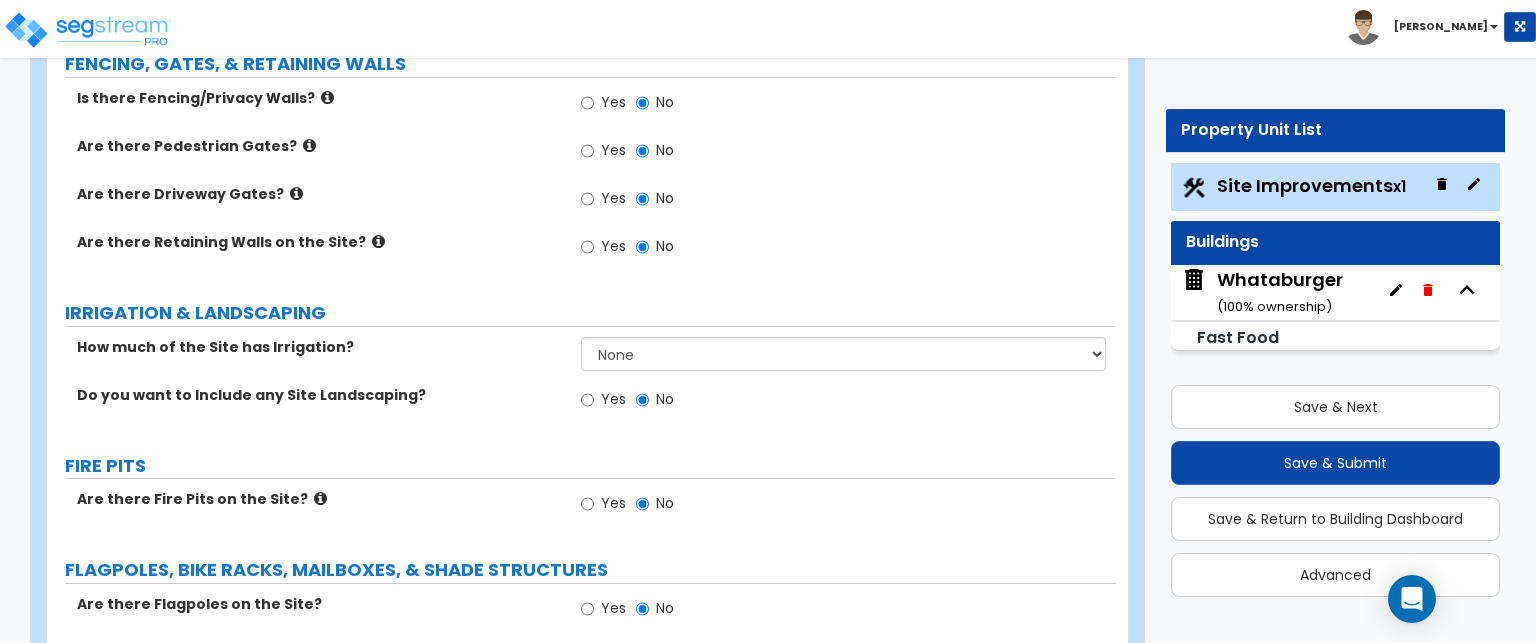 scroll, scrollTop: 3100, scrollLeft: 0, axis: vertical 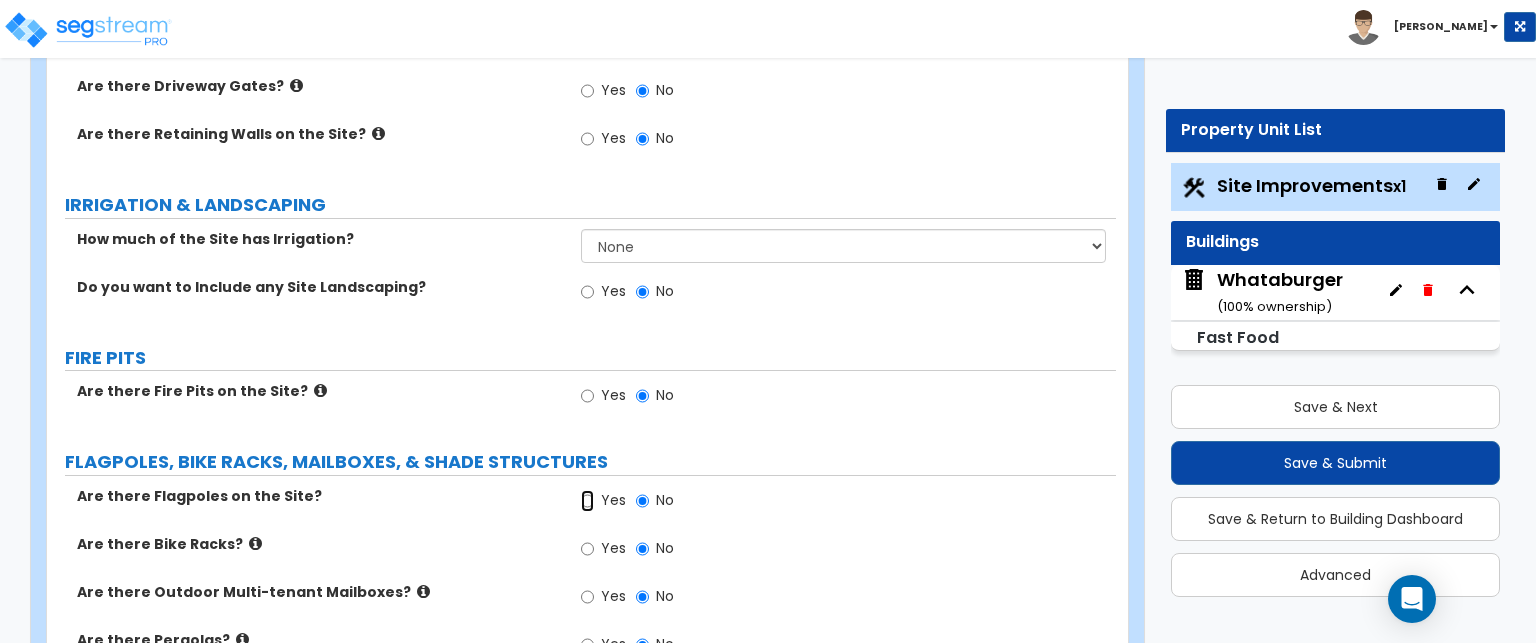 click on "Yes" at bounding box center (587, 501) 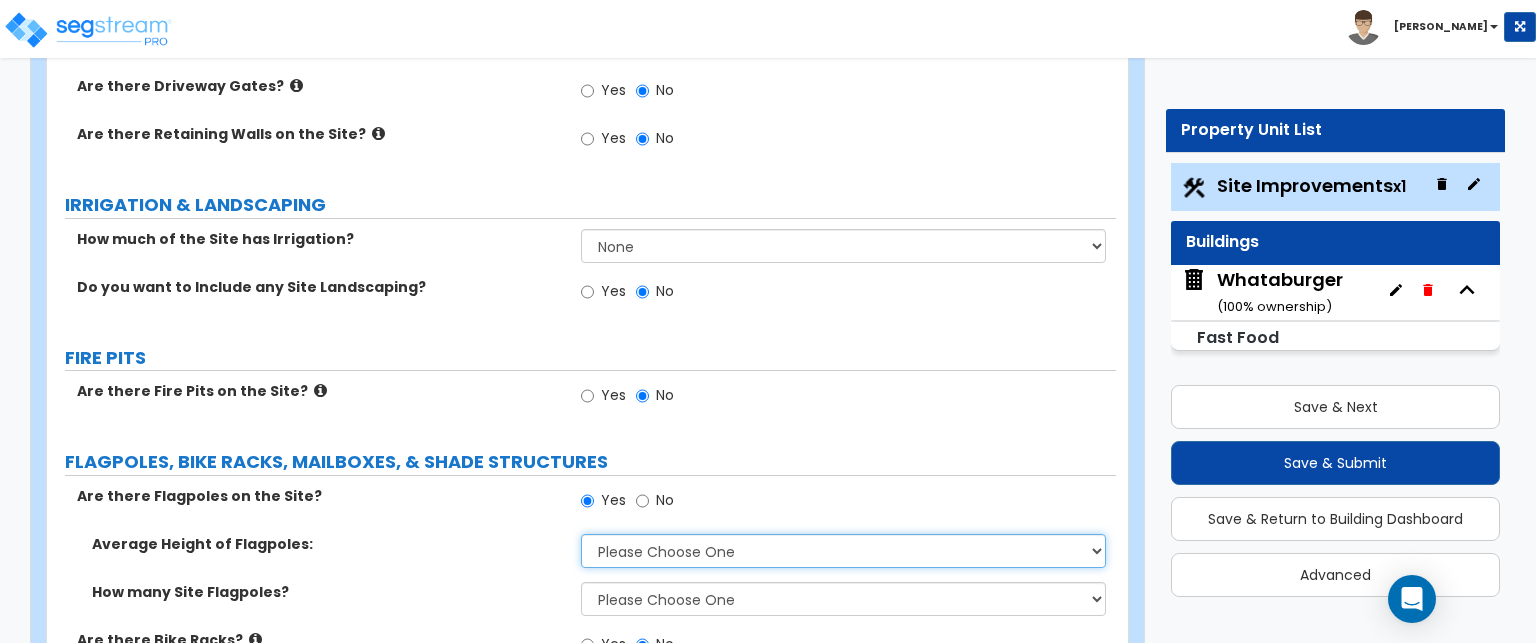 click on "Please Choose One 20 ft 59 ft 70 ft 100 ft" at bounding box center [843, 551] 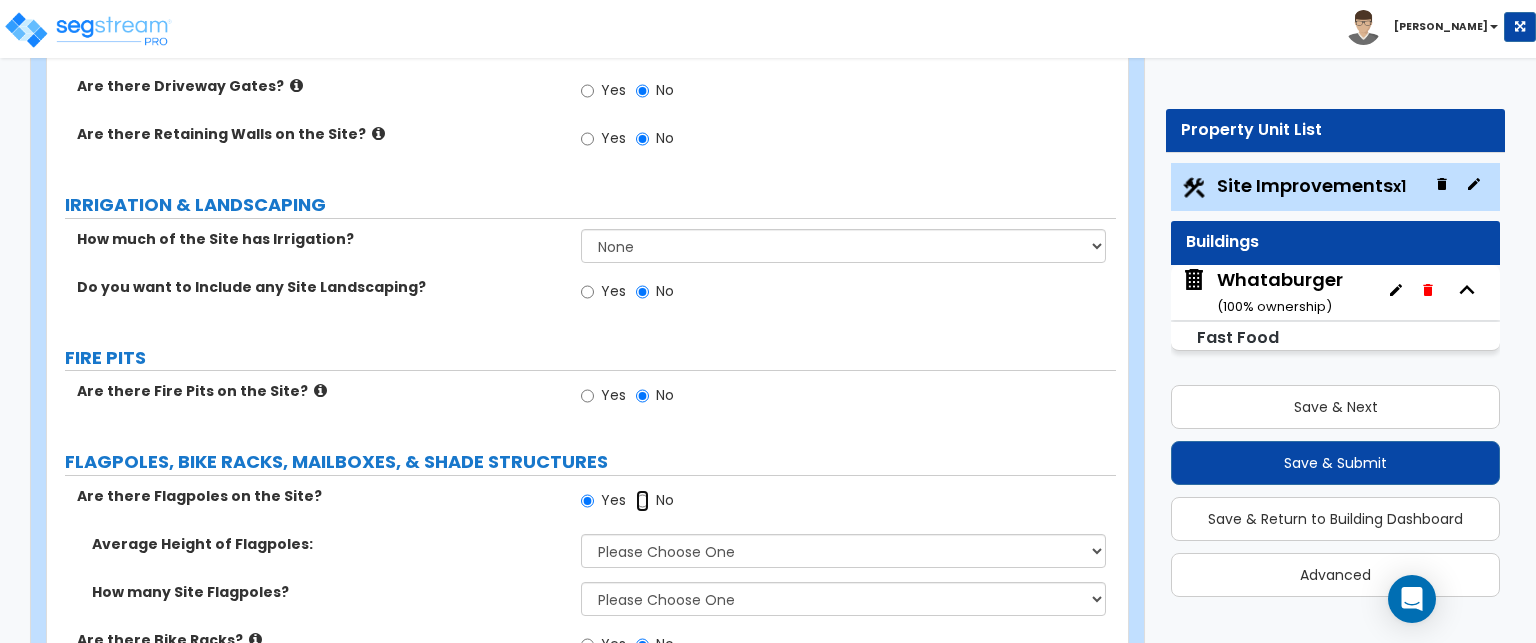click on "No" at bounding box center [642, 501] 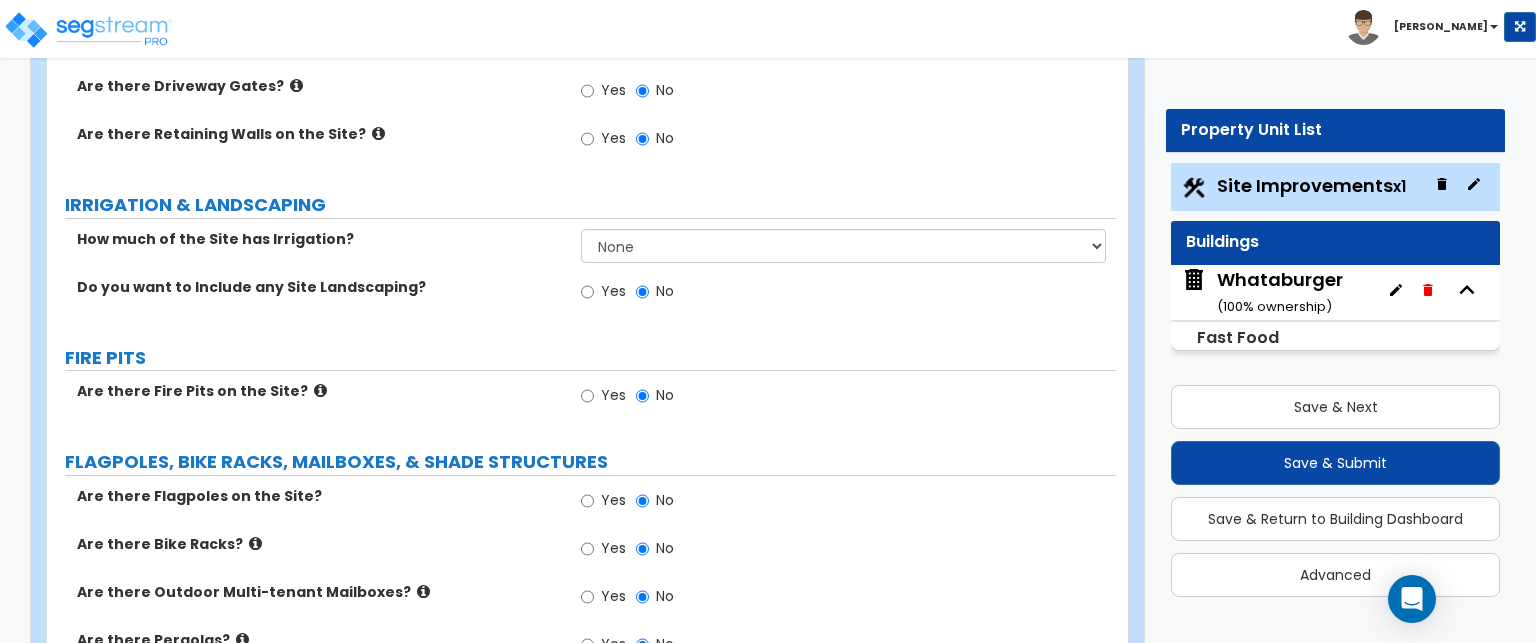 click at bounding box center [255, 543] 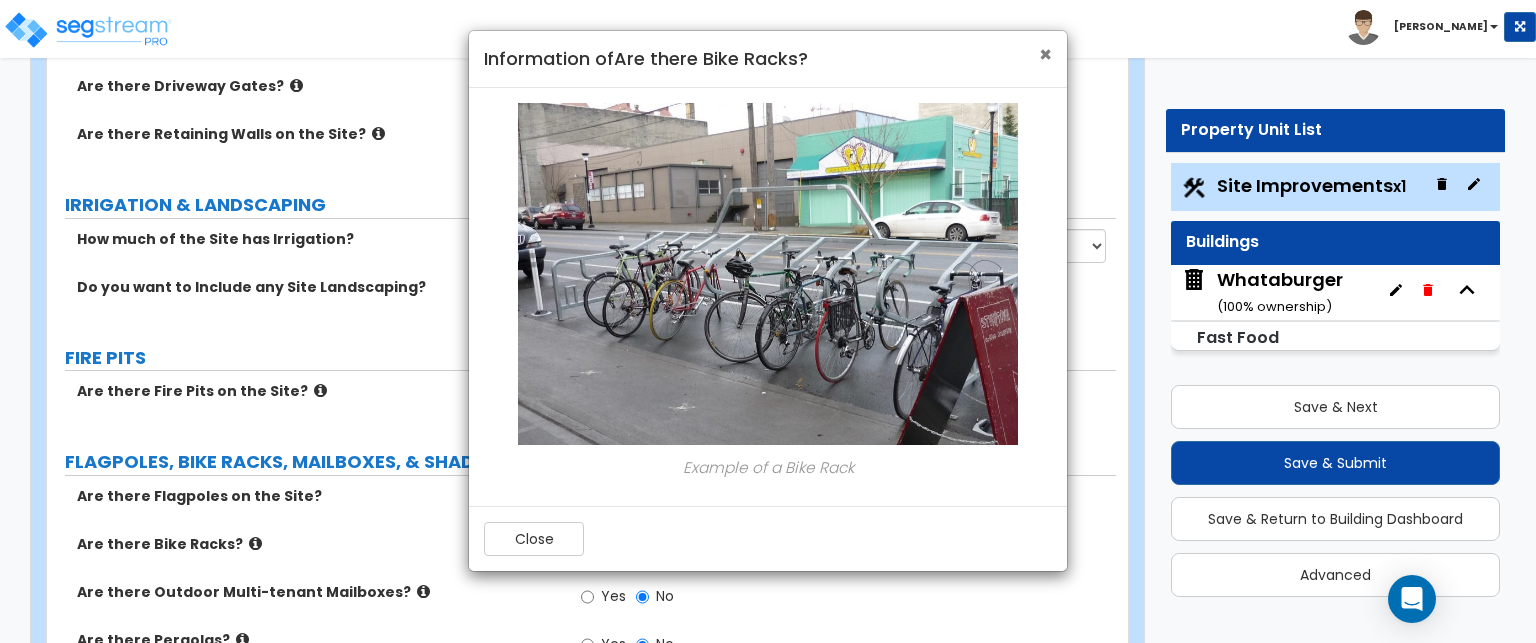 click on "×" at bounding box center [1045, 54] 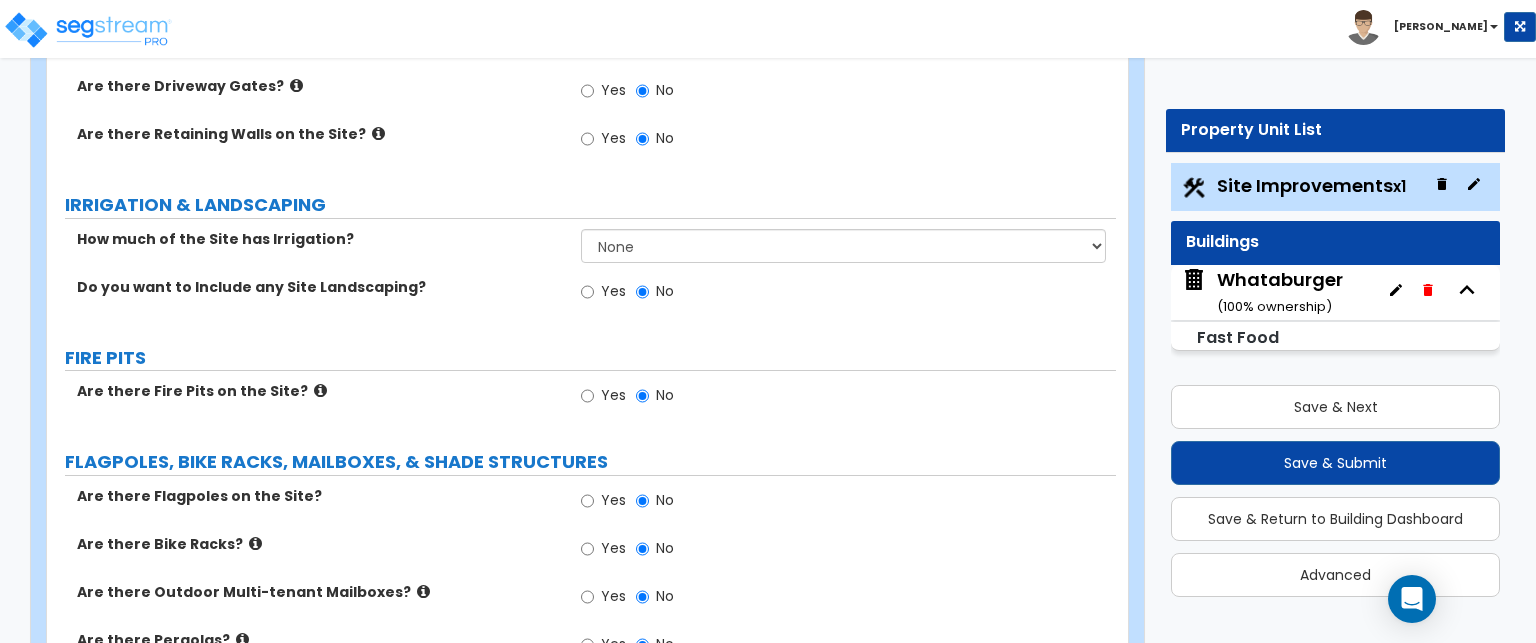 click at bounding box center [423, 591] 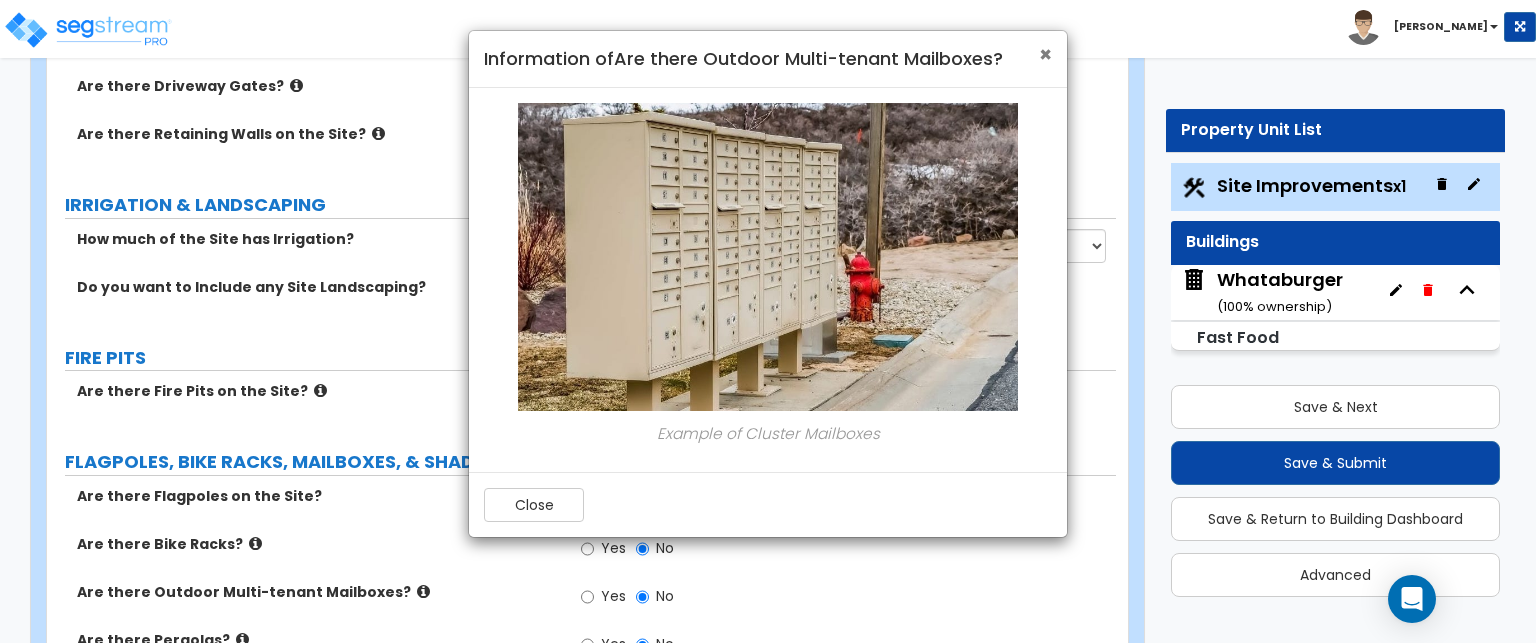 click on "×" at bounding box center (1045, 54) 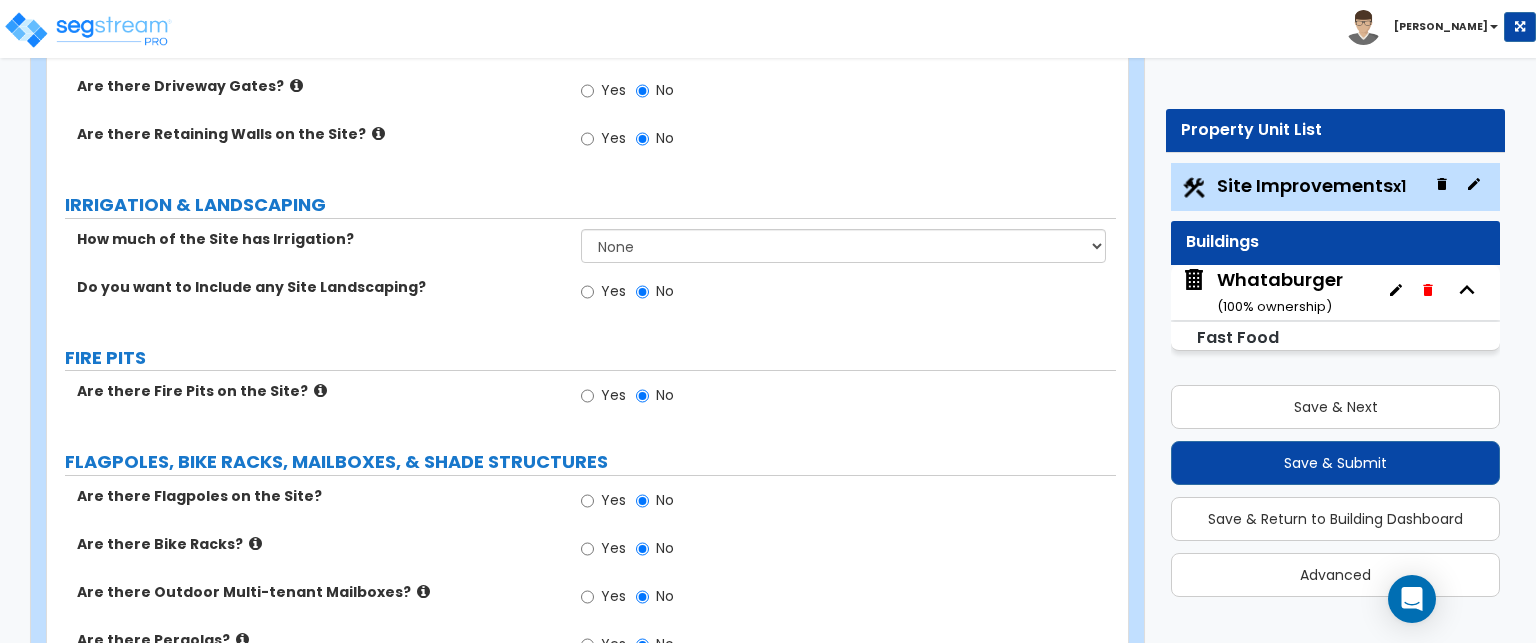 click at bounding box center [242, 639] 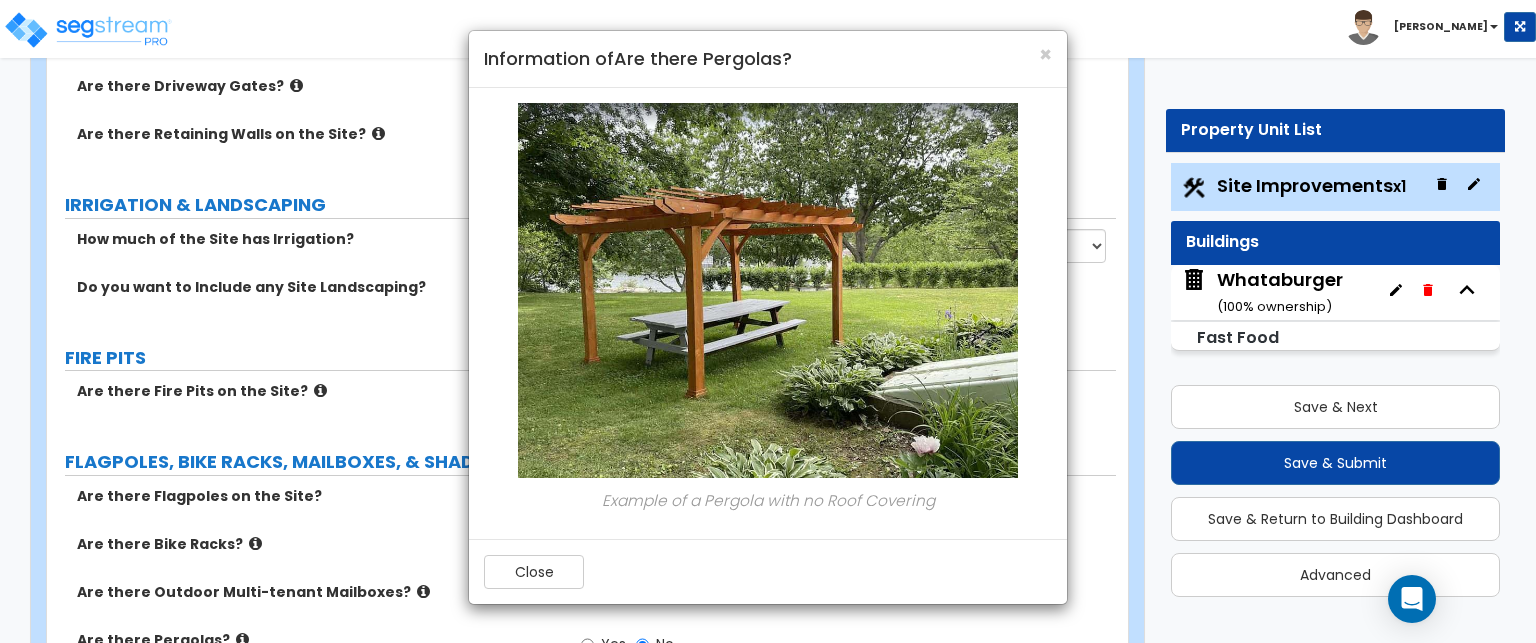 click on "× Information of  Are there Pergolas?" at bounding box center (768, 59) 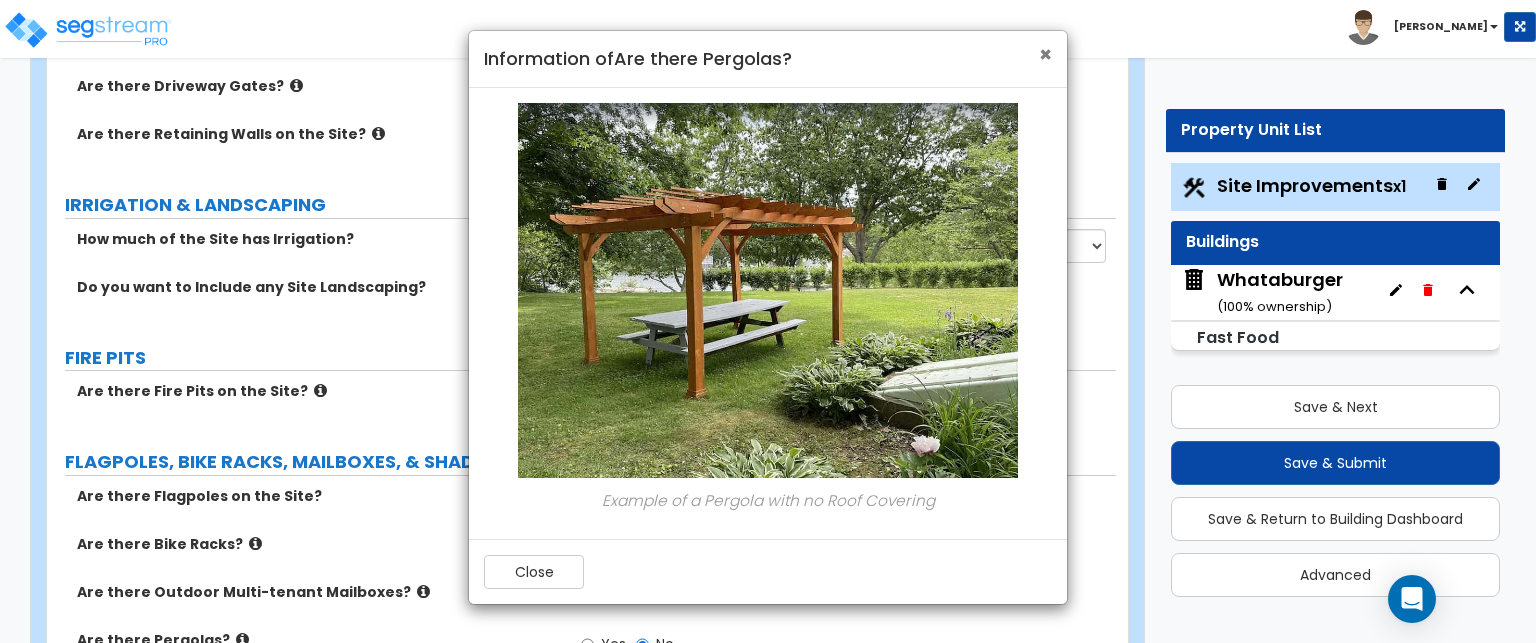 click on "×" at bounding box center [1045, 54] 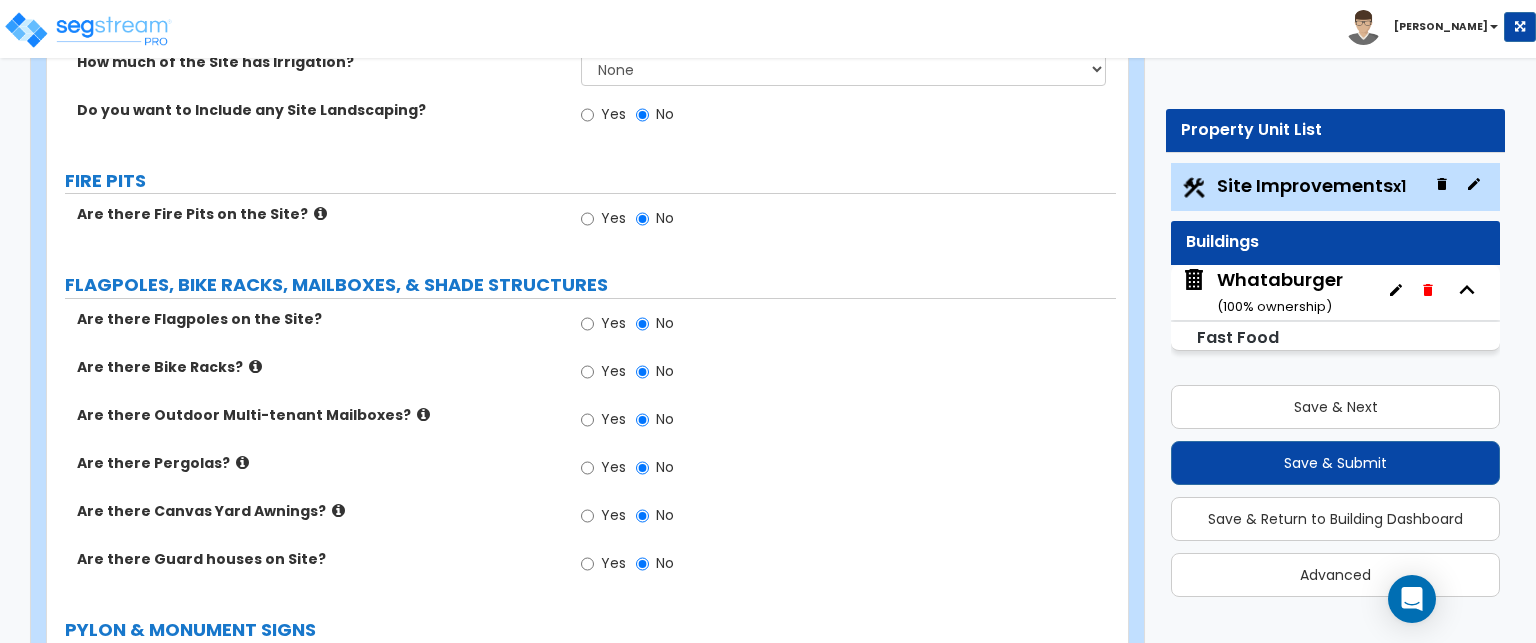 scroll, scrollTop: 3300, scrollLeft: 0, axis: vertical 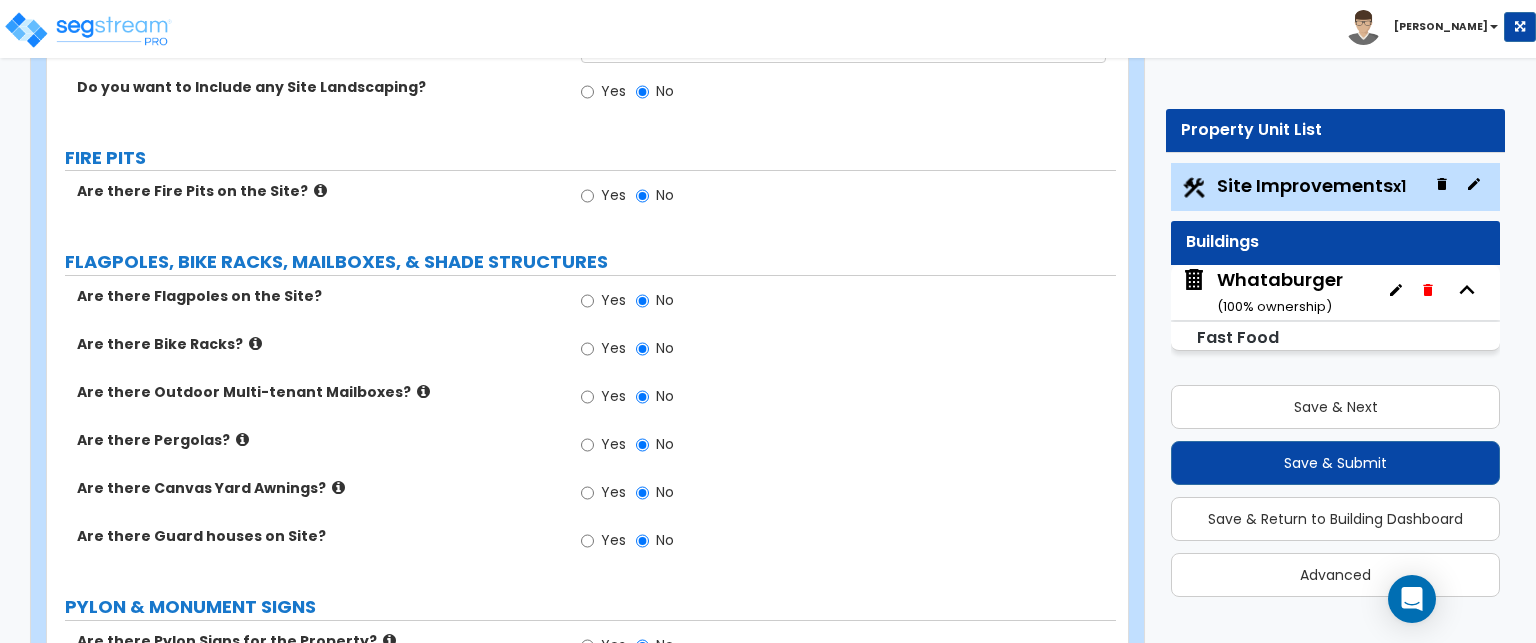 click at bounding box center [338, 487] 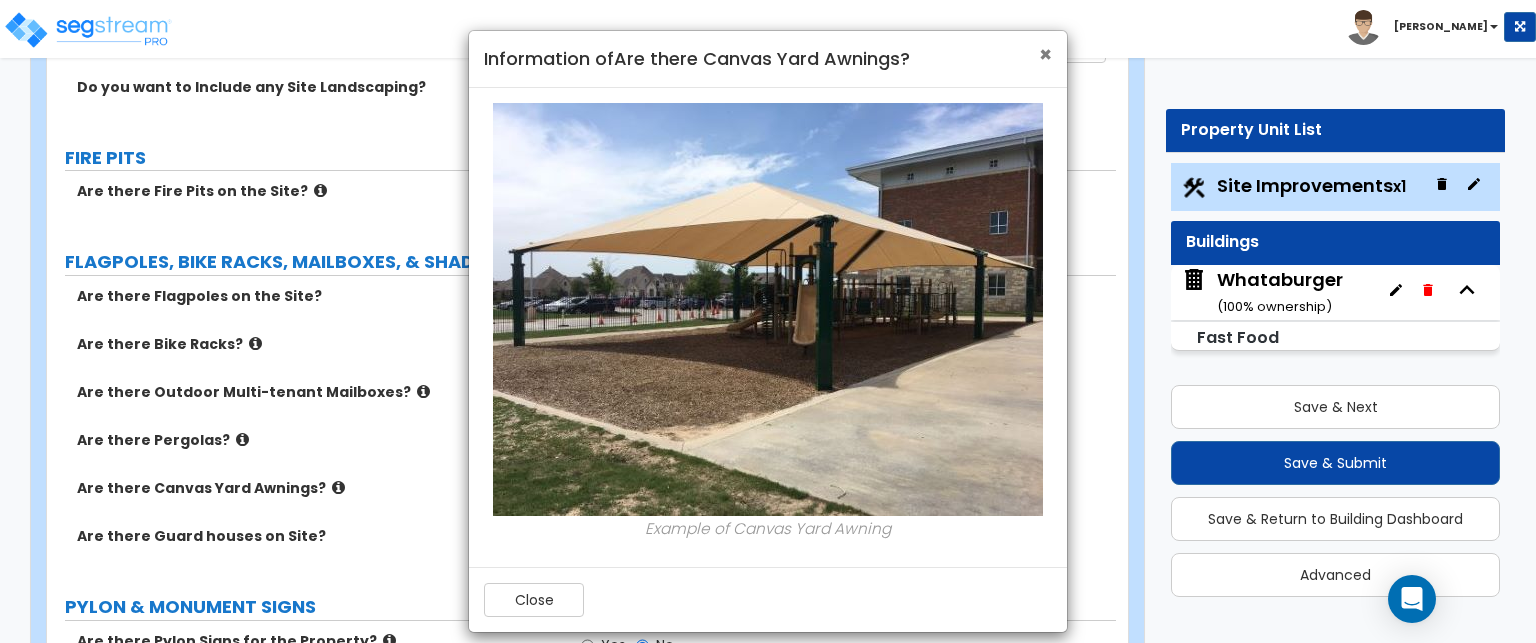 click on "×" at bounding box center [1045, 54] 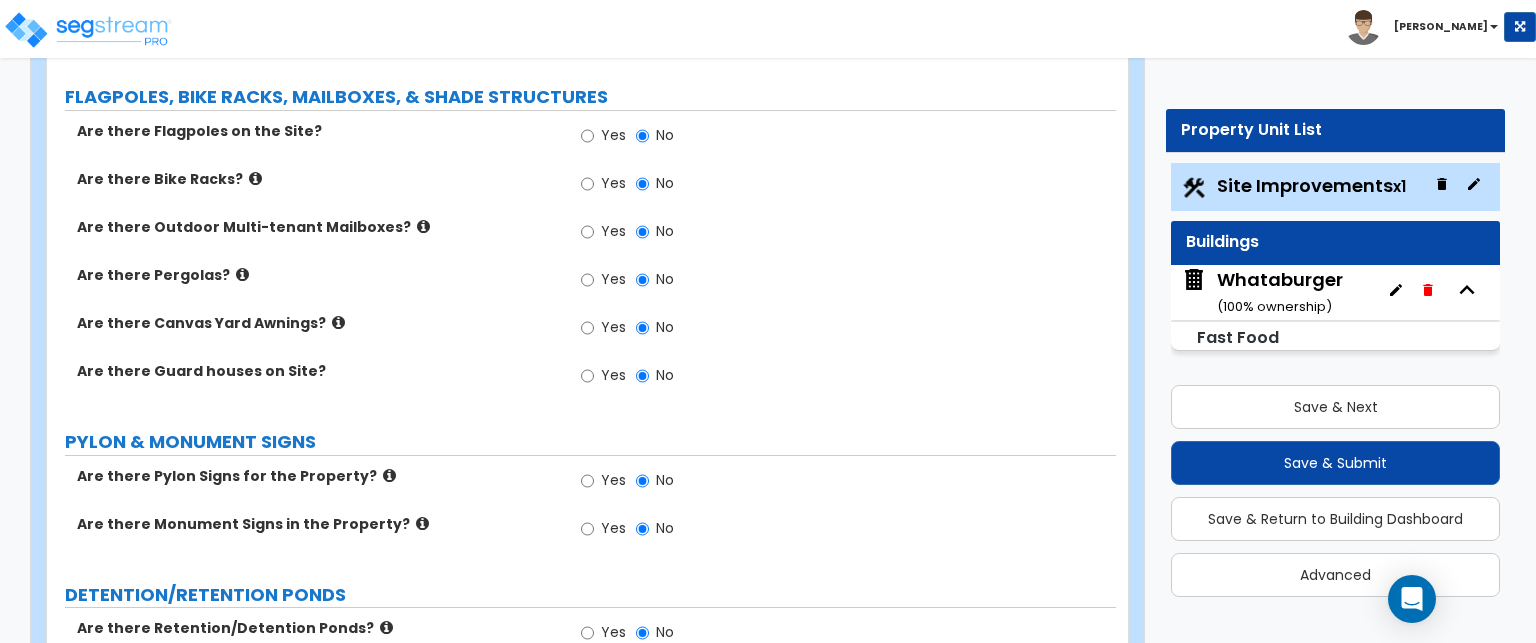 scroll, scrollTop: 3500, scrollLeft: 0, axis: vertical 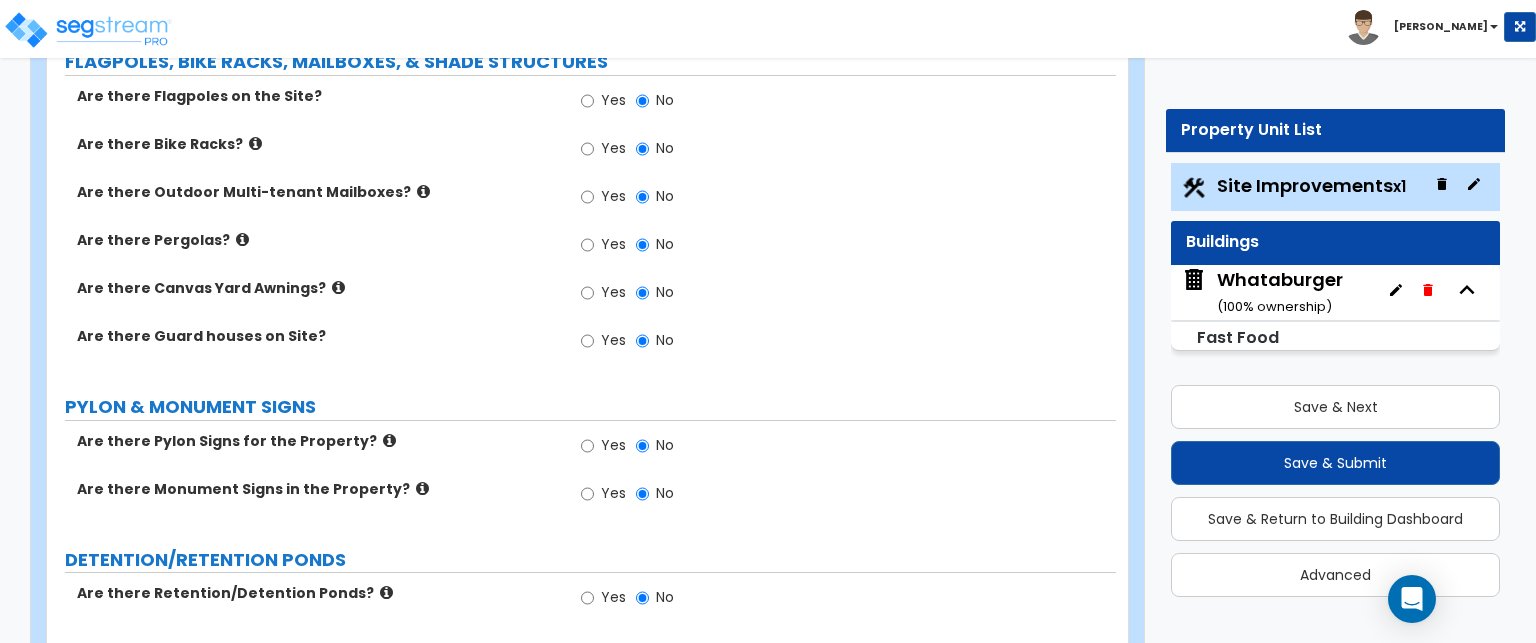 click at bounding box center (389, 440) 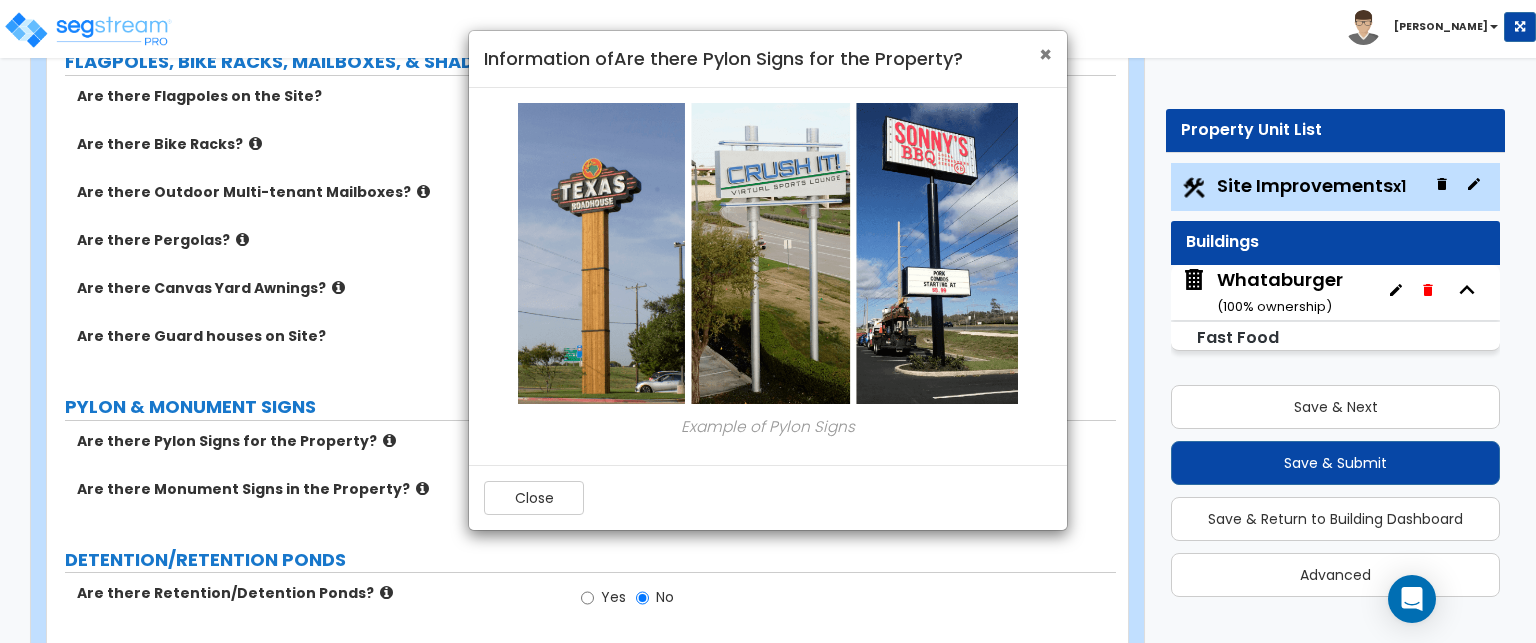 click on "×" at bounding box center [1045, 54] 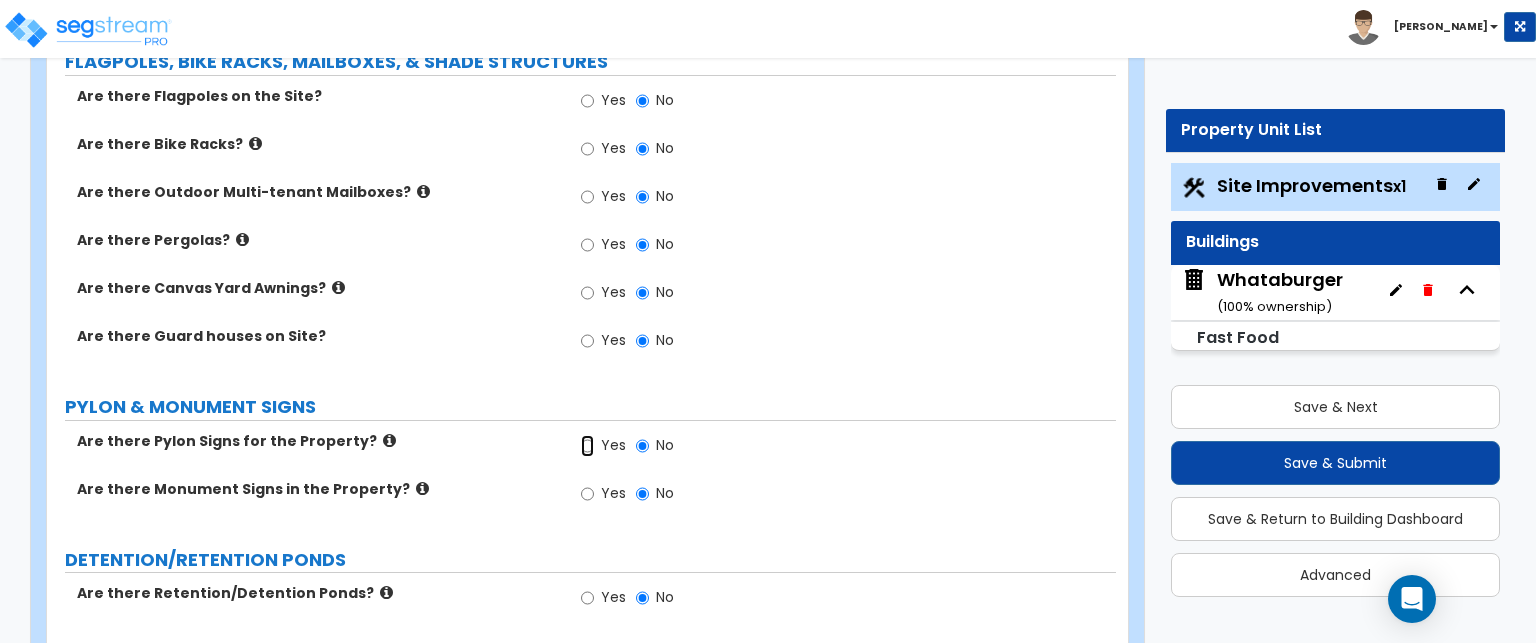 click on "Yes" at bounding box center [587, 446] 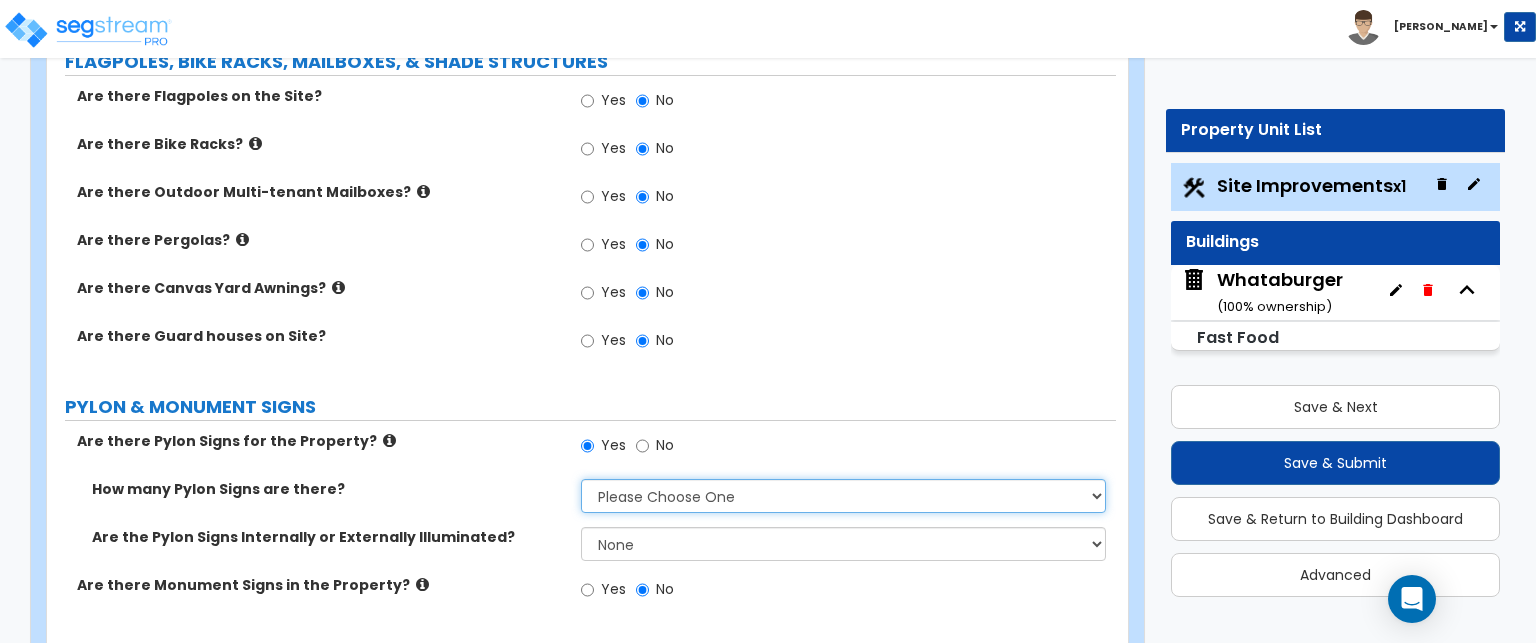click on "Please Choose One 1 2 3" at bounding box center [843, 496] 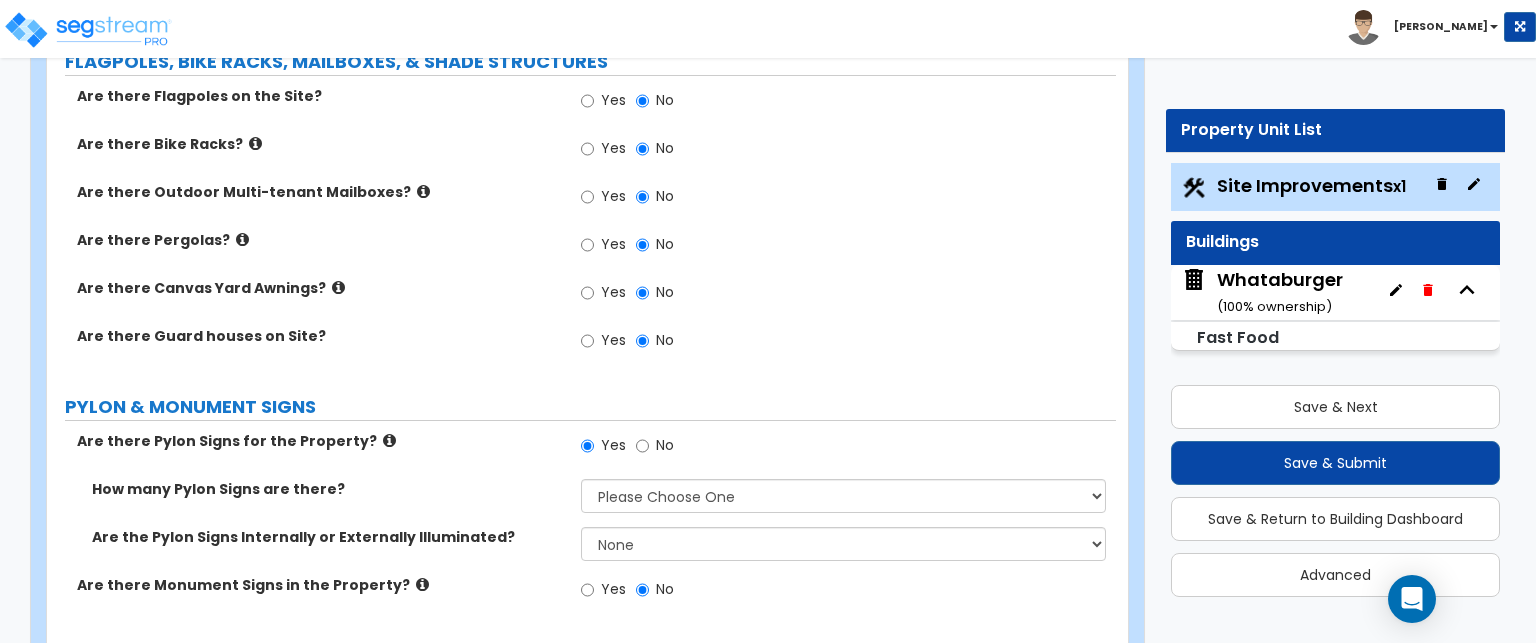 click at bounding box center (422, 584) 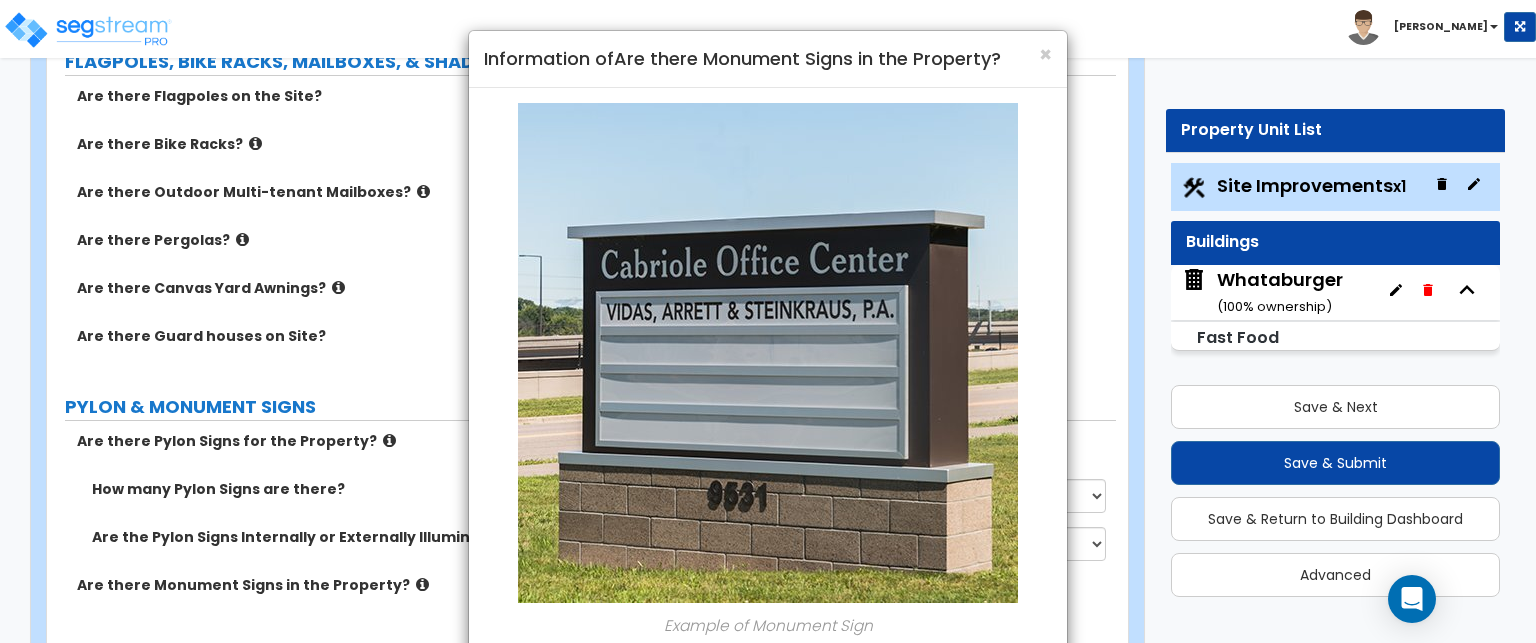 scroll, scrollTop: 152, scrollLeft: 0, axis: vertical 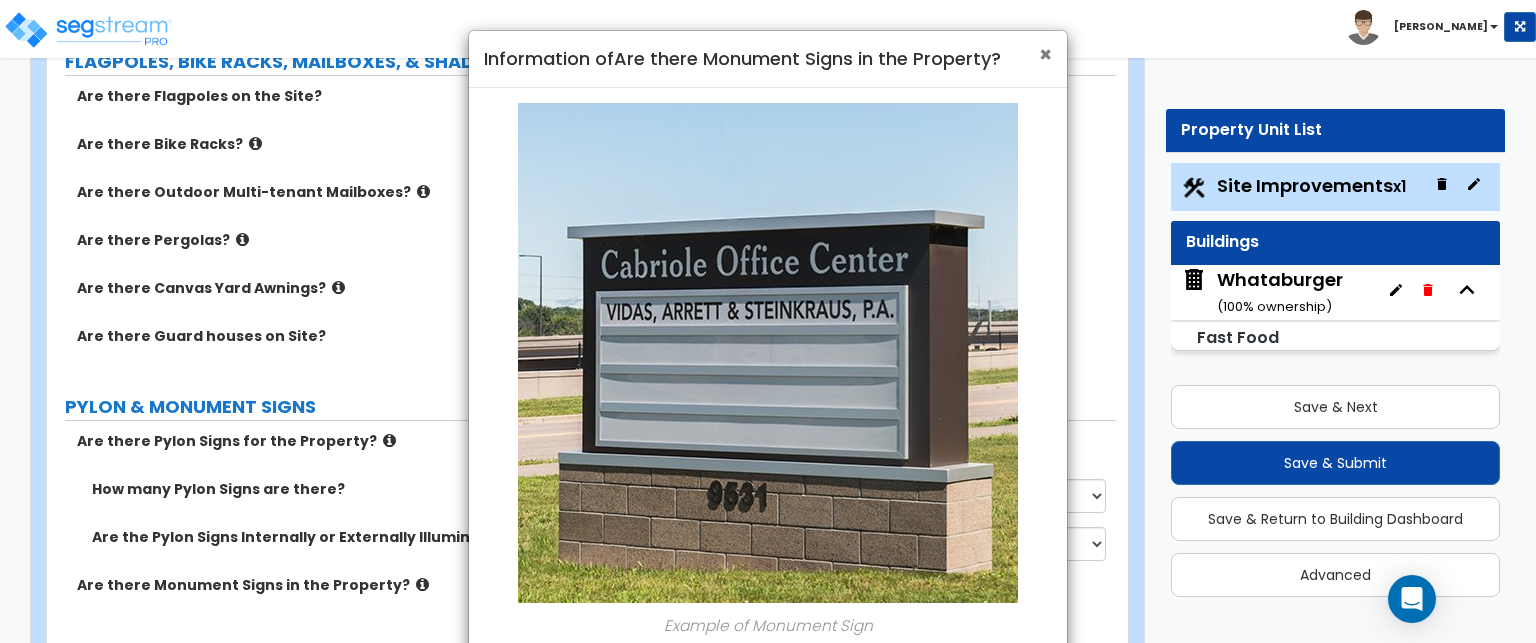 click on "×" at bounding box center (1045, 54) 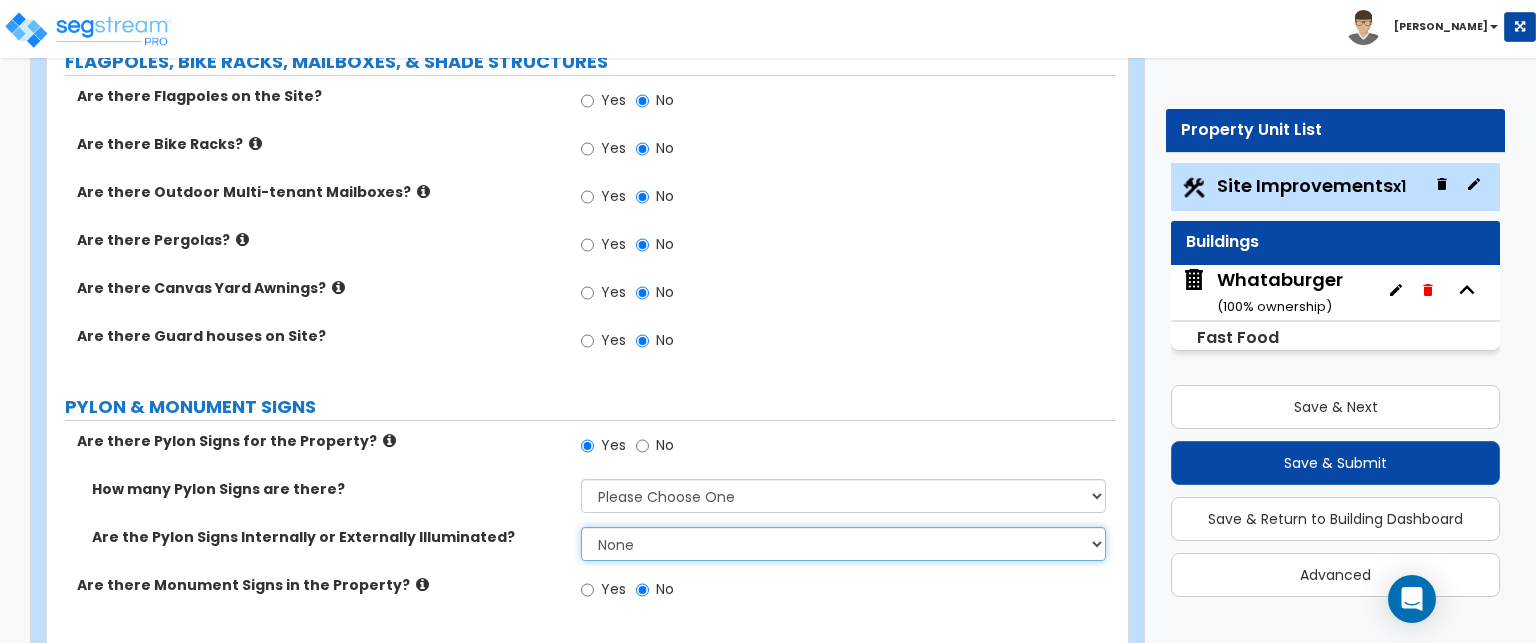 click on "None Internally Illuminated Externally Illuminated" at bounding box center (843, 544) 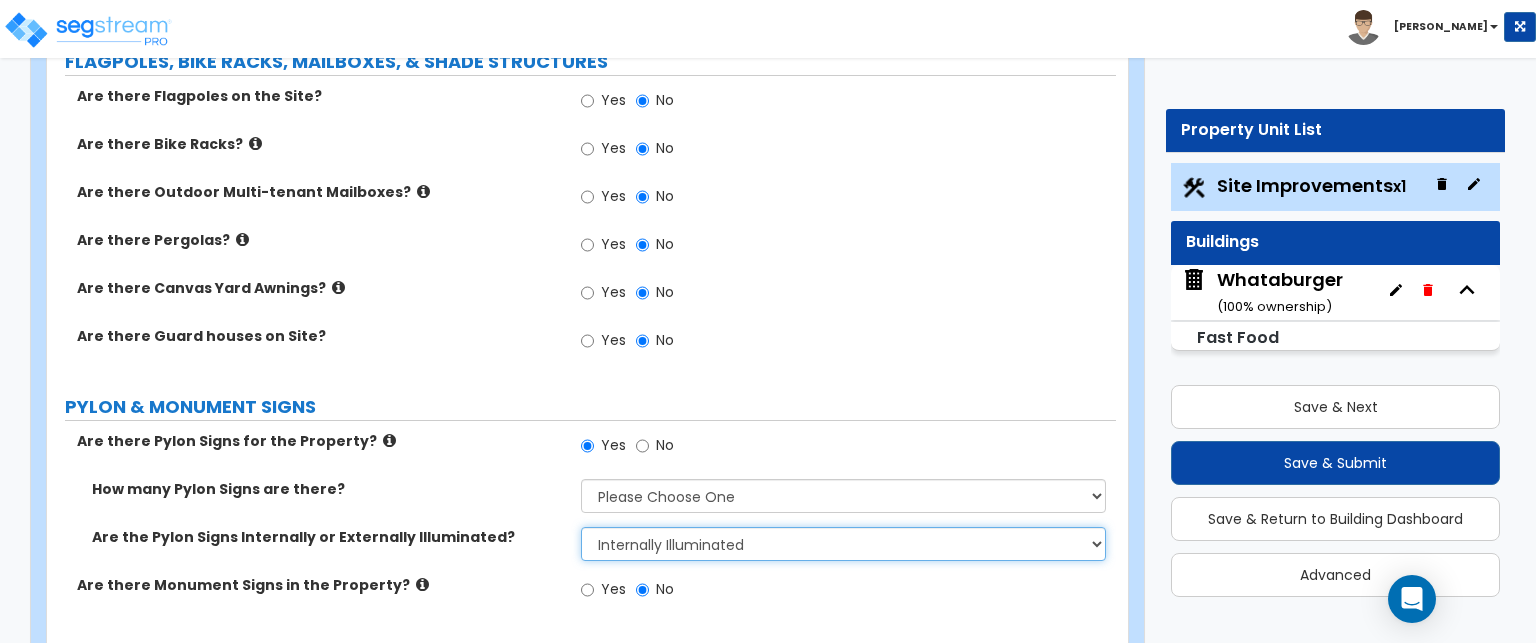click on "None Internally Illuminated Externally Illuminated" at bounding box center (843, 544) 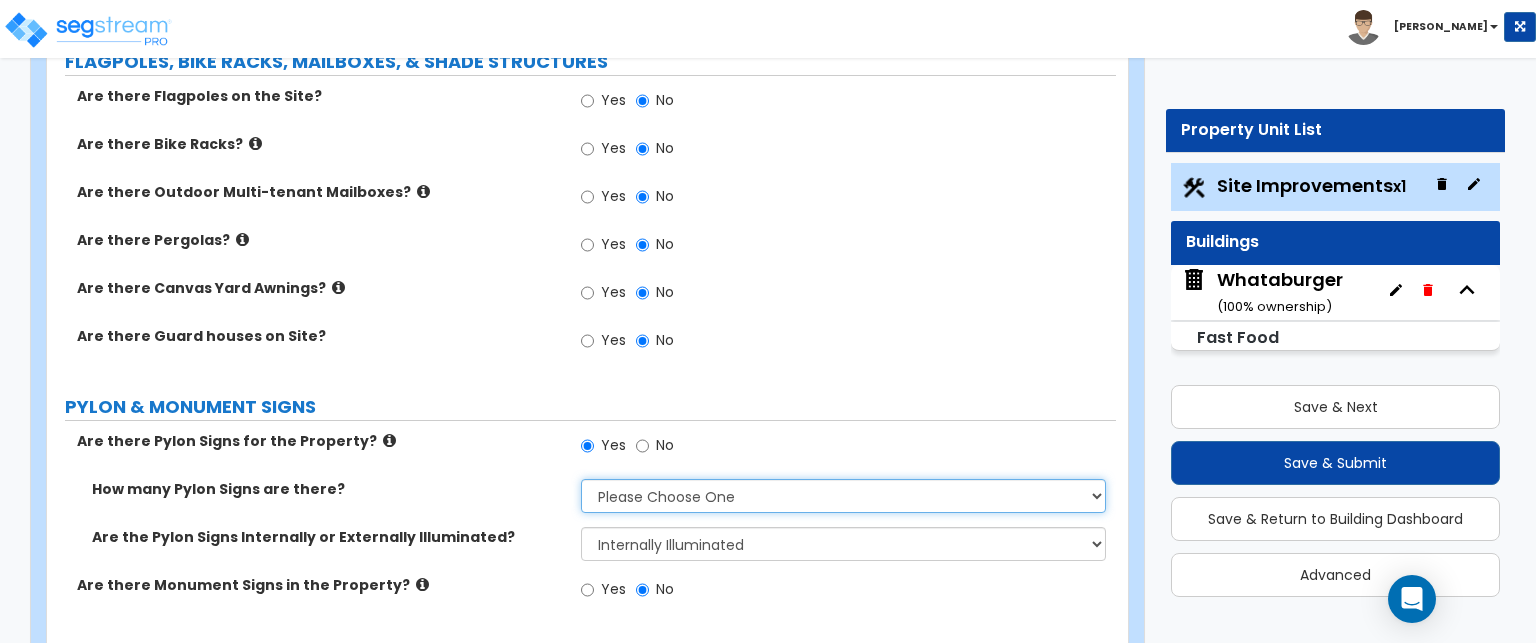 click on "Please Choose One 1 2 3" at bounding box center (843, 496) 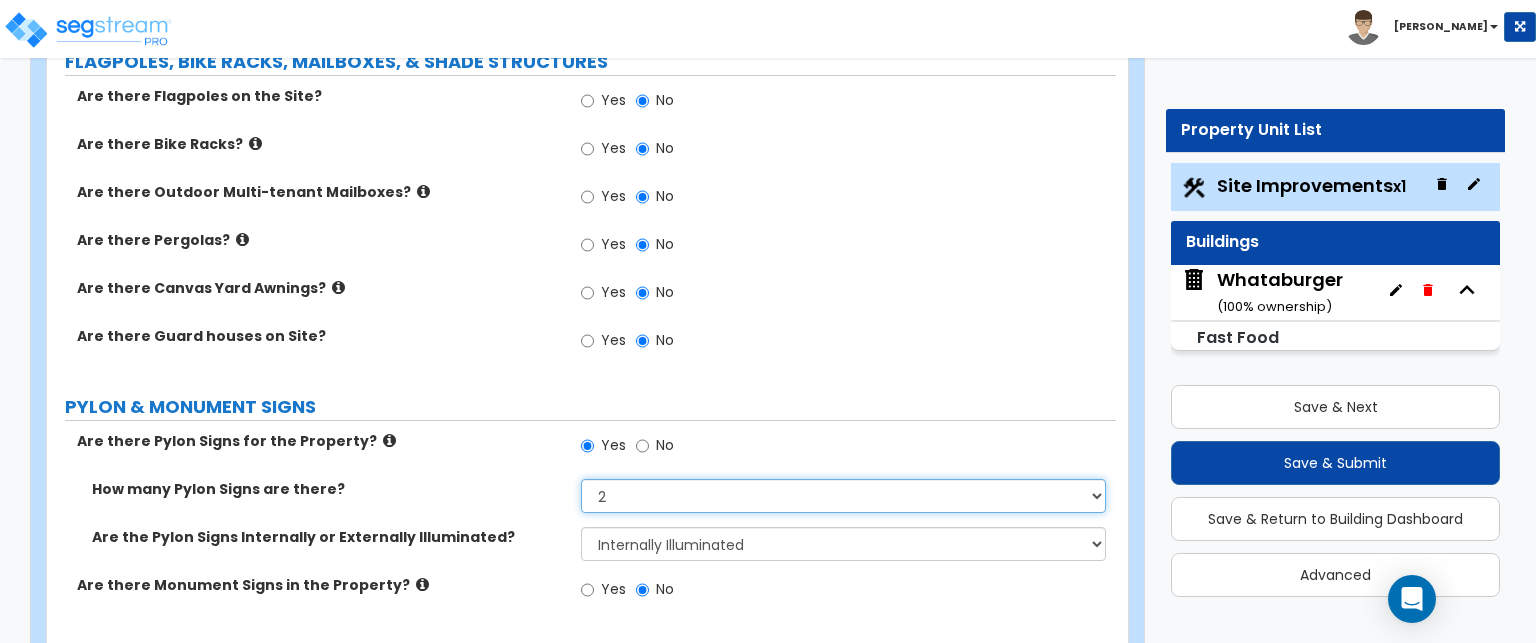 click on "Please Choose One 1 2 3" at bounding box center [843, 496] 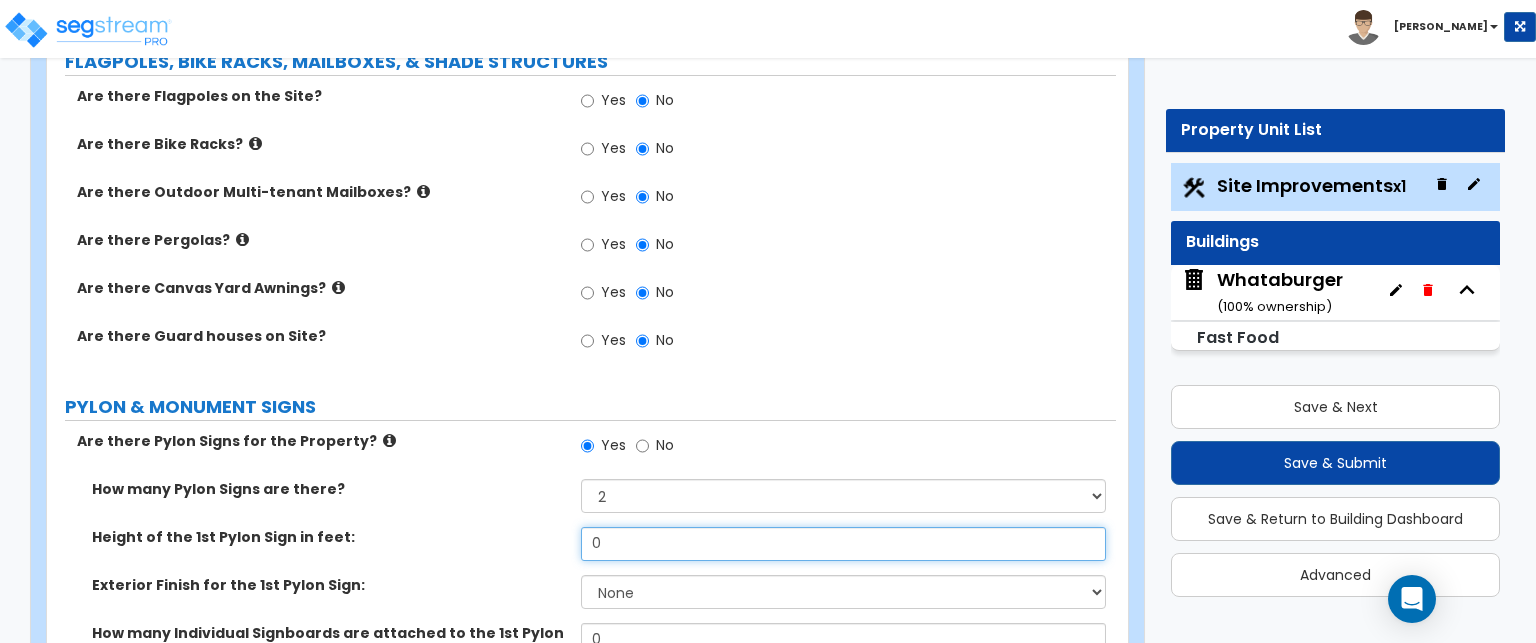 click on "0" at bounding box center [843, 544] 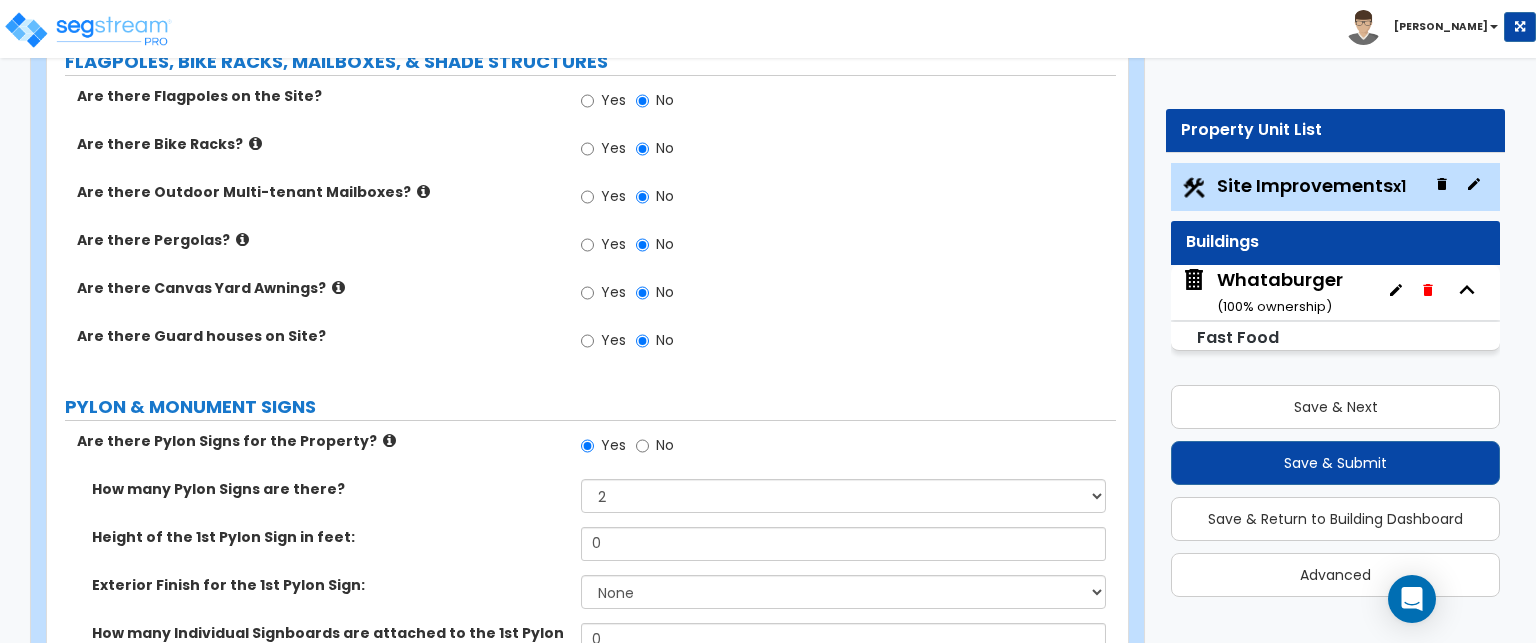 click at bounding box center [389, 440] 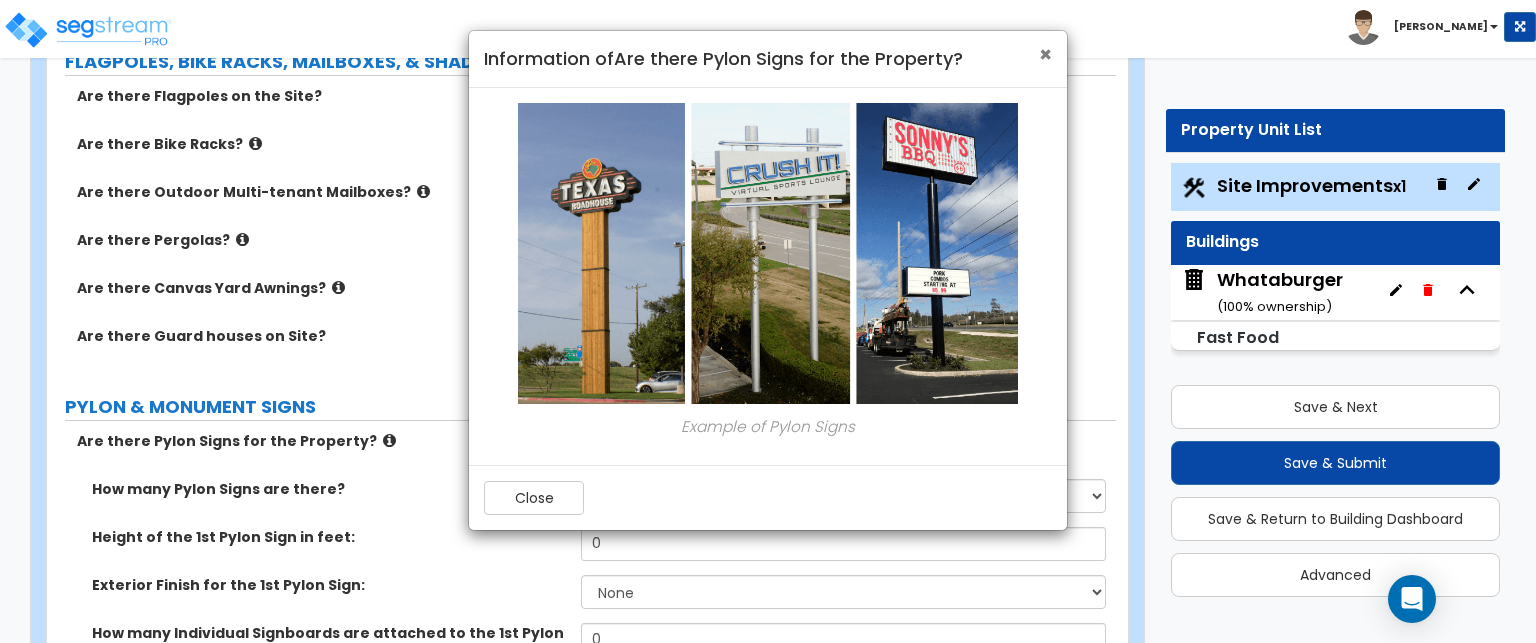 click on "×" at bounding box center (1045, 54) 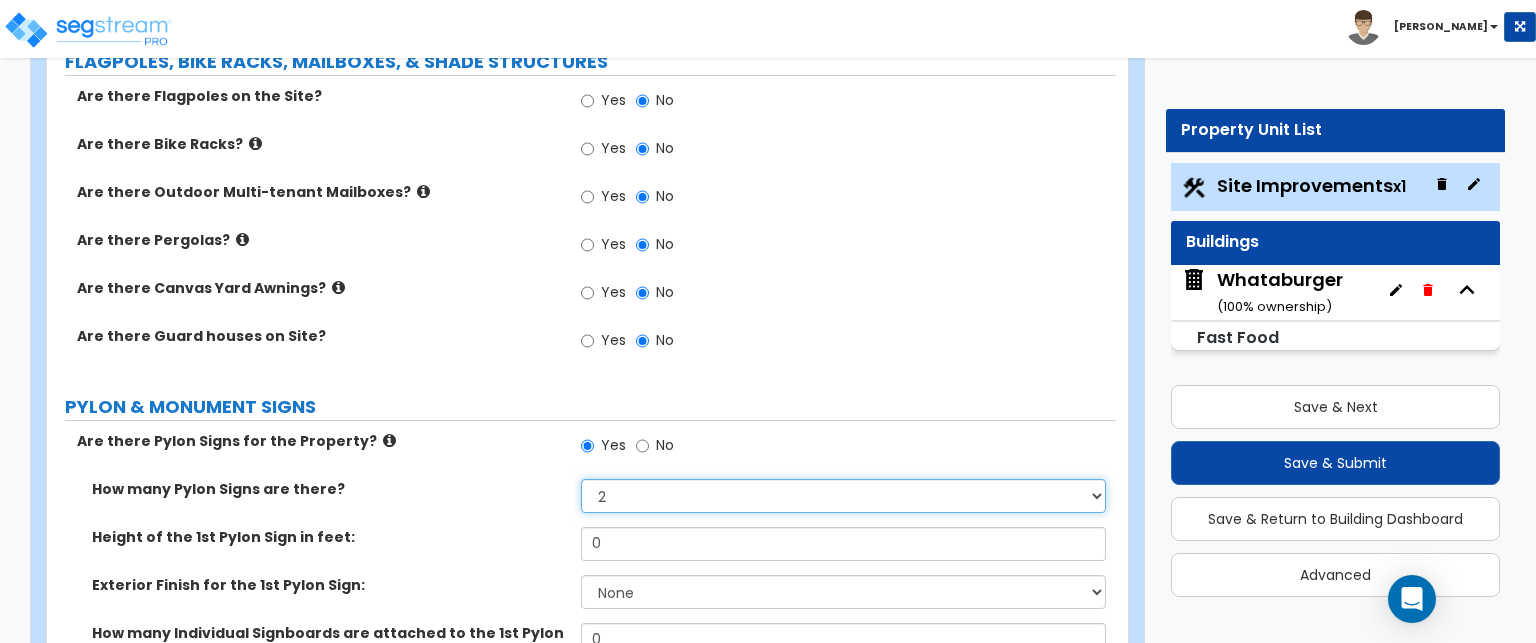 click on "Please Choose One 1 2 3" at bounding box center [843, 496] 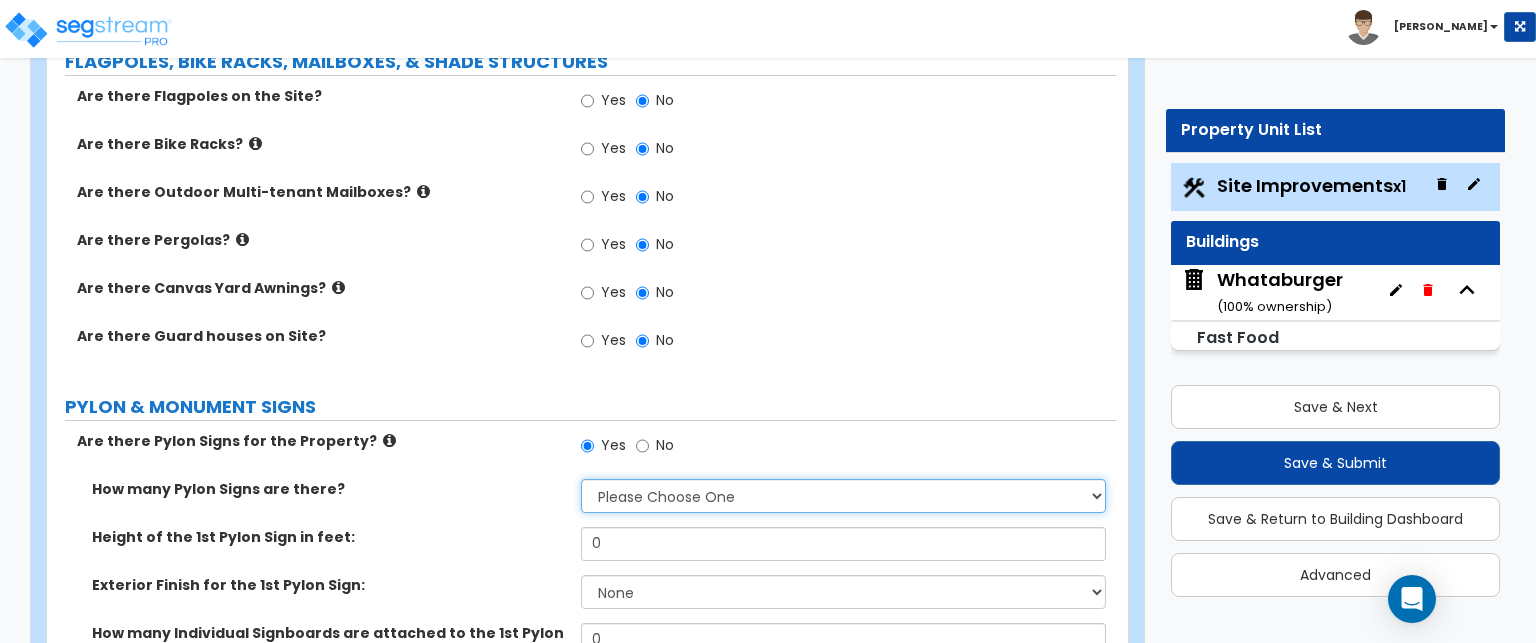 click on "Please Choose One 1 2 3" at bounding box center (843, 496) 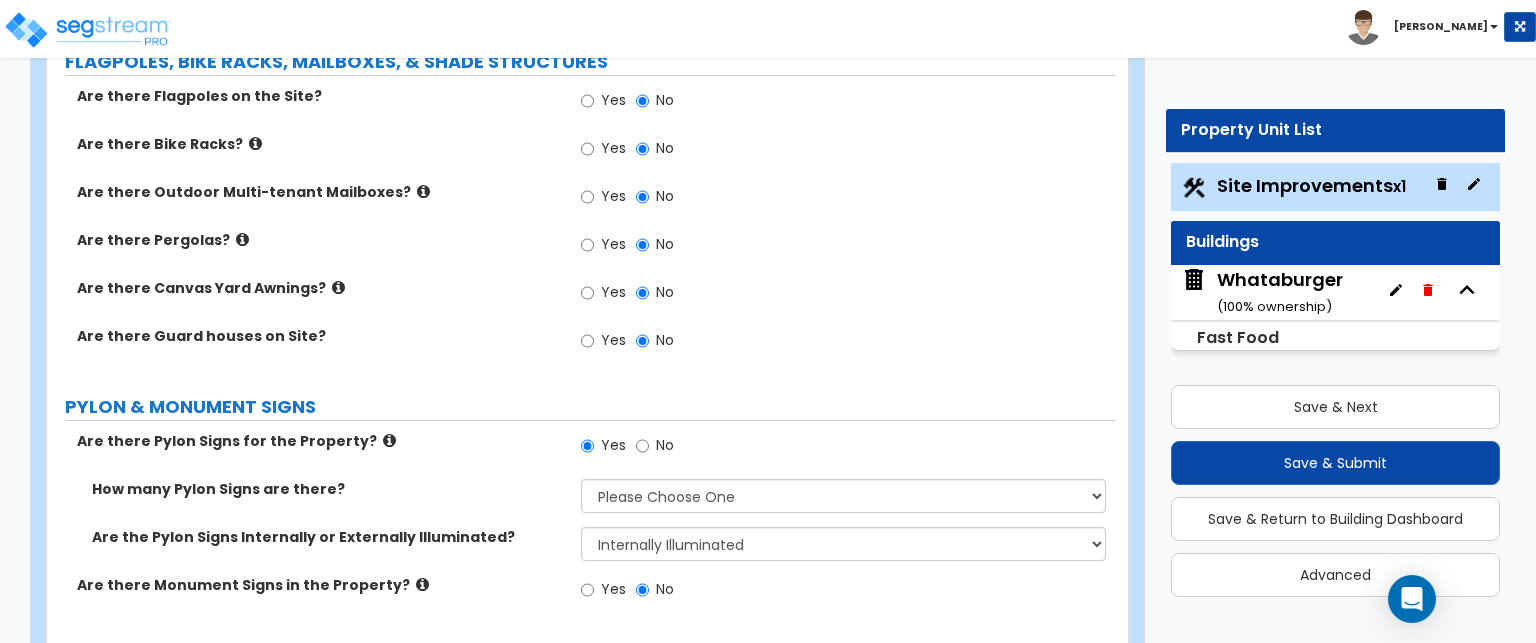 click on "No" at bounding box center [655, 448] 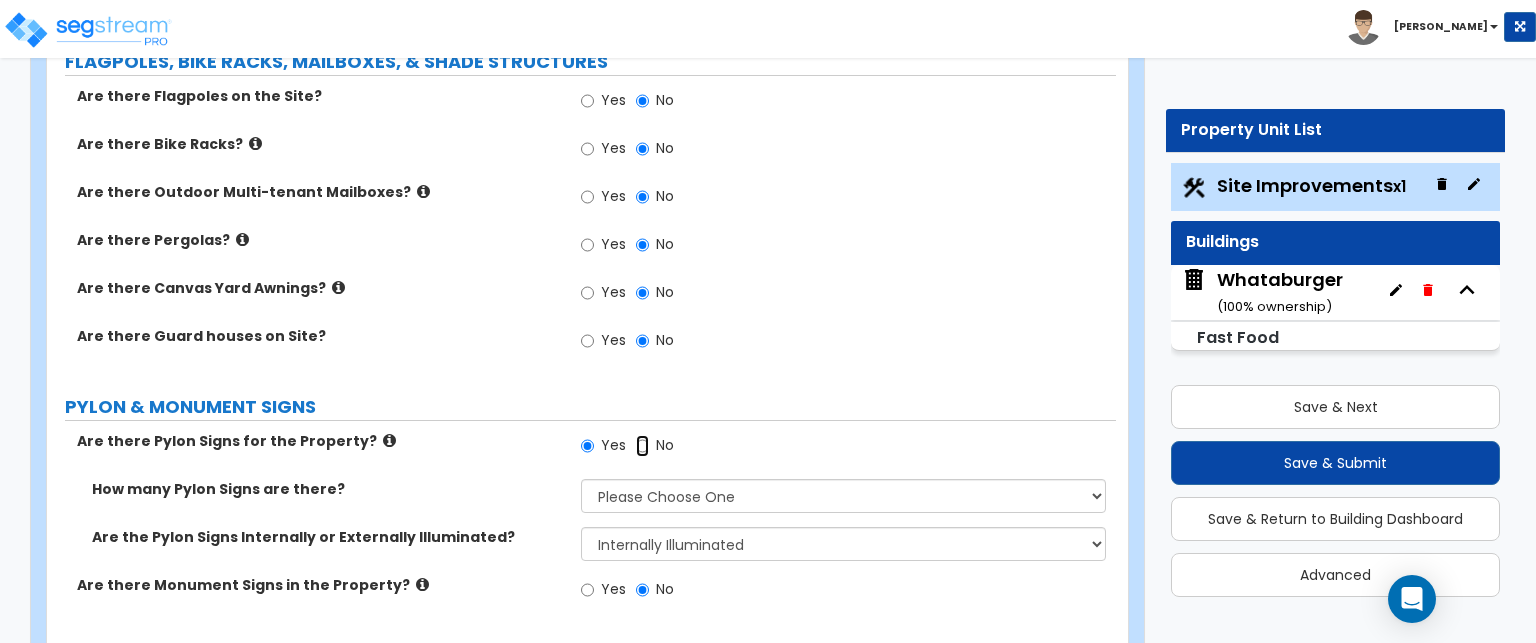 click on "No" at bounding box center (642, 446) 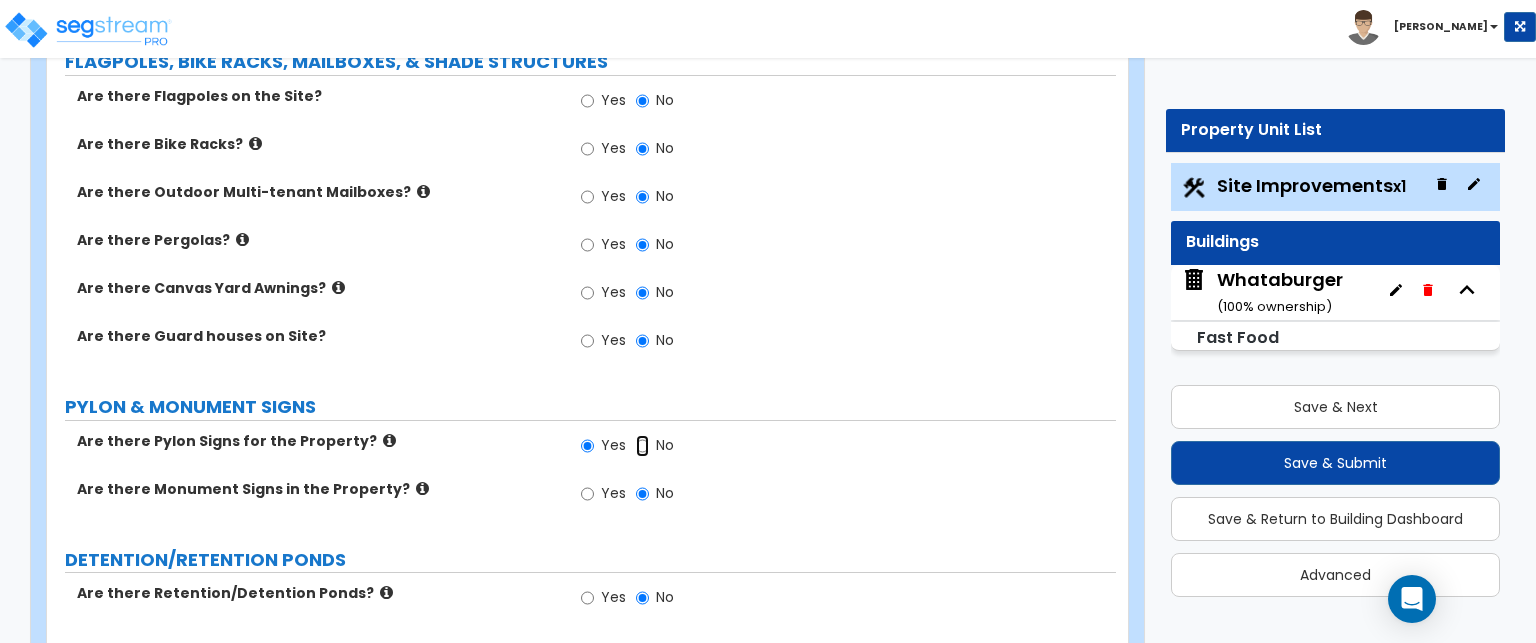 radio on "false" 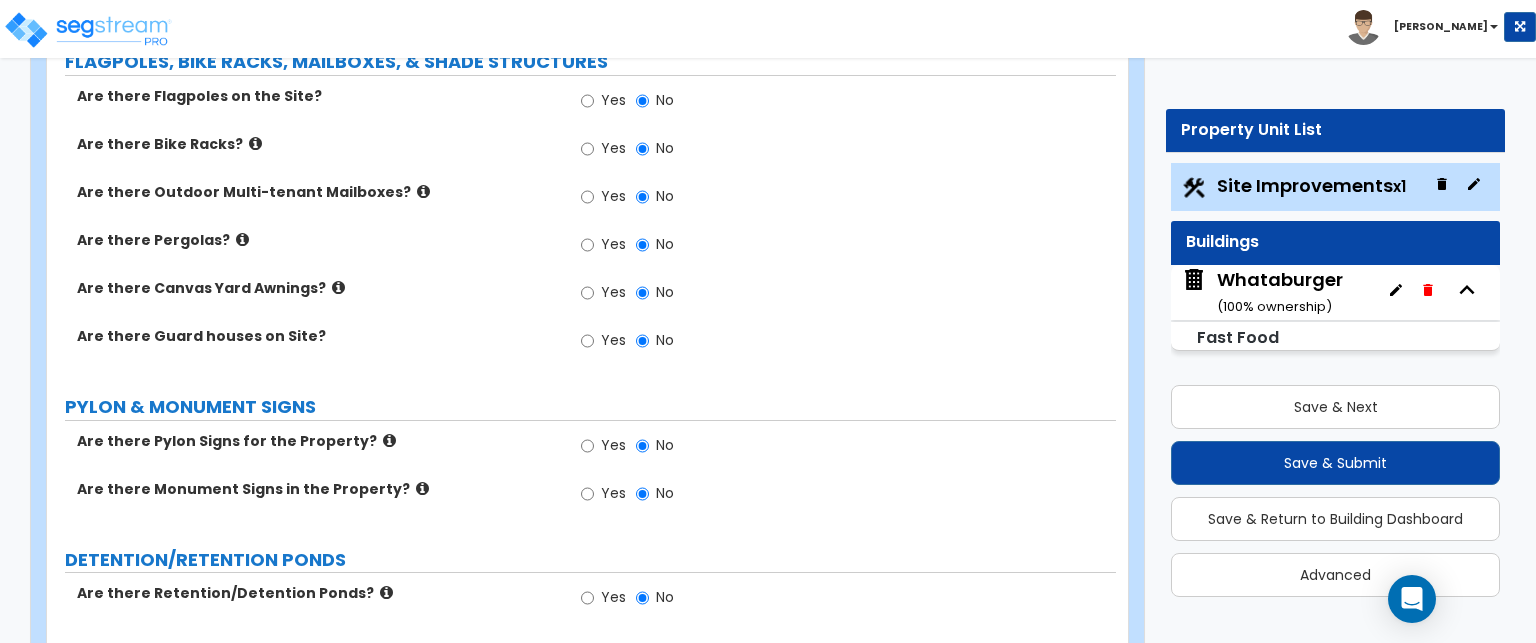 click at bounding box center [422, 488] 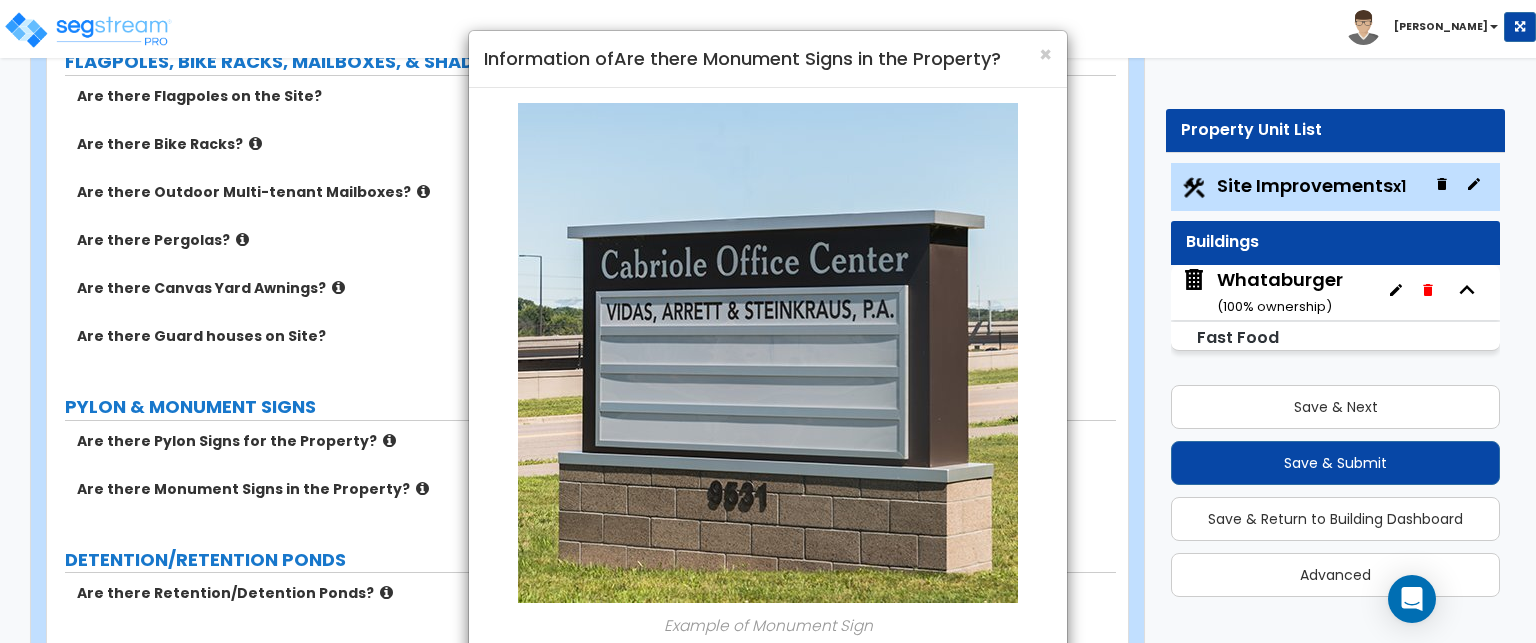 click on "× Information of  Are there Monument Signs in the Property? Example of Monument Sign   Close" at bounding box center [768, 321] 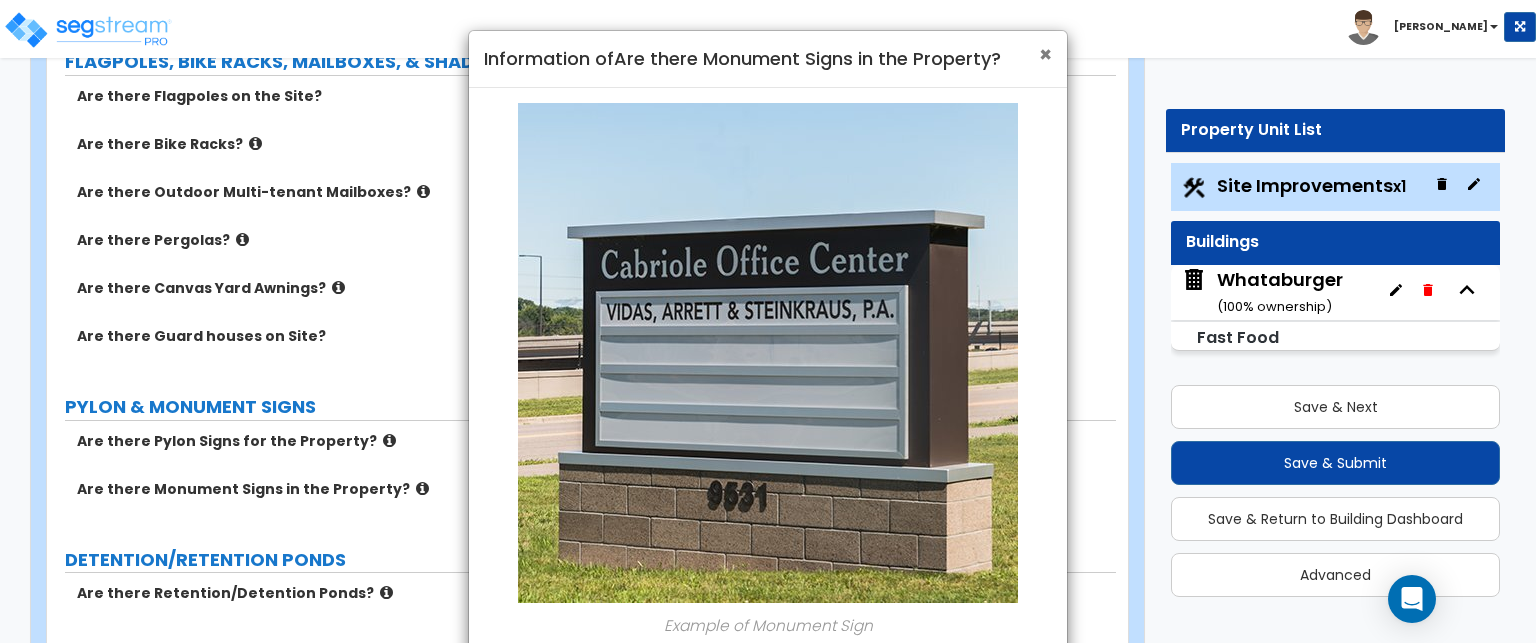 drag, startPoint x: 1049, startPoint y: 51, endPoint x: 1012, endPoint y: 92, distance: 55.226807 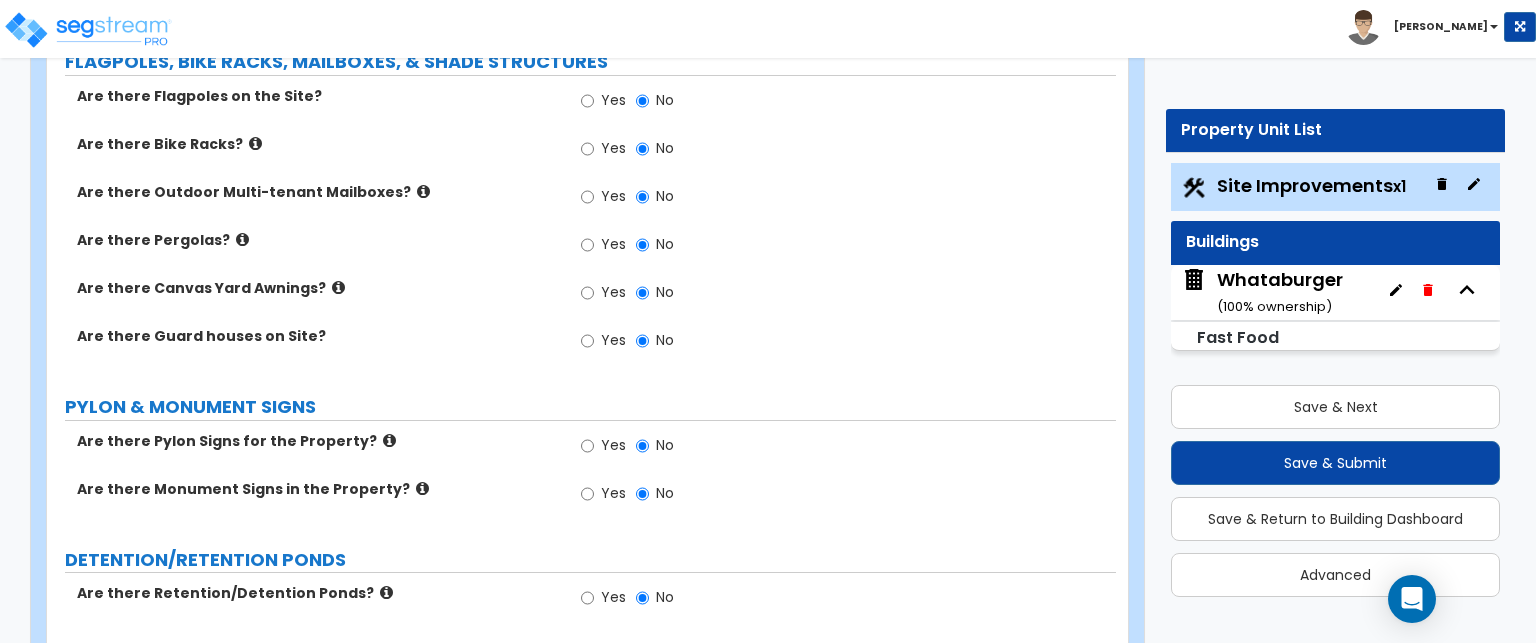 scroll, scrollTop: 3700, scrollLeft: 0, axis: vertical 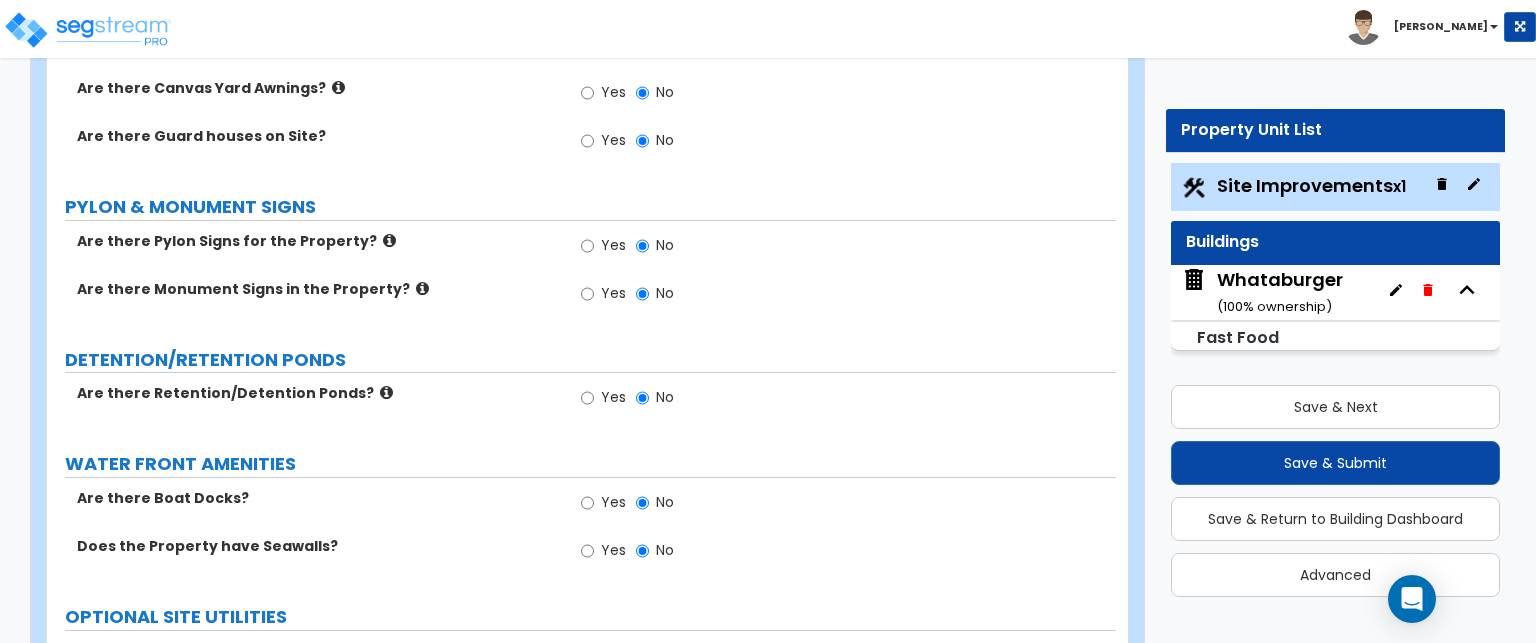 click at bounding box center [386, 392] 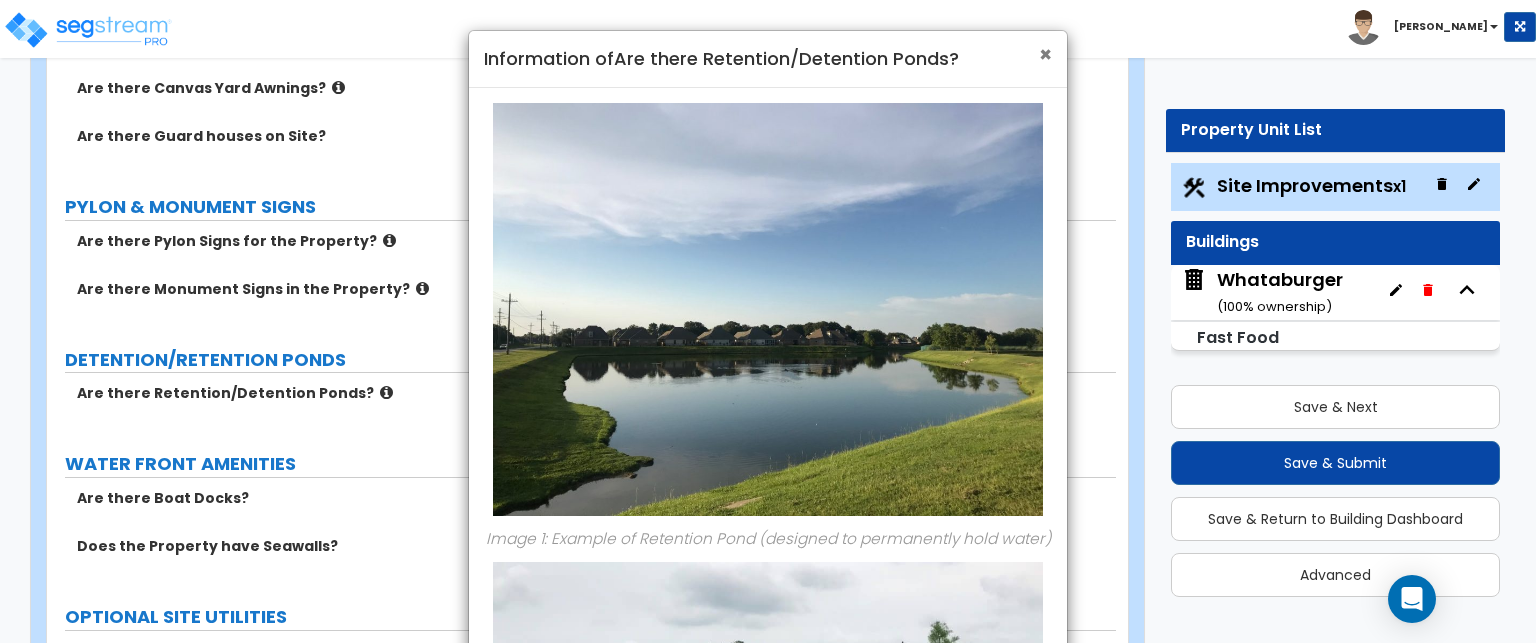 click on "×" at bounding box center (1045, 54) 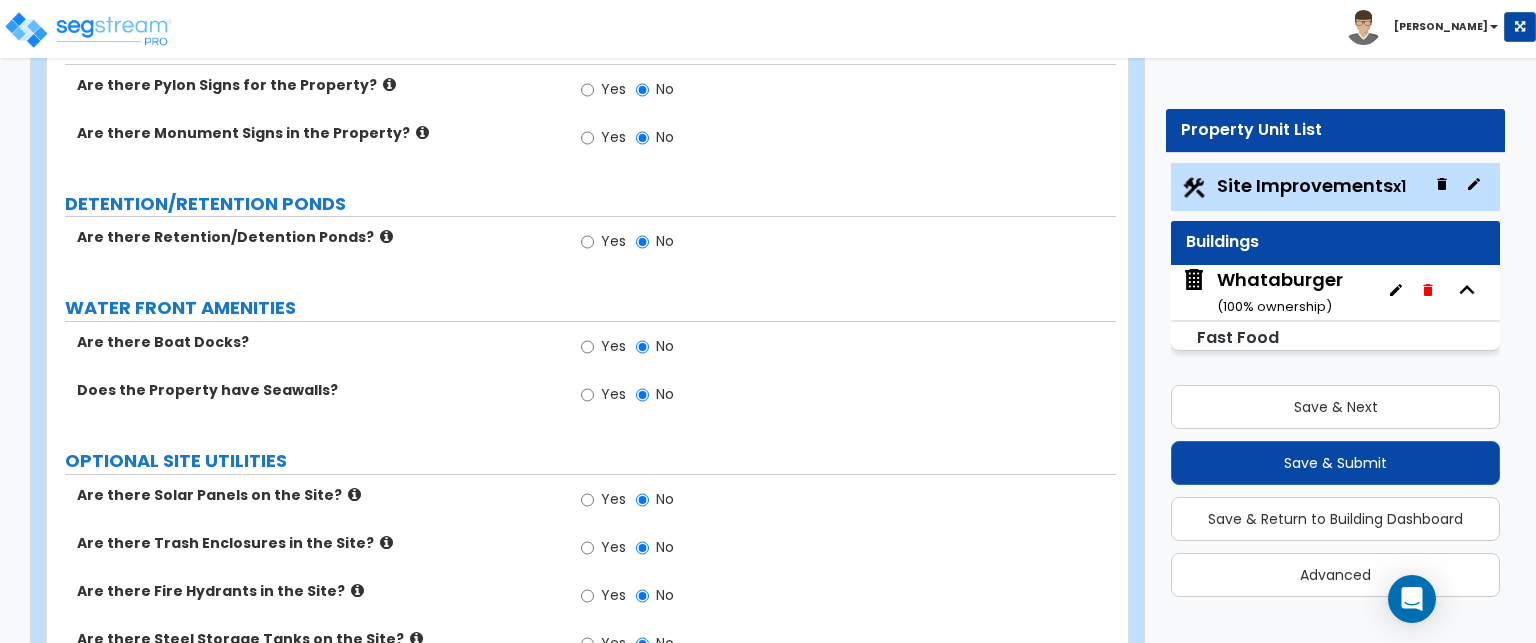 scroll, scrollTop: 3857, scrollLeft: 0, axis: vertical 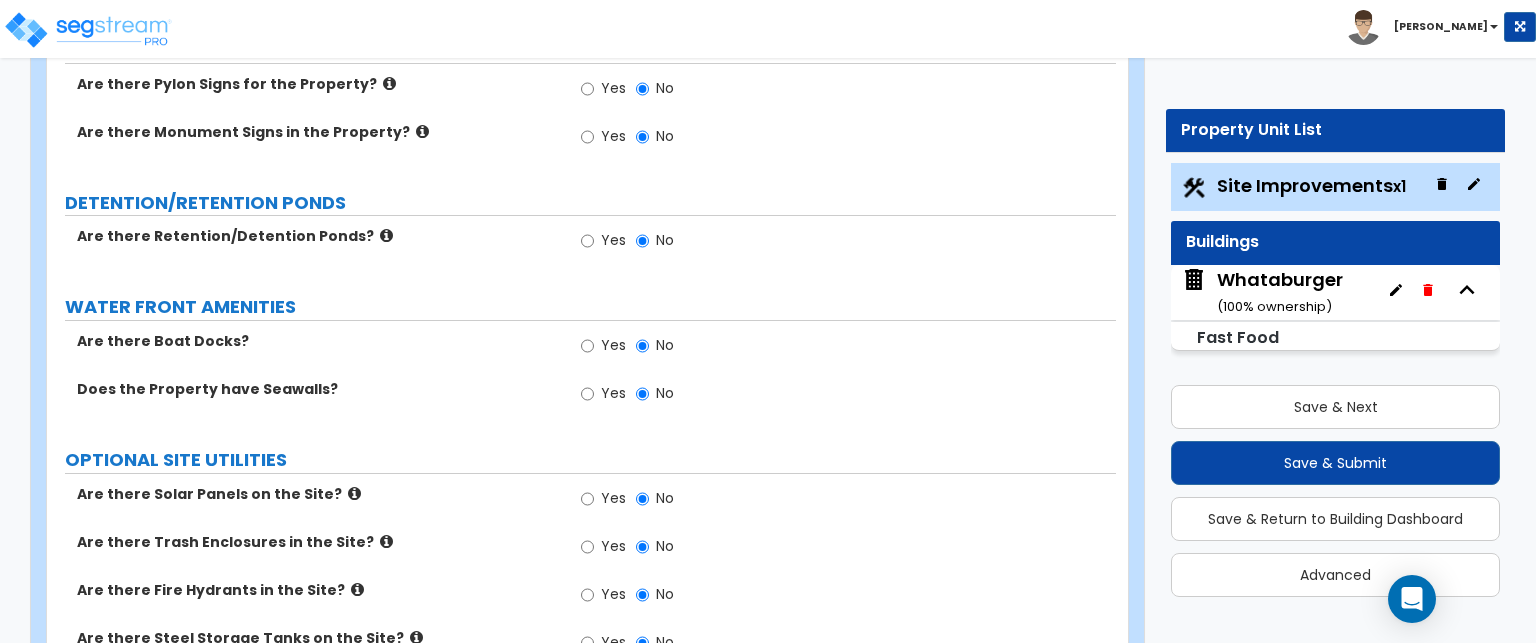 click at bounding box center [354, 493] 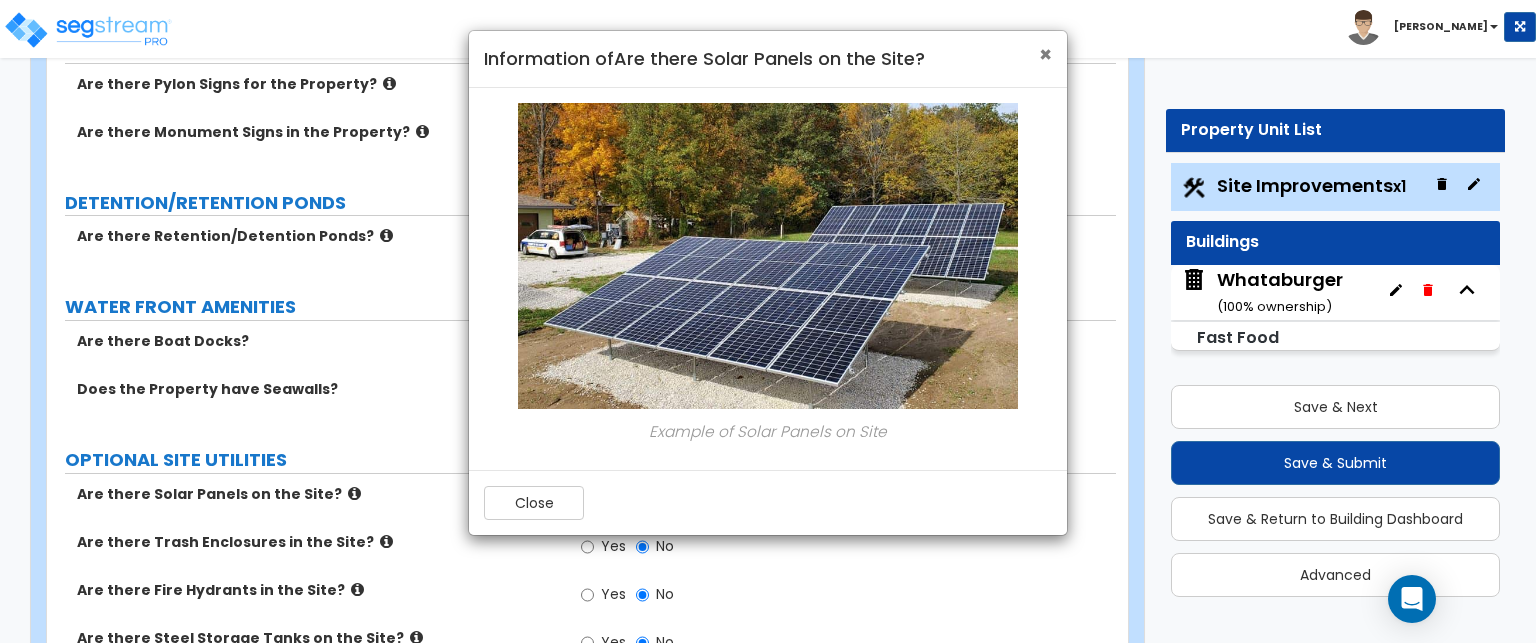 click on "×" at bounding box center [1045, 54] 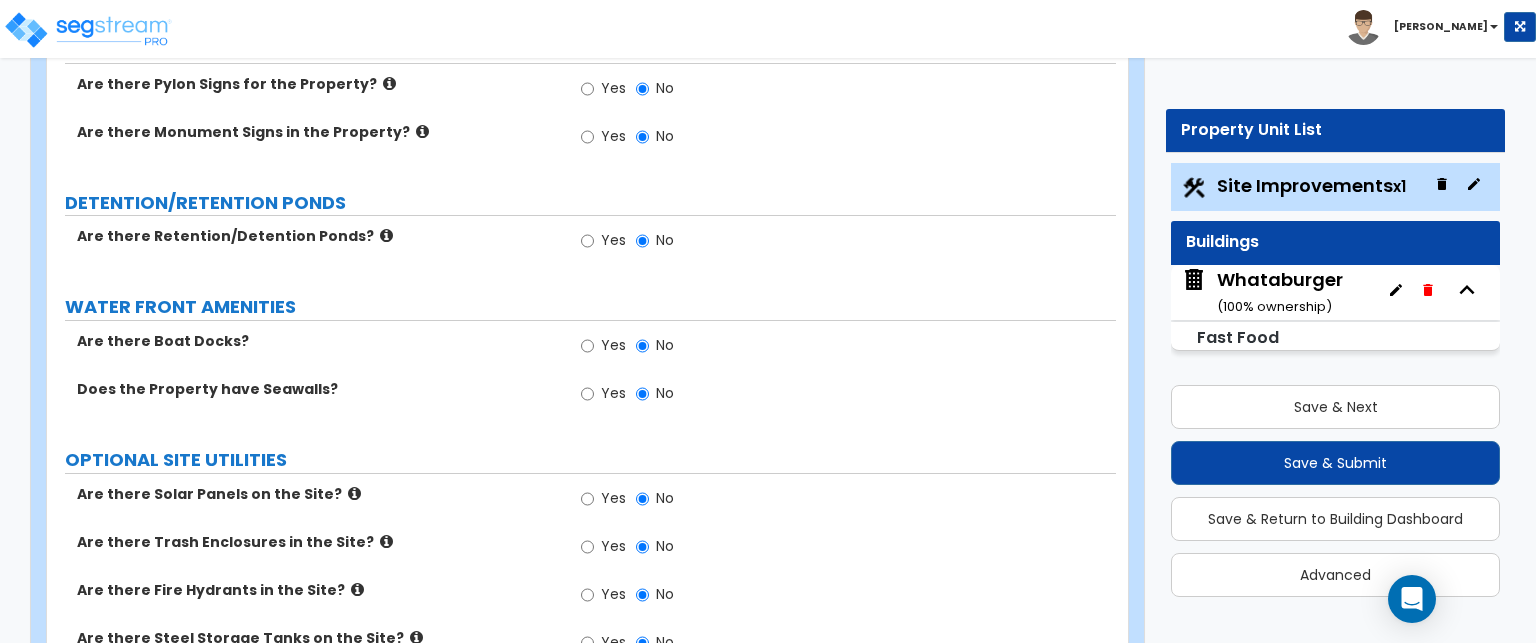 click at bounding box center [386, 541] 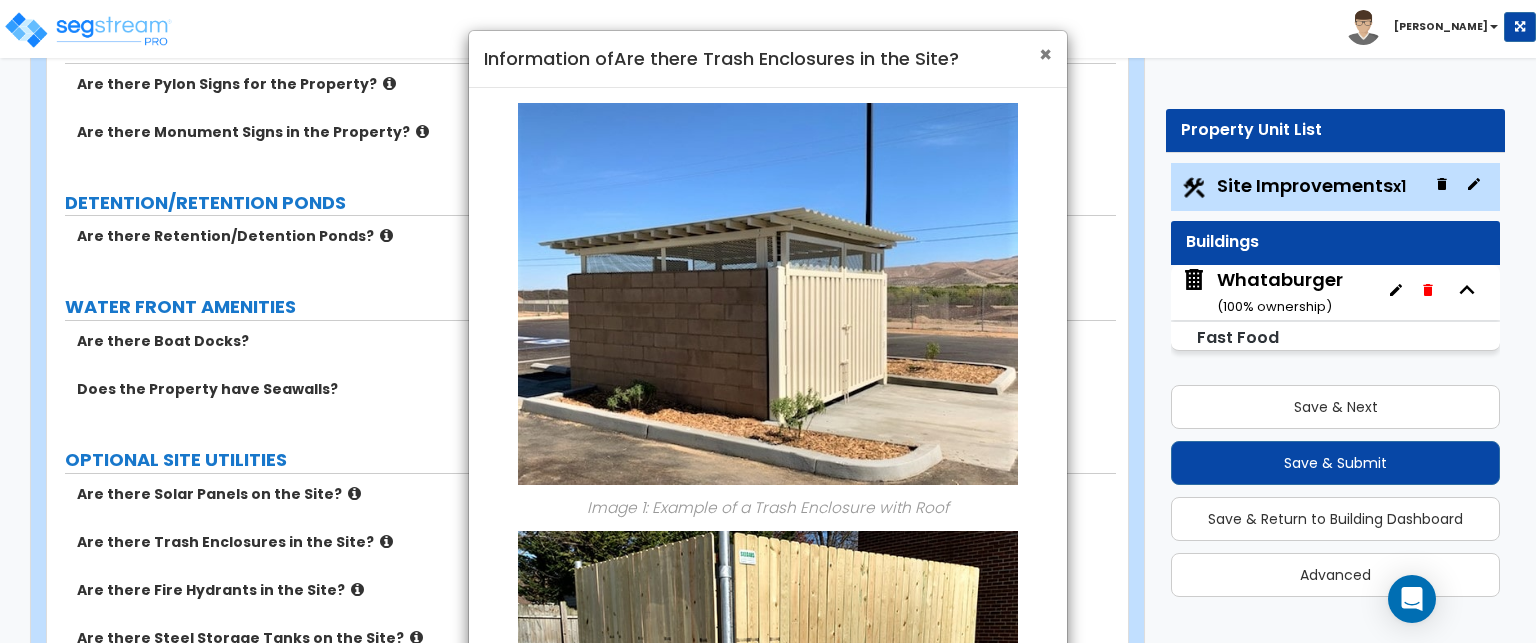 click on "×" at bounding box center (1045, 54) 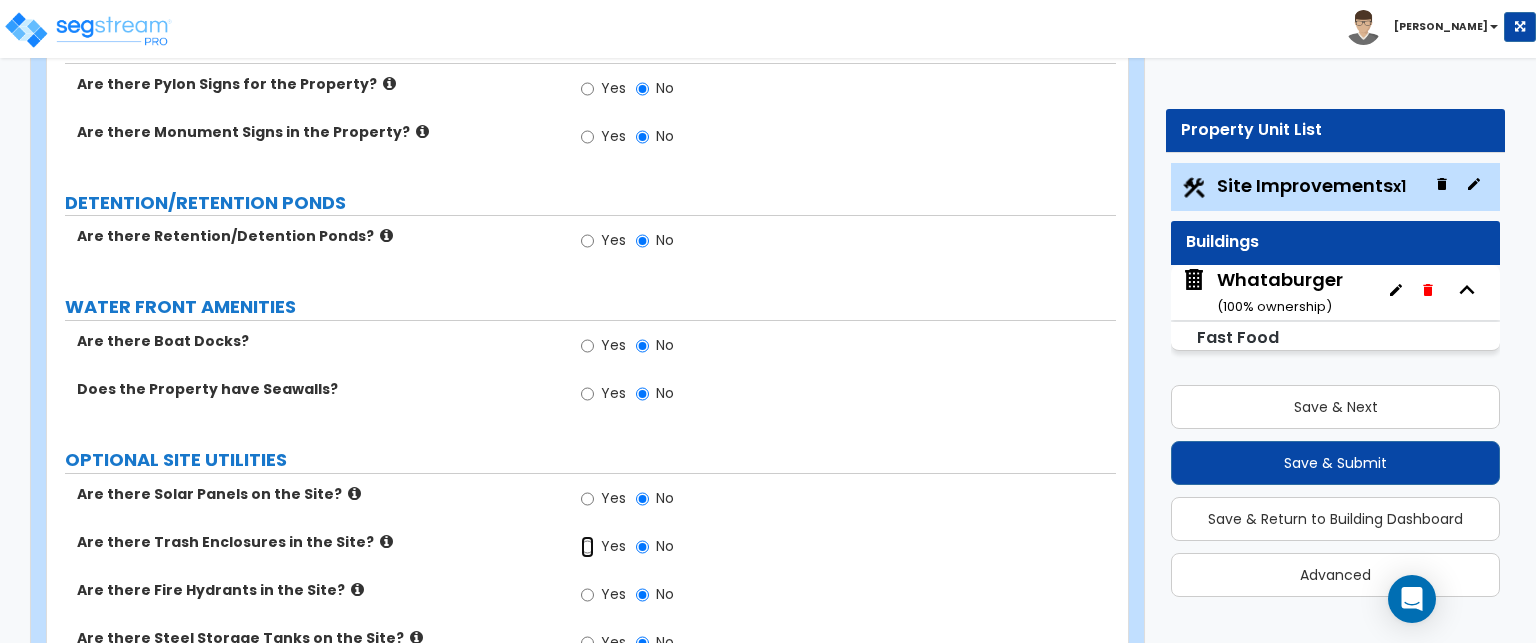 click on "Yes" at bounding box center [587, 547] 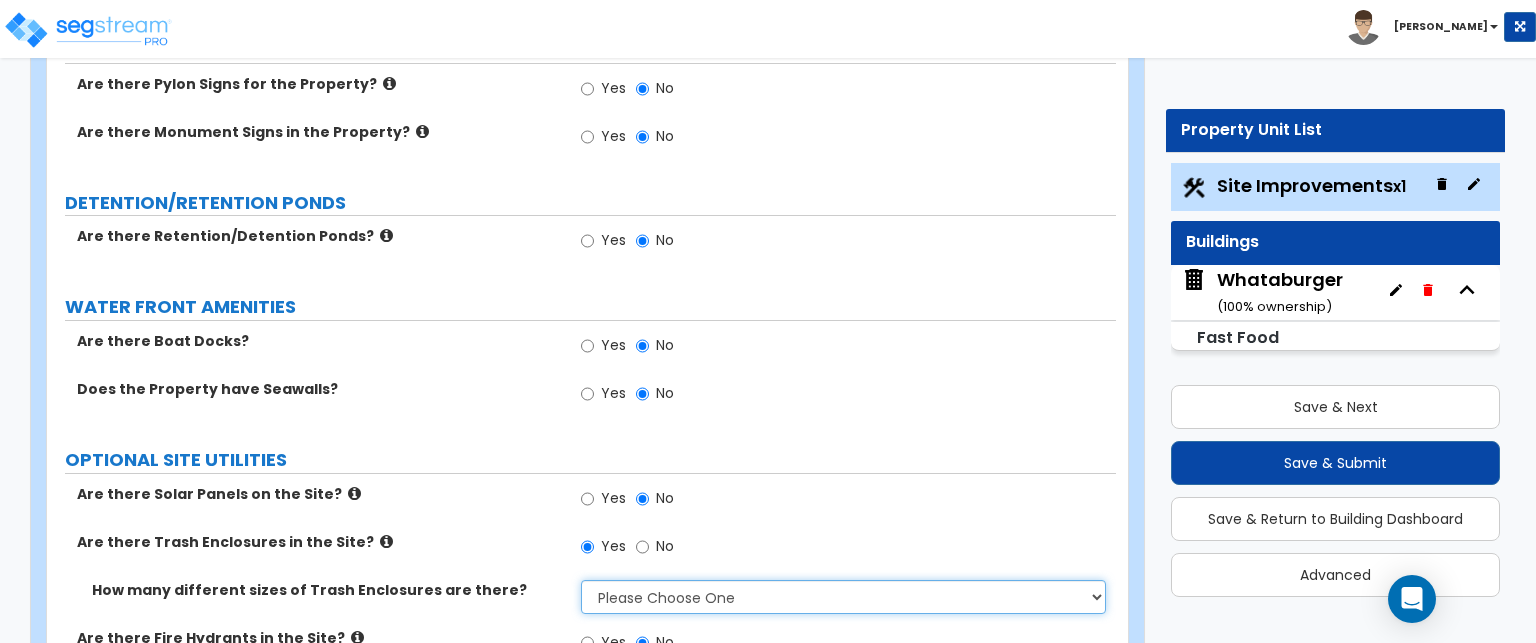 click on "Please Choose One 1 2 3" at bounding box center [843, 597] 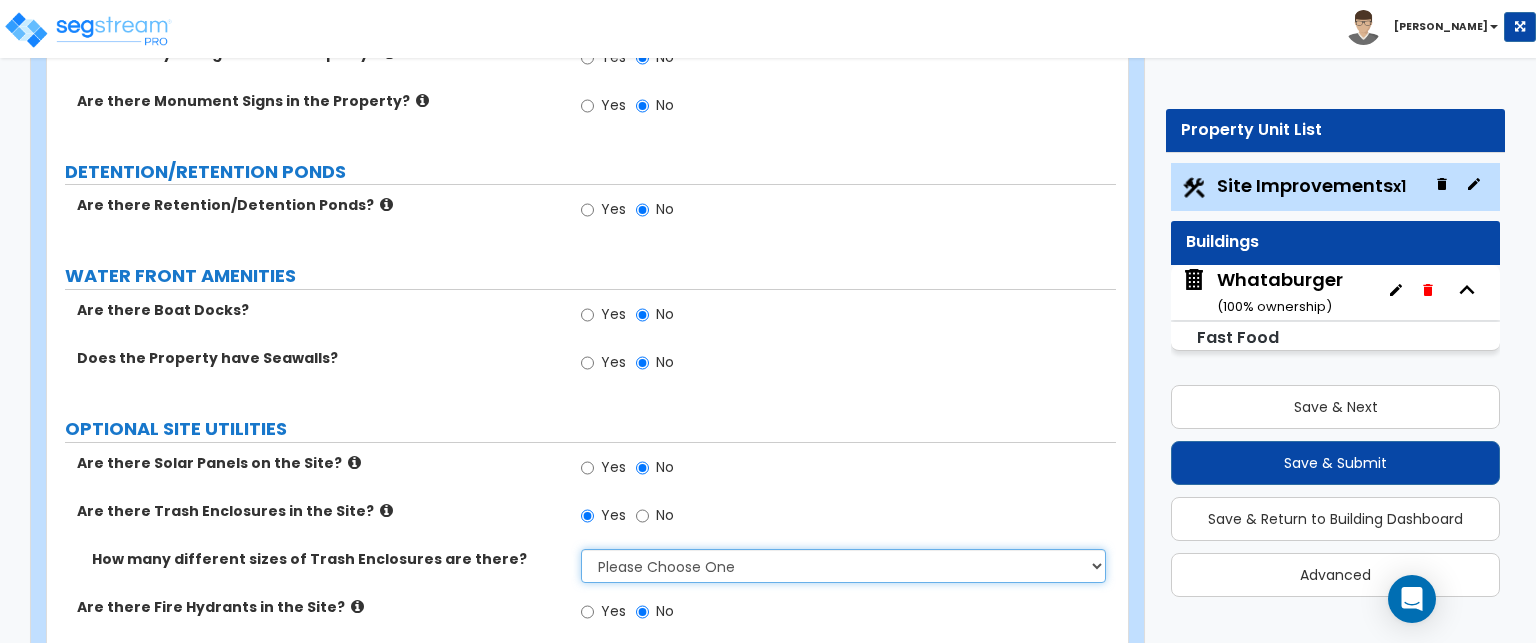 scroll, scrollTop: 3905, scrollLeft: 0, axis: vertical 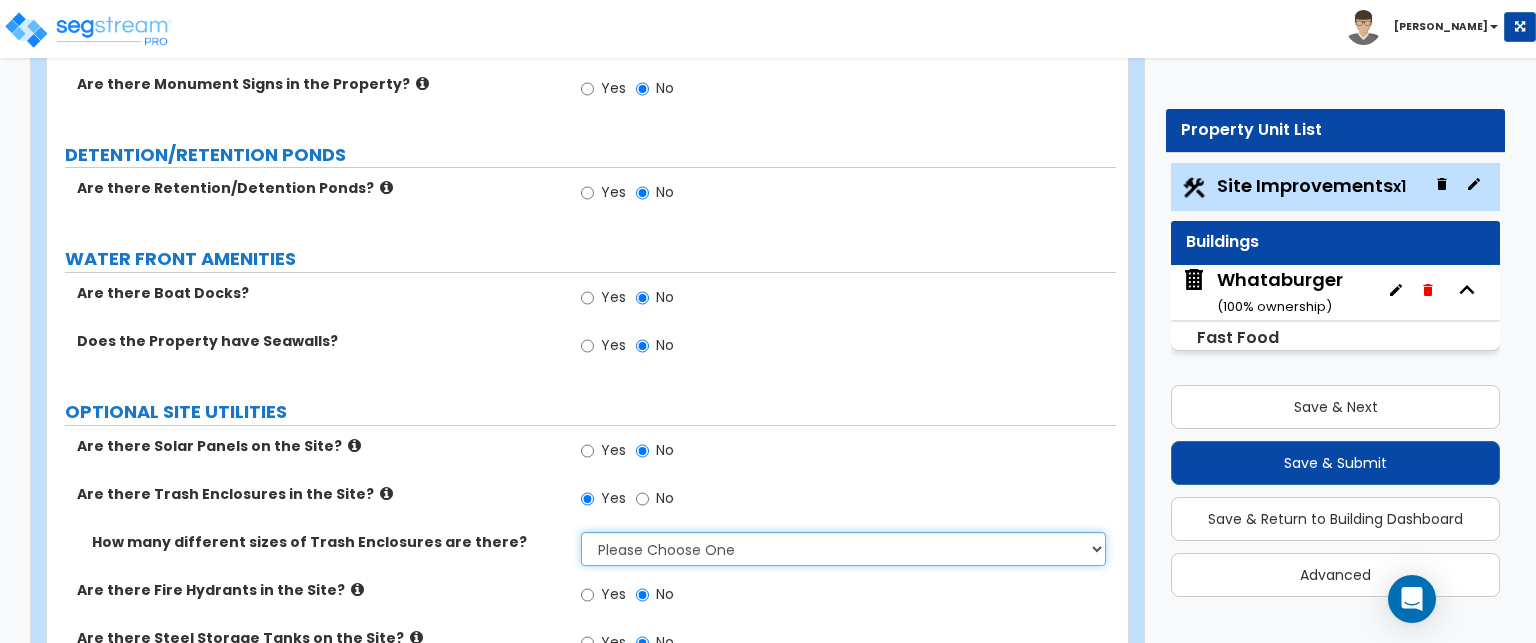 click on "Please Choose One 1 2 3" at bounding box center [843, 549] 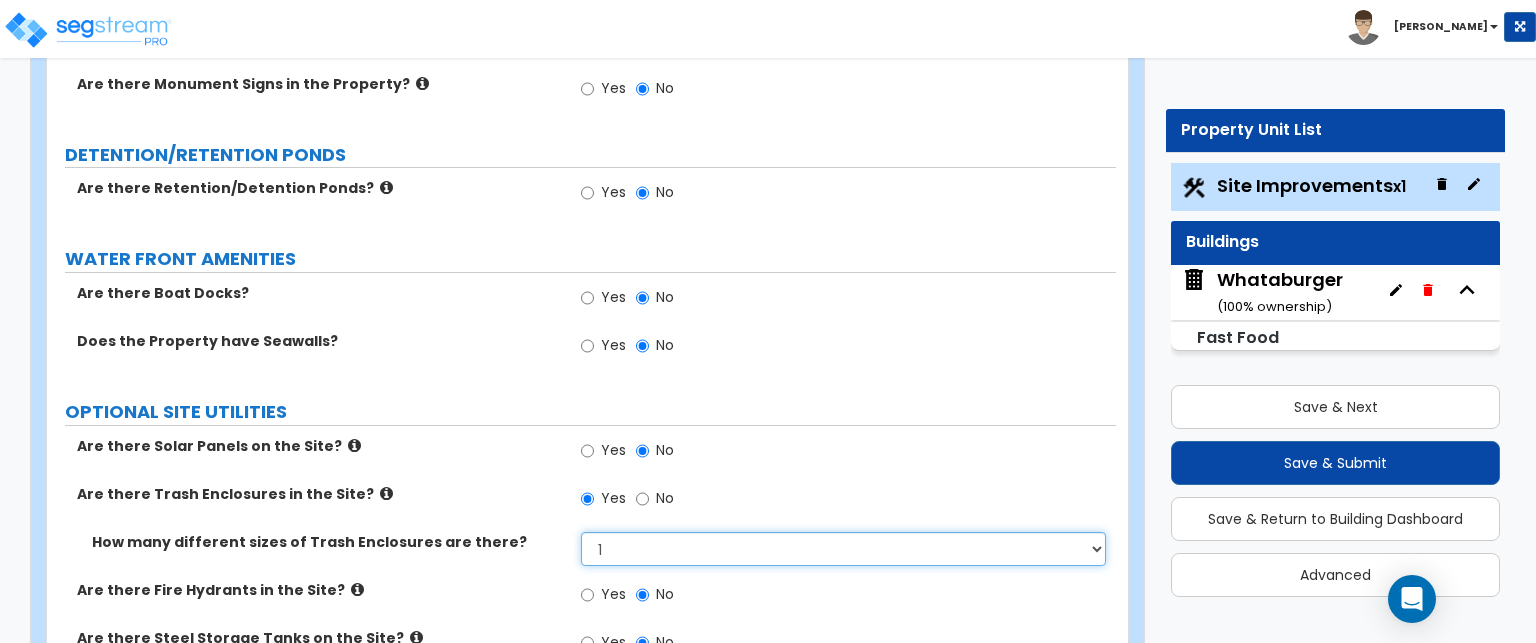 click on "Please Choose One 1 2 3" at bounding box center (843, 549) 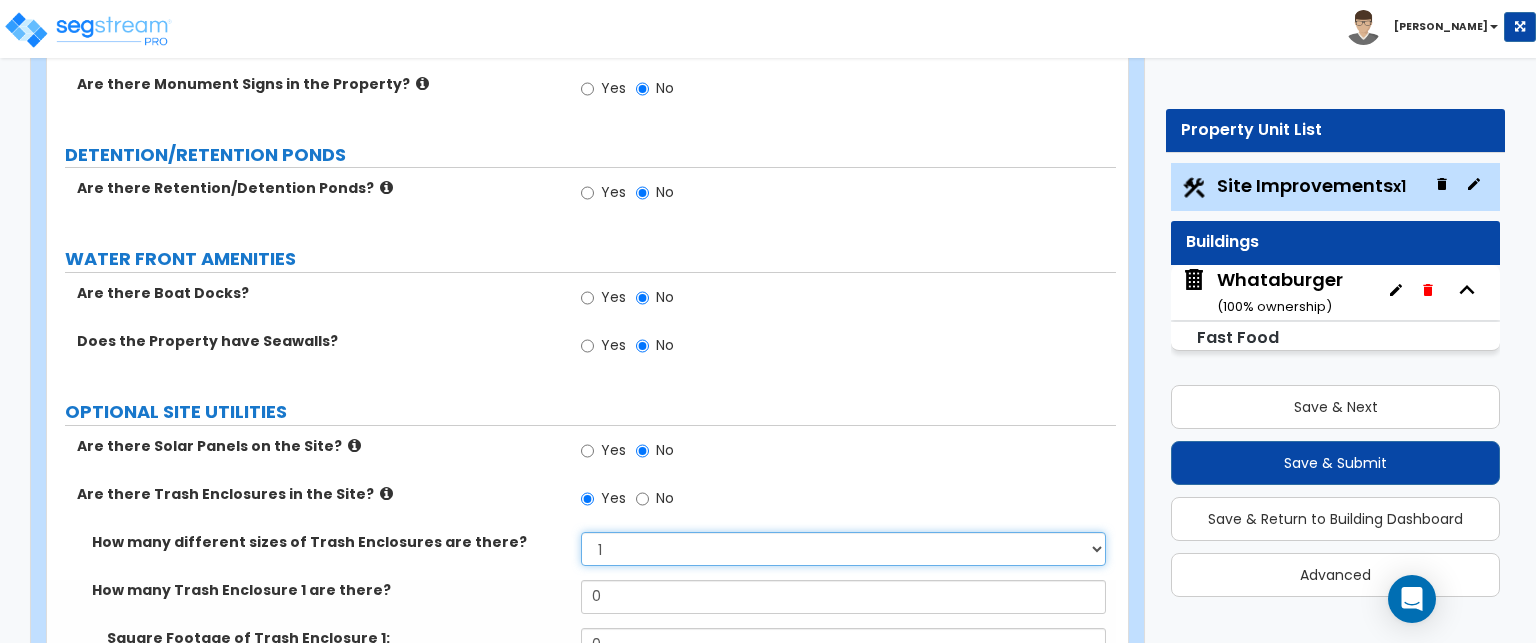 scroll, scrollTop: 4105, scrollLeft: 0, axis: vertical 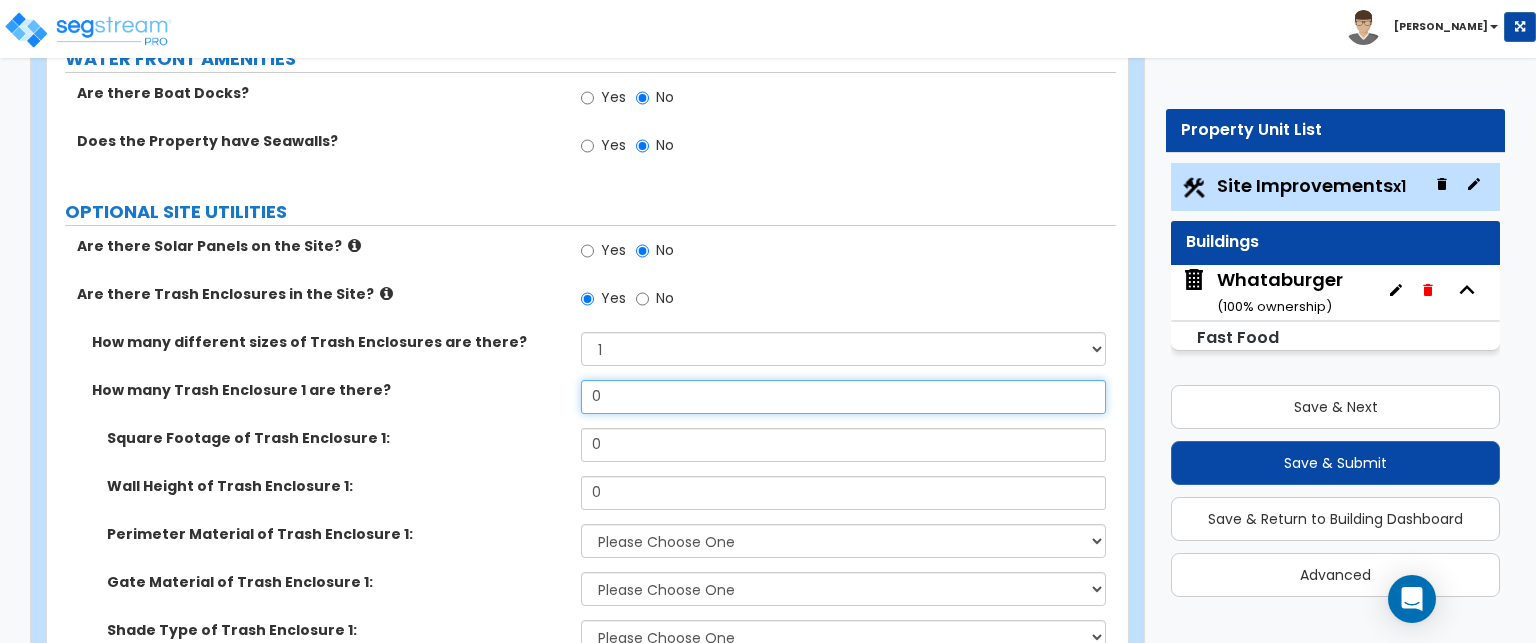 click on "0" at bounding box center (843, 397) 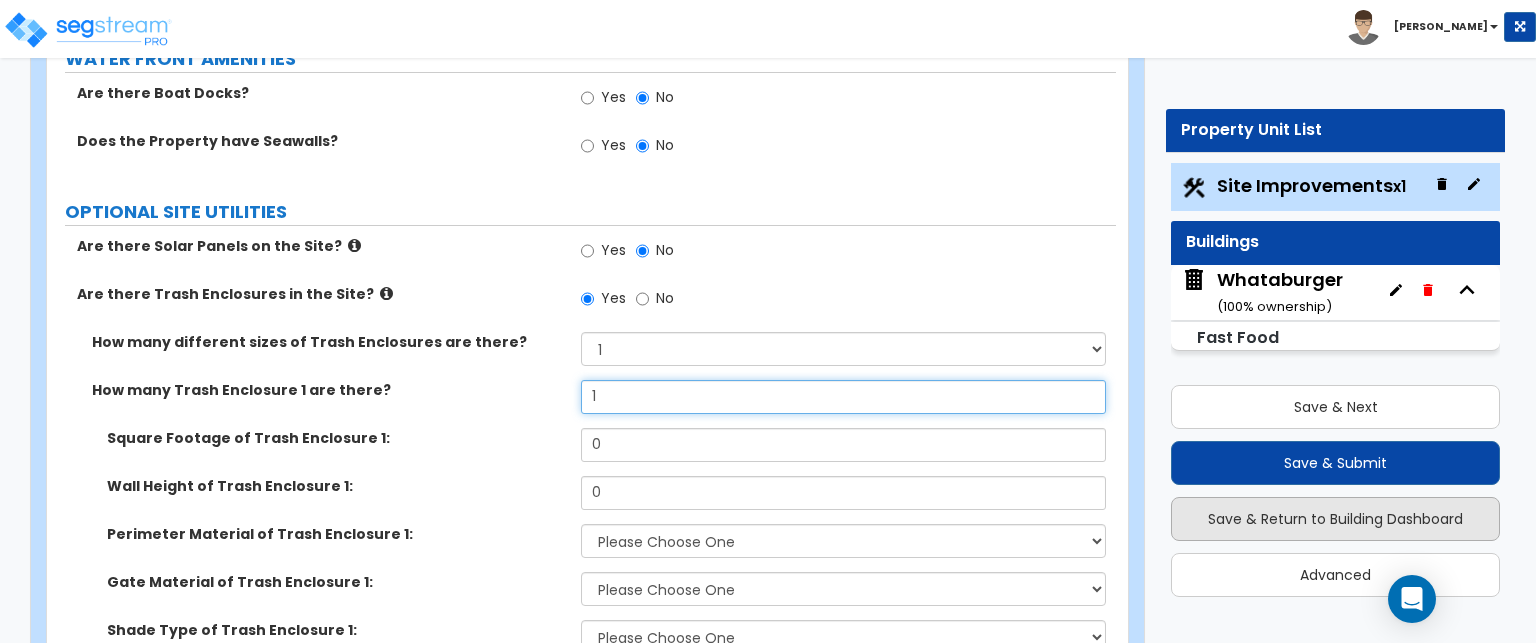 type on "1" 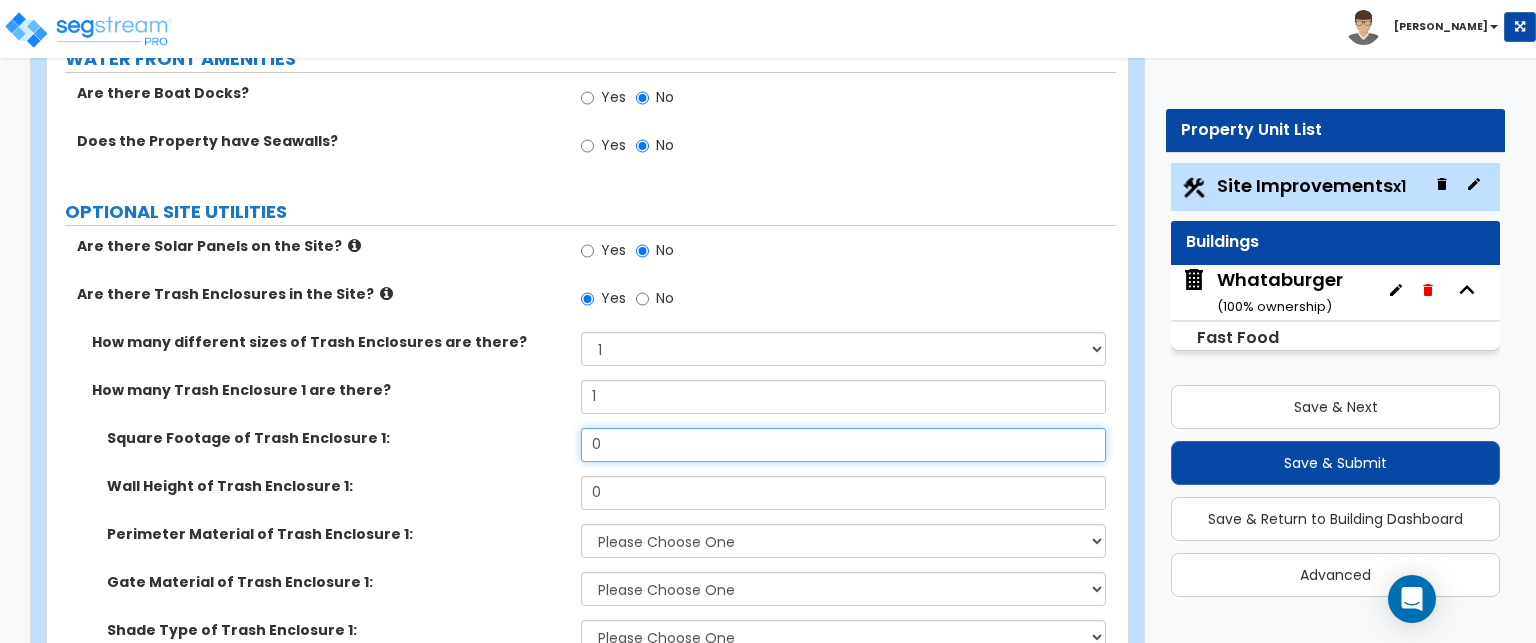 click on "0" at bounding box center [843, 445] 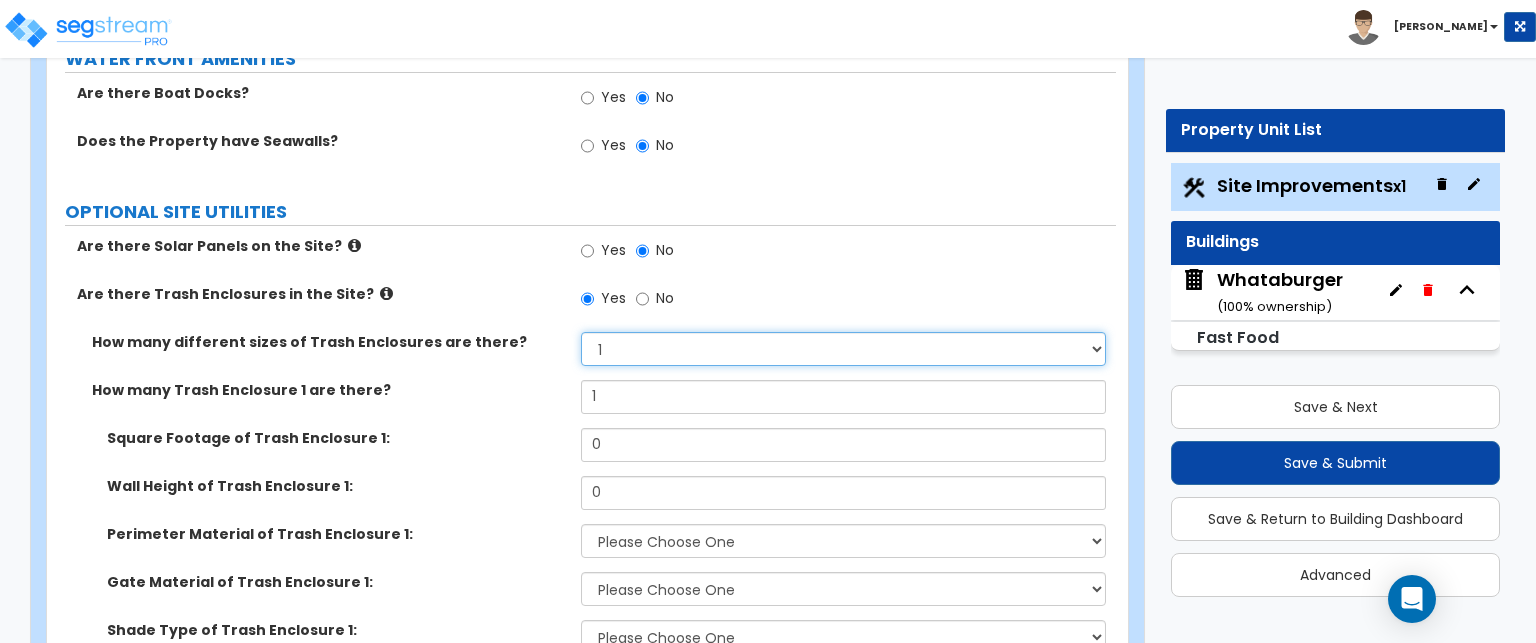 click on "Please Choose One 1 2 3" at bounding box center (843, 349) 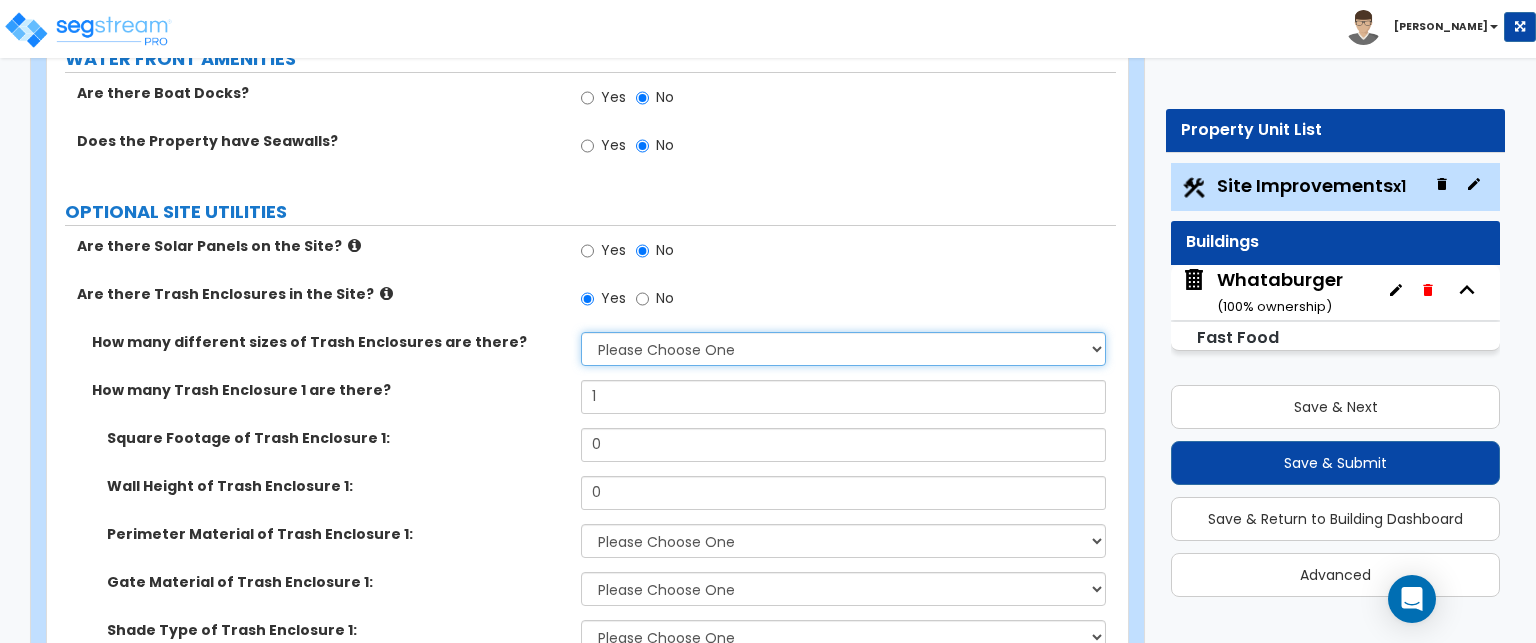 click on "Please Choose One 1 2 3" at bounding box center [843, 349] 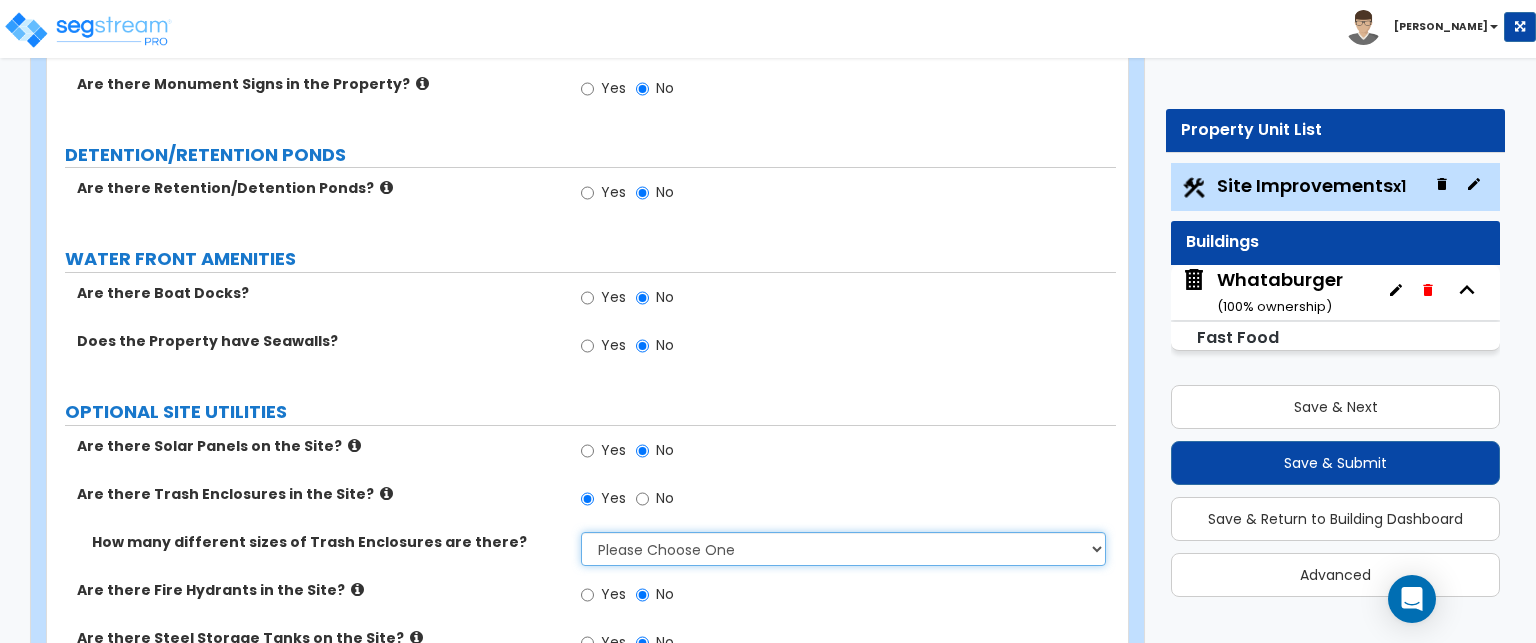 click on "Please Choose One 1 2 3" at bounding box center (843, 549) 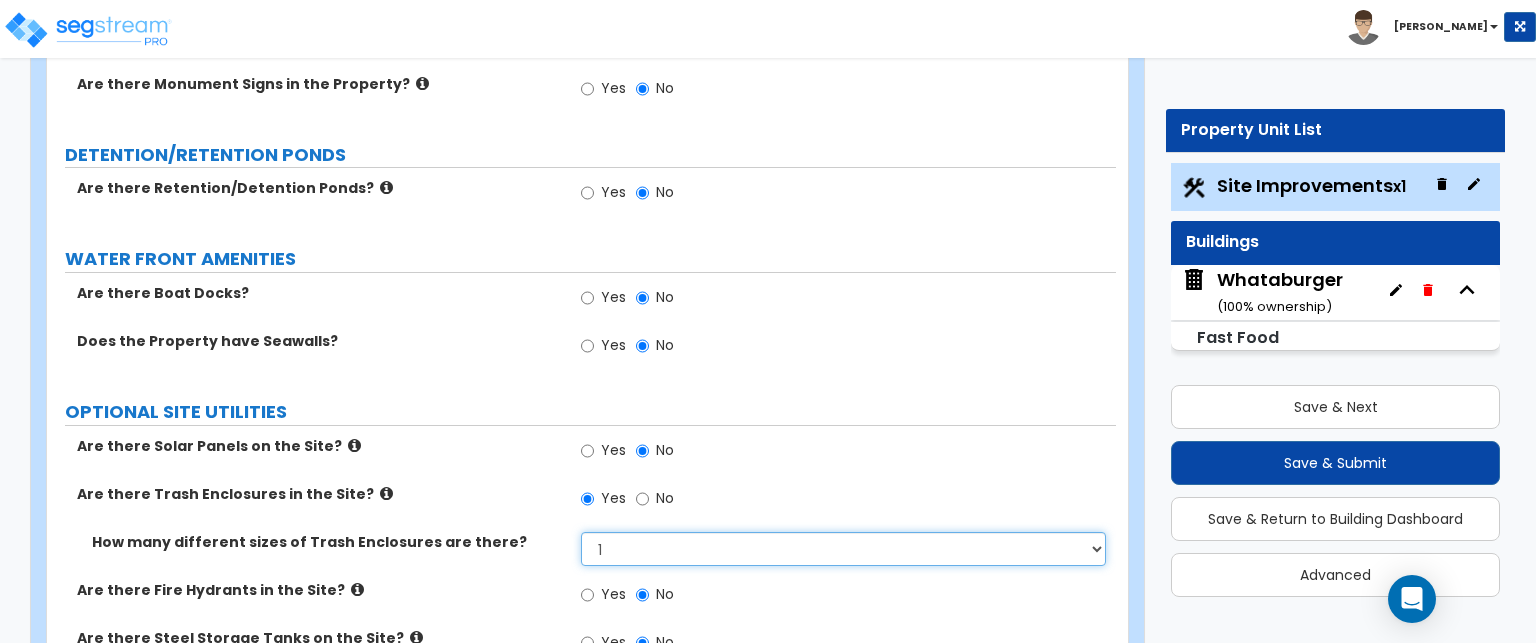 click on "Please Choose One 1 2 3" at bounding box center (843, 549) 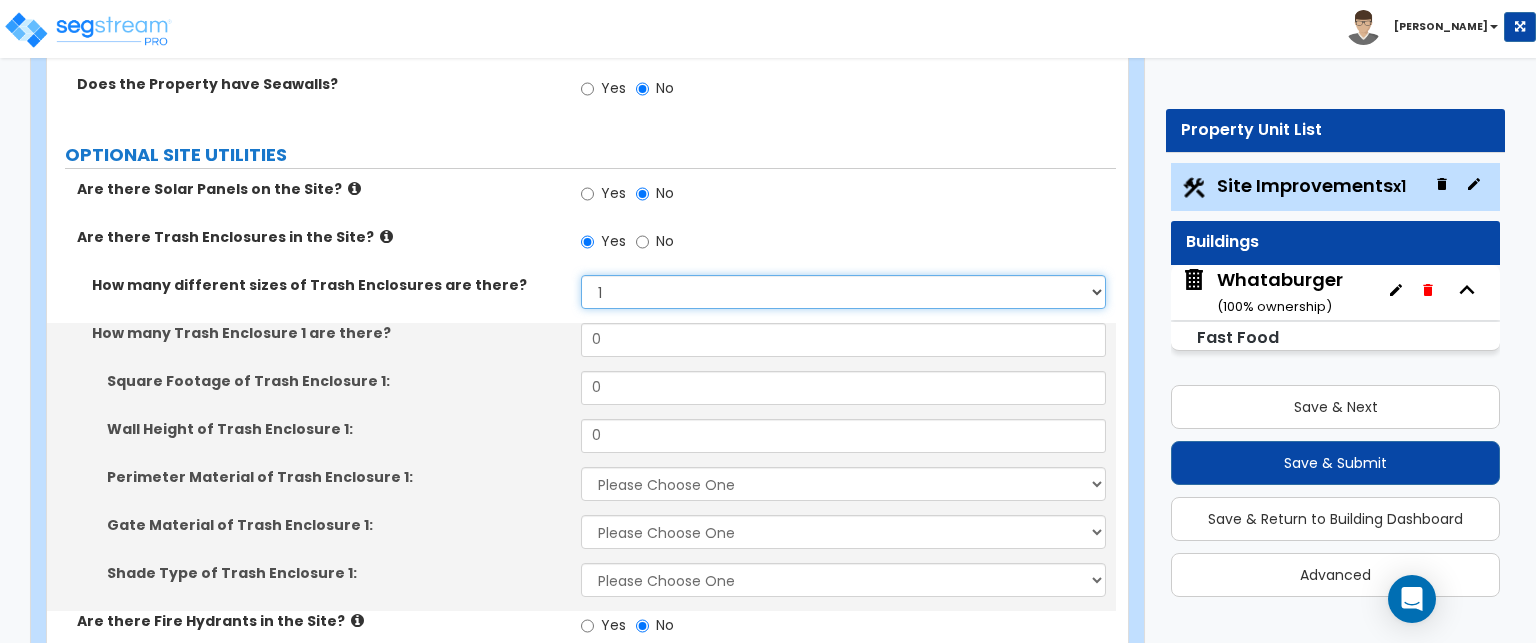 scroll, scrollTop: 4193, scrollLeft: 0, axis: vertical 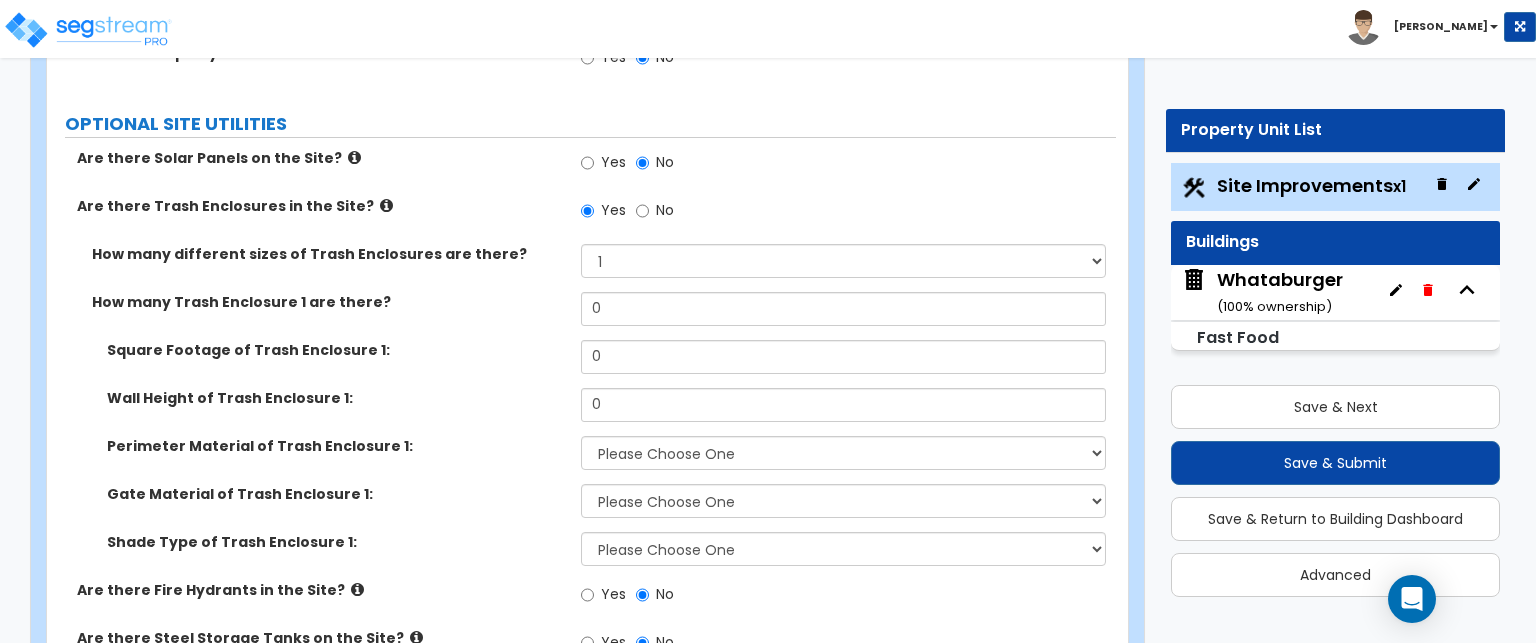 click at bounding box center (357, 589) 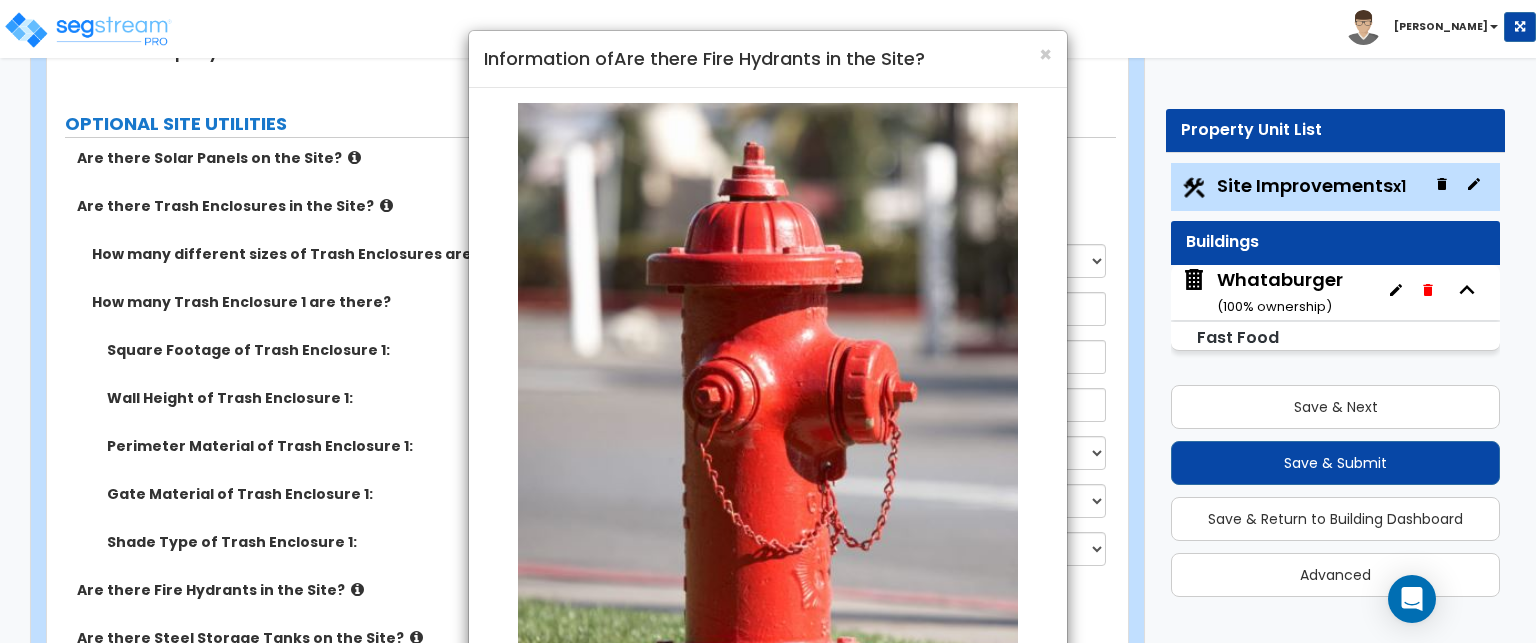 scroll, scrollTop: 0, scrollLeft: 0, axis: both 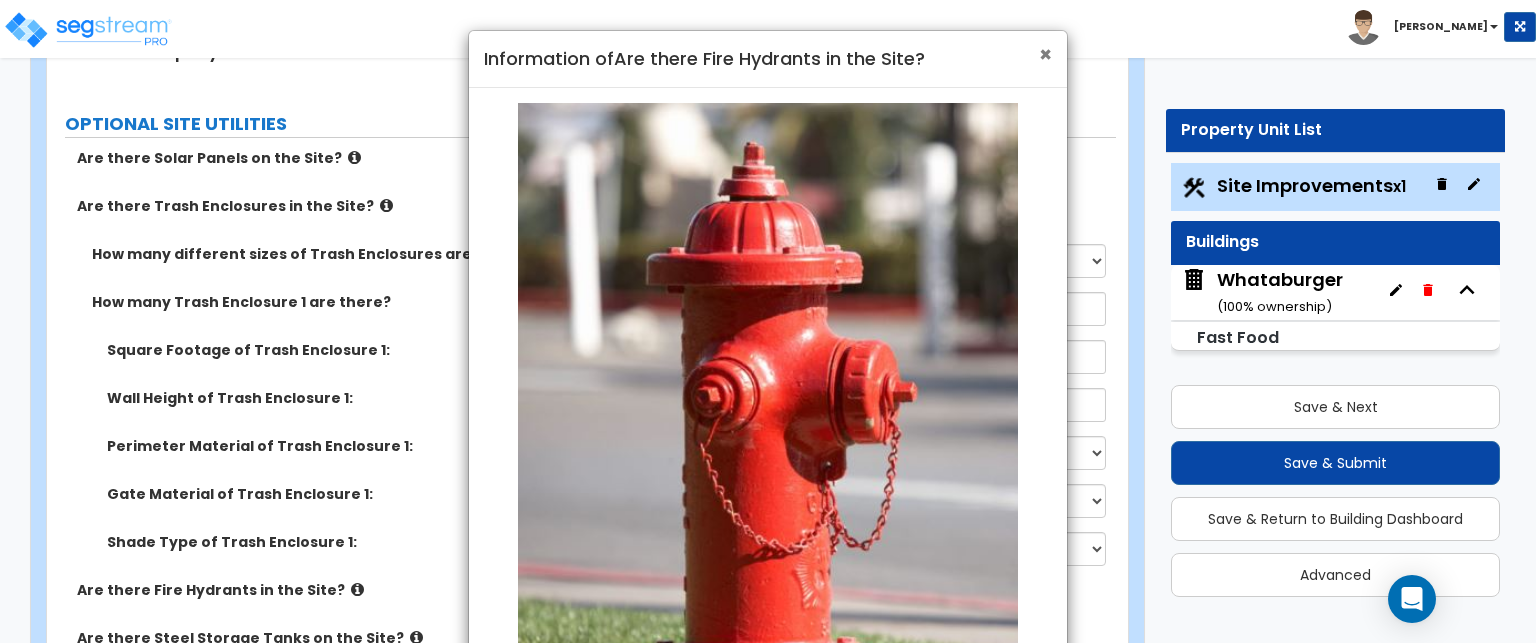 click on "×" at bounding box center [1045, 54] 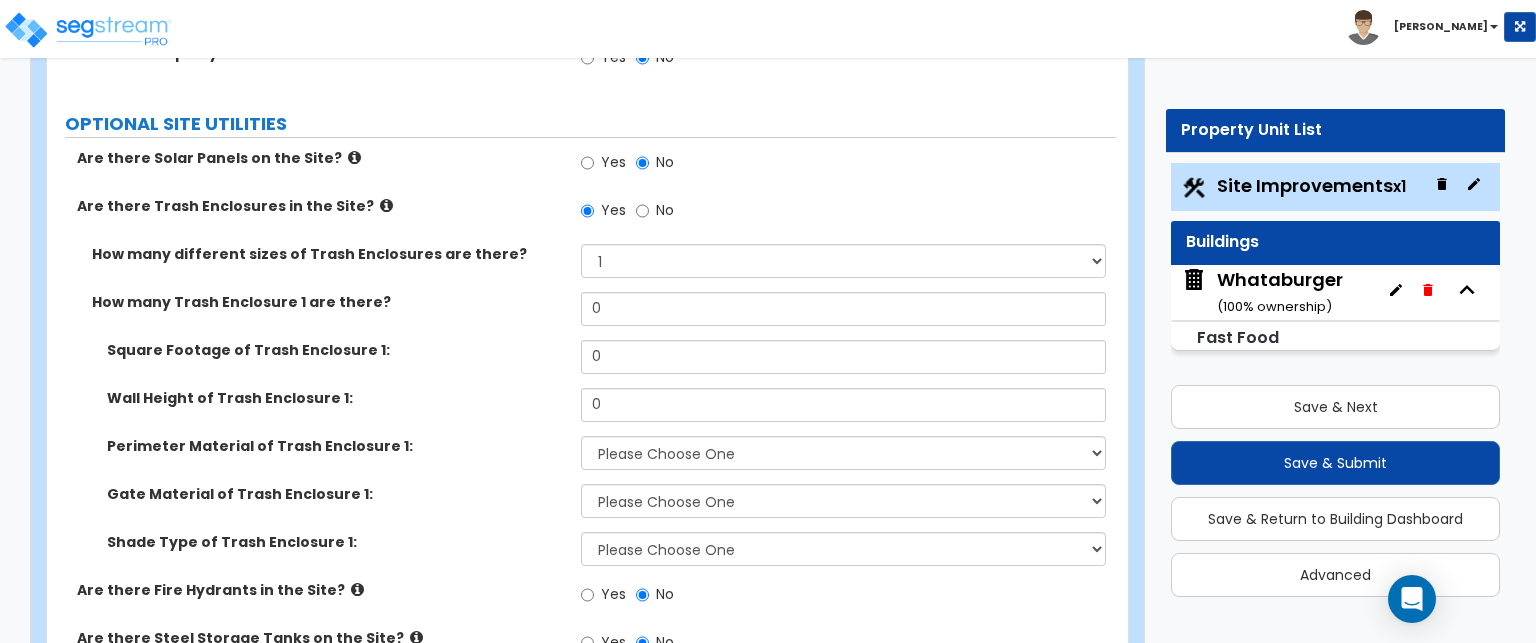 click at bounding box center (416, 637) 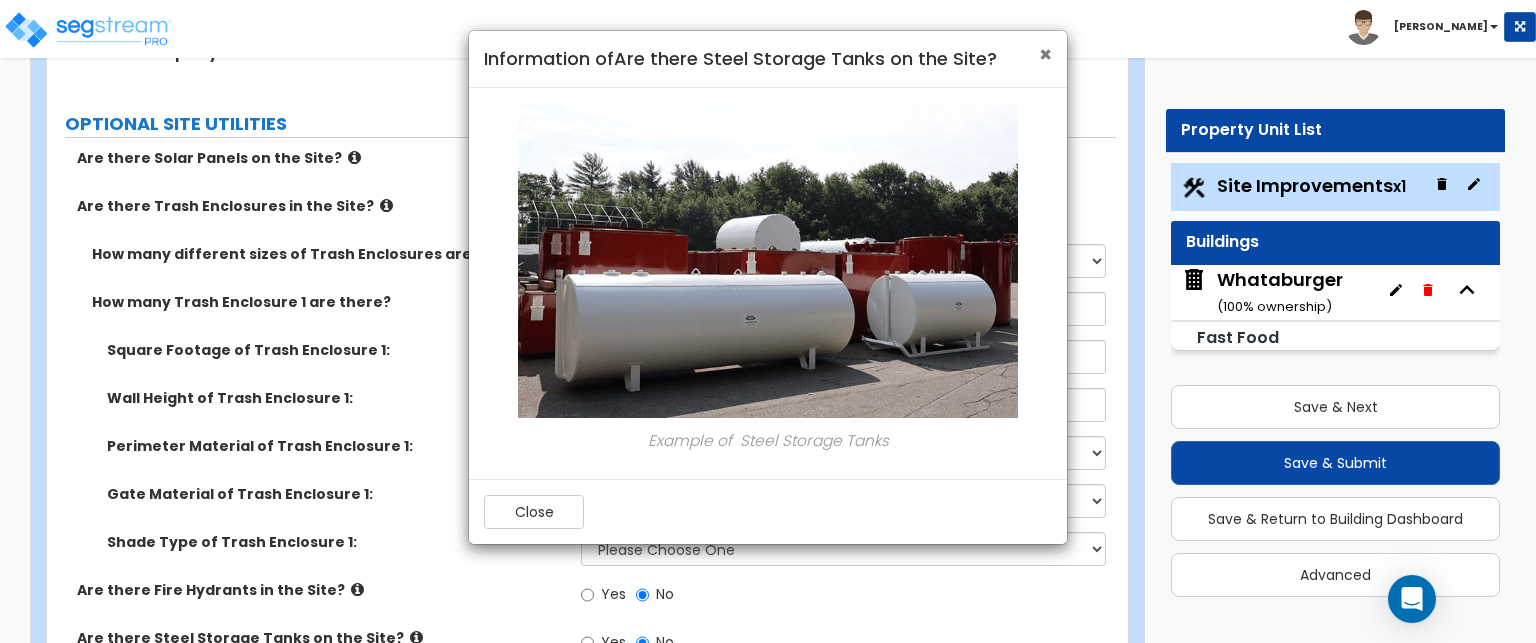 click on "×" at bounding box center (1045, 54) 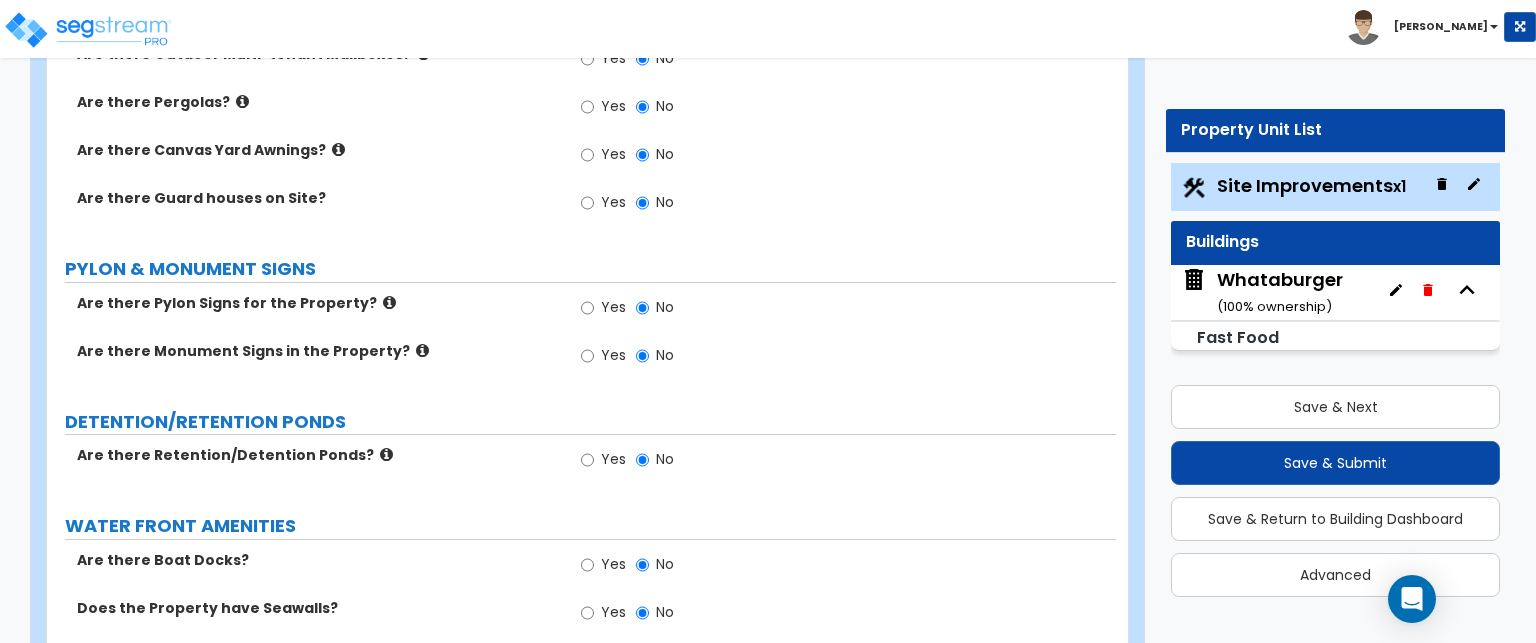 scroll, scrollTop: 3593, scrollLeft: 0, axis: vertical 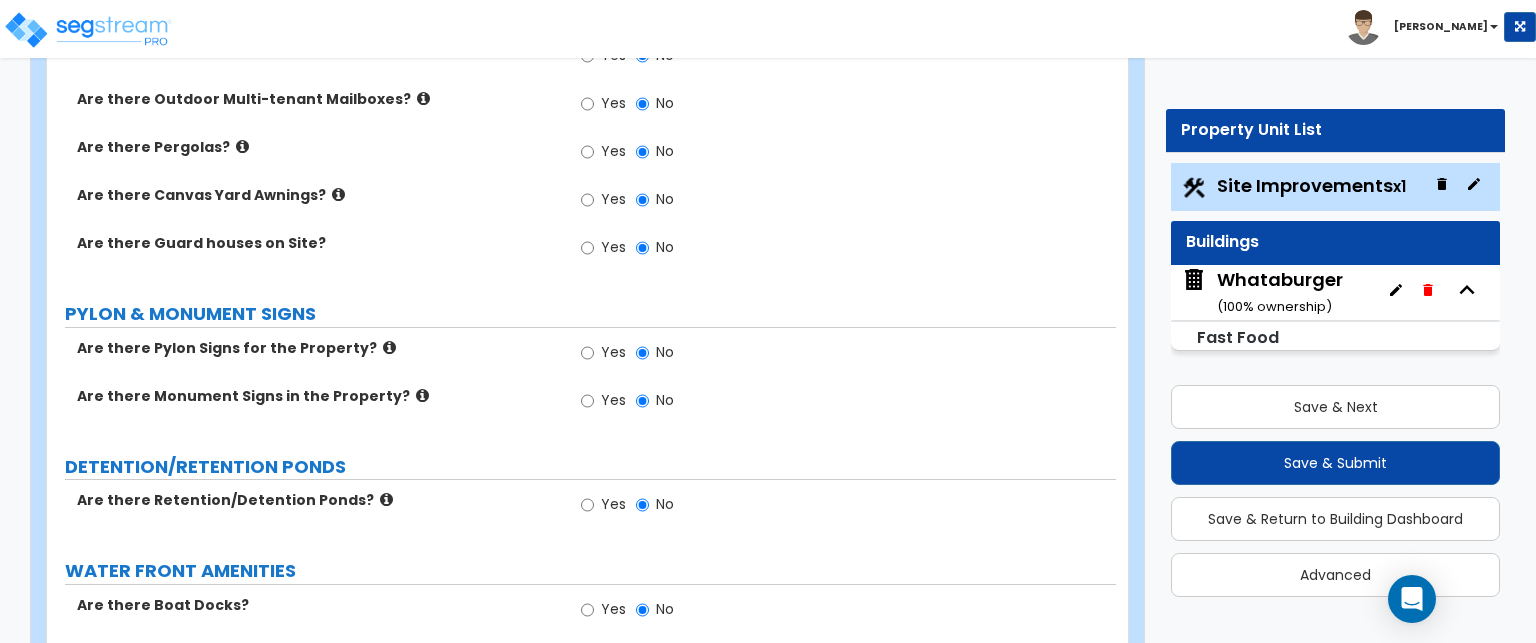 click at bounding box center (389, 347) 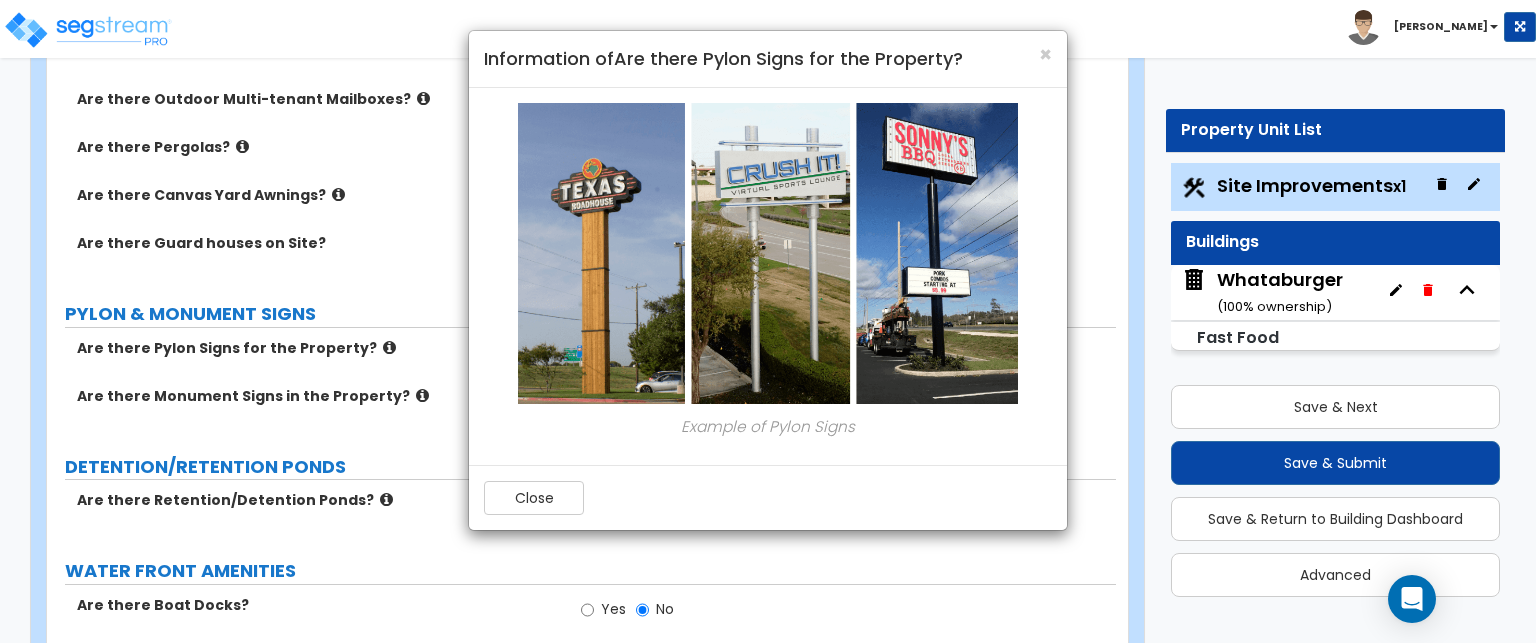 click on "× Information of  Are there Pylon Signs for the Property? Example of Pylon Signs Close" at bounding box center [768, 321] 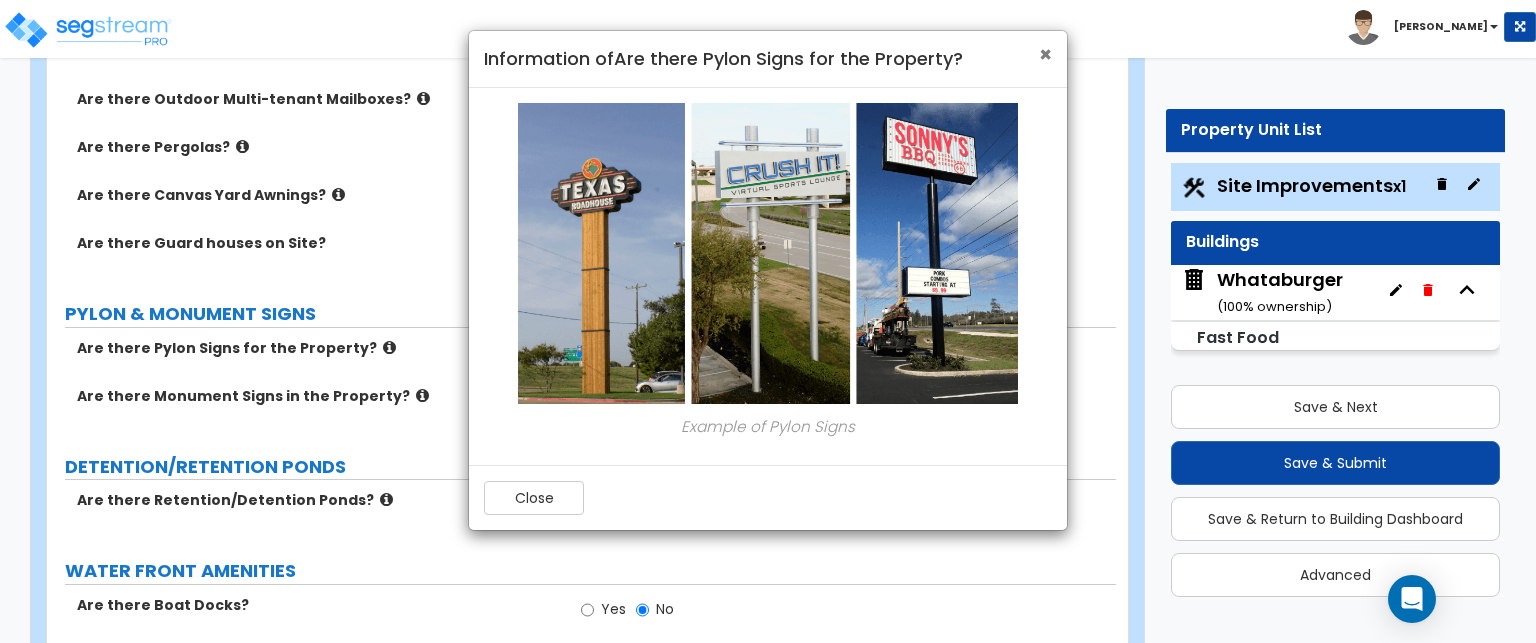 click on "×" at bounding box center (1045, 54) 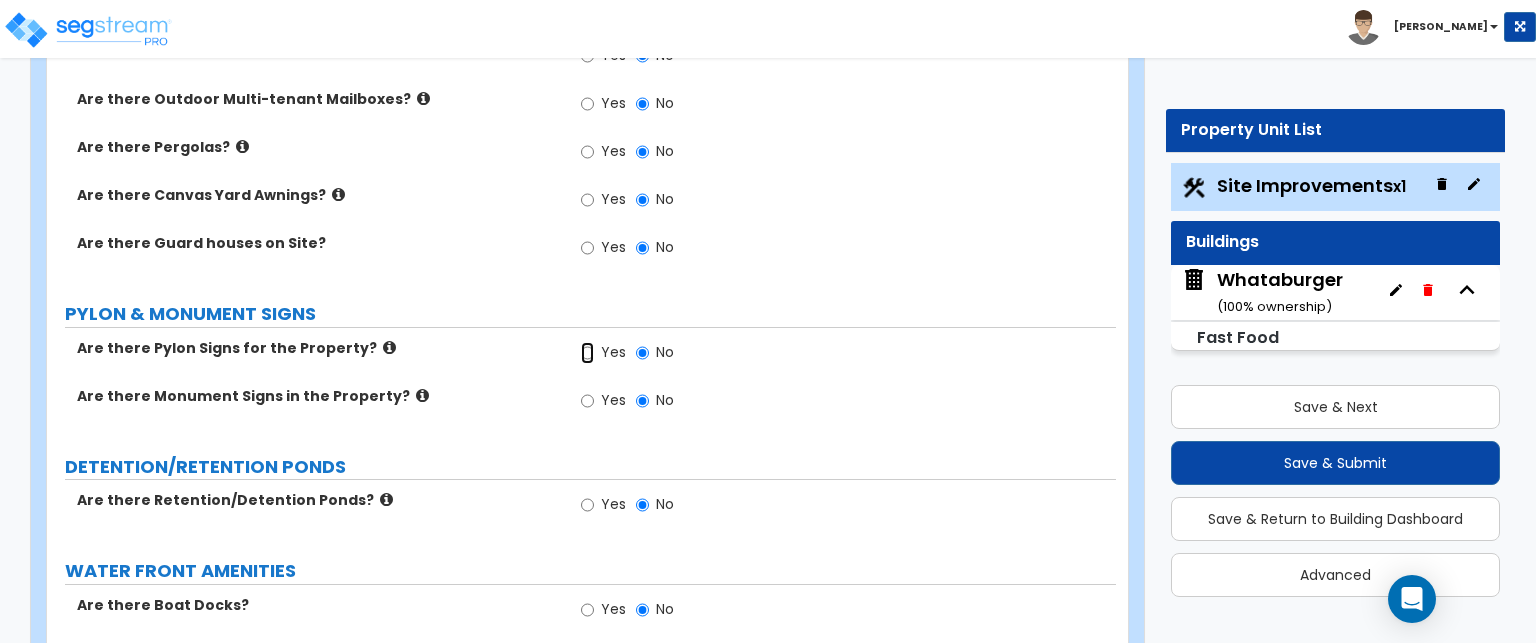click on "Yes" at bounding box center (587, 353) 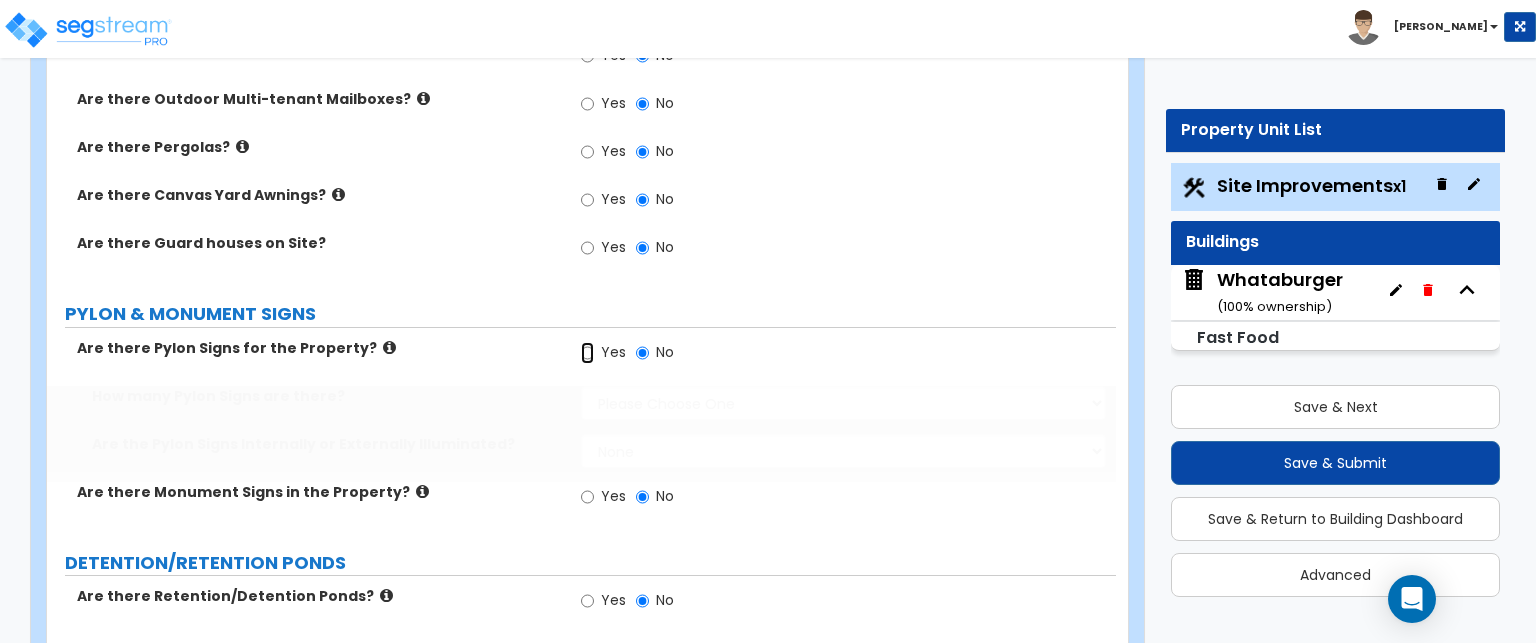 radio on "true" 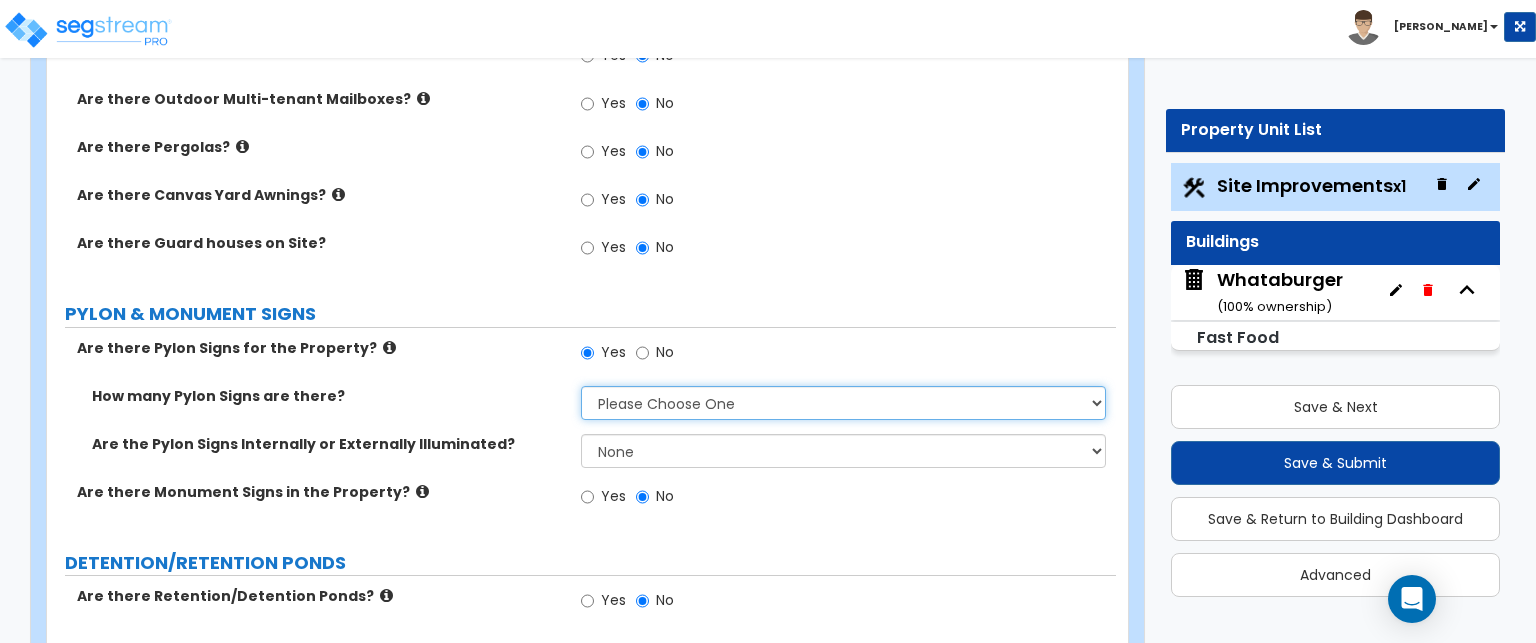 click on "Please Choose One 1 2 3" at bounding box center (843, 403) 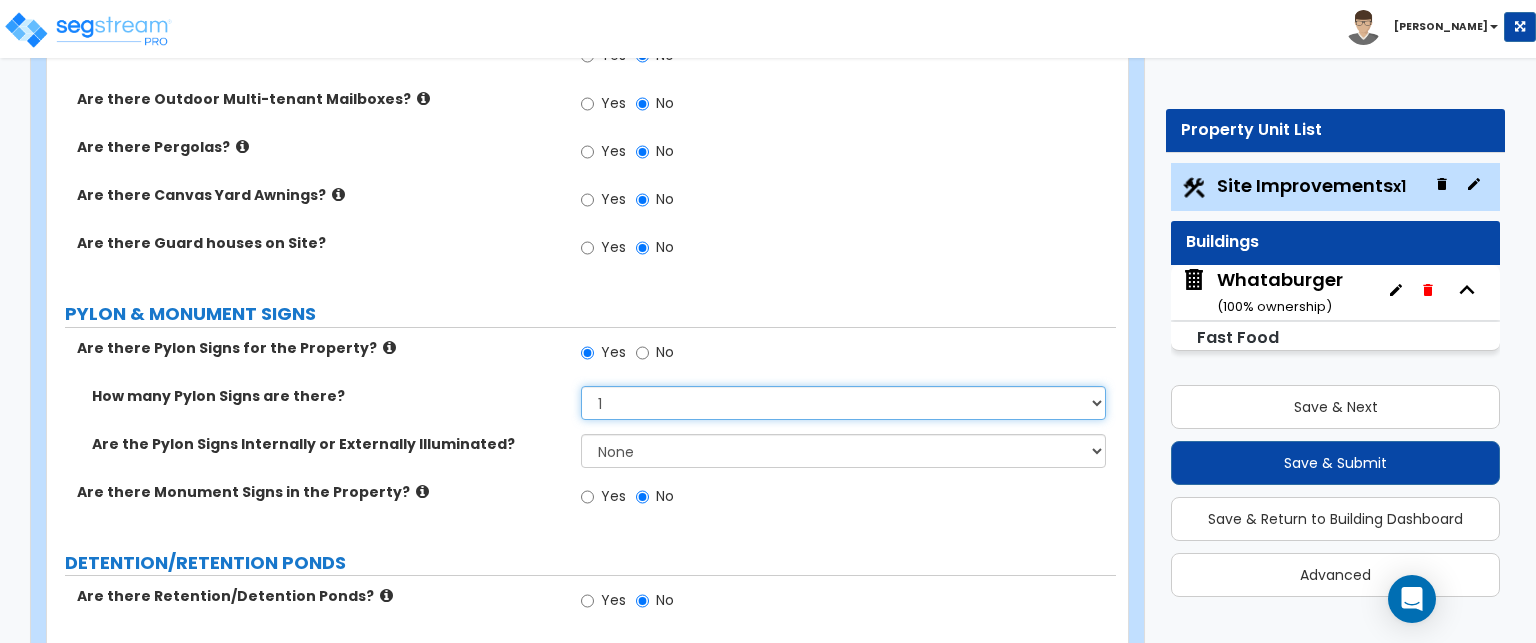 click on "Please Choose One 1 2 3" at bounding box center (843, 403) 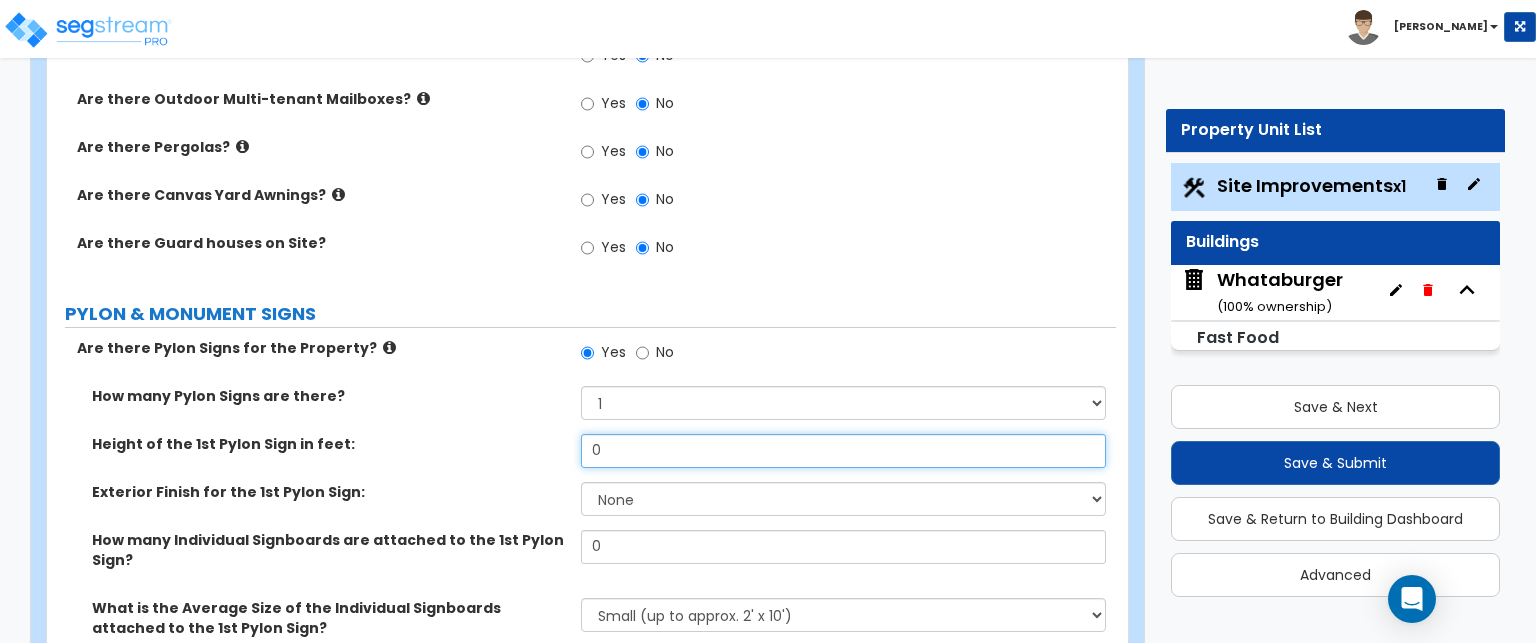 click on "0" at bounding box center [843, 451] 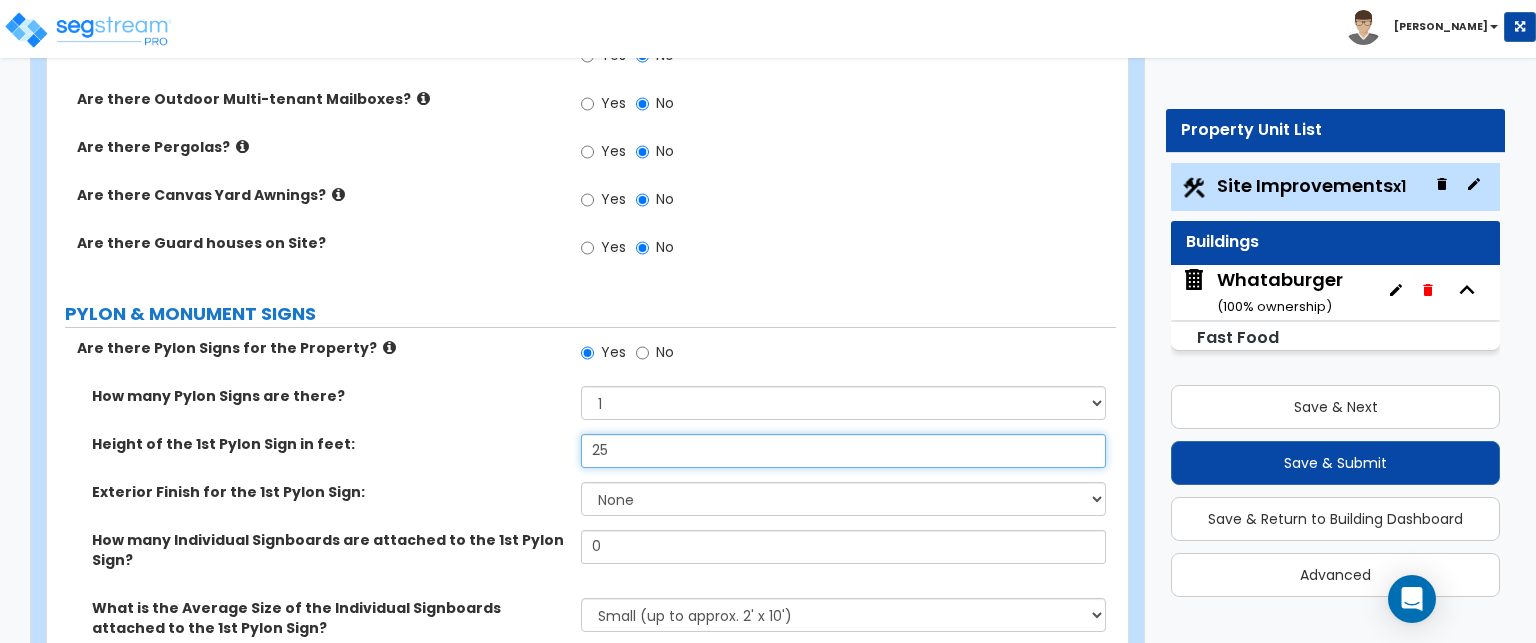 scroll, scrollTop: 3793, scrollLeft: 0, axis: vertical 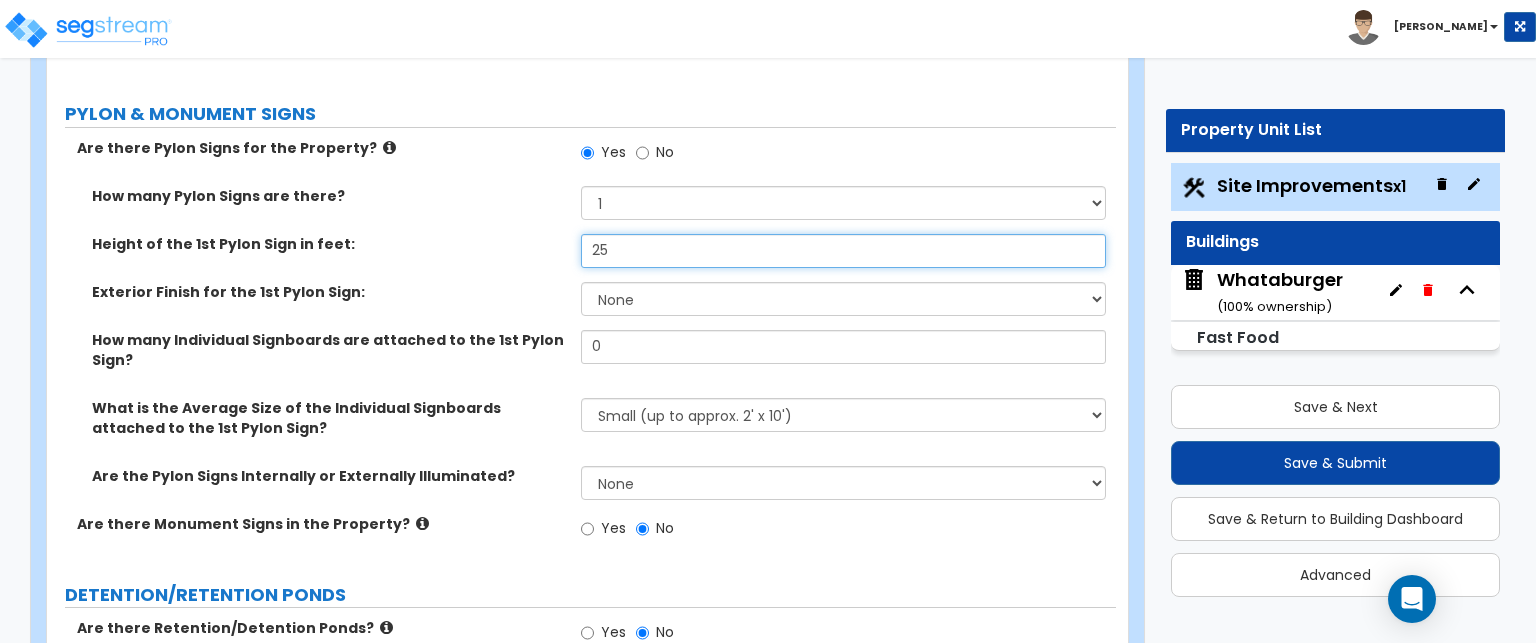type on "25" 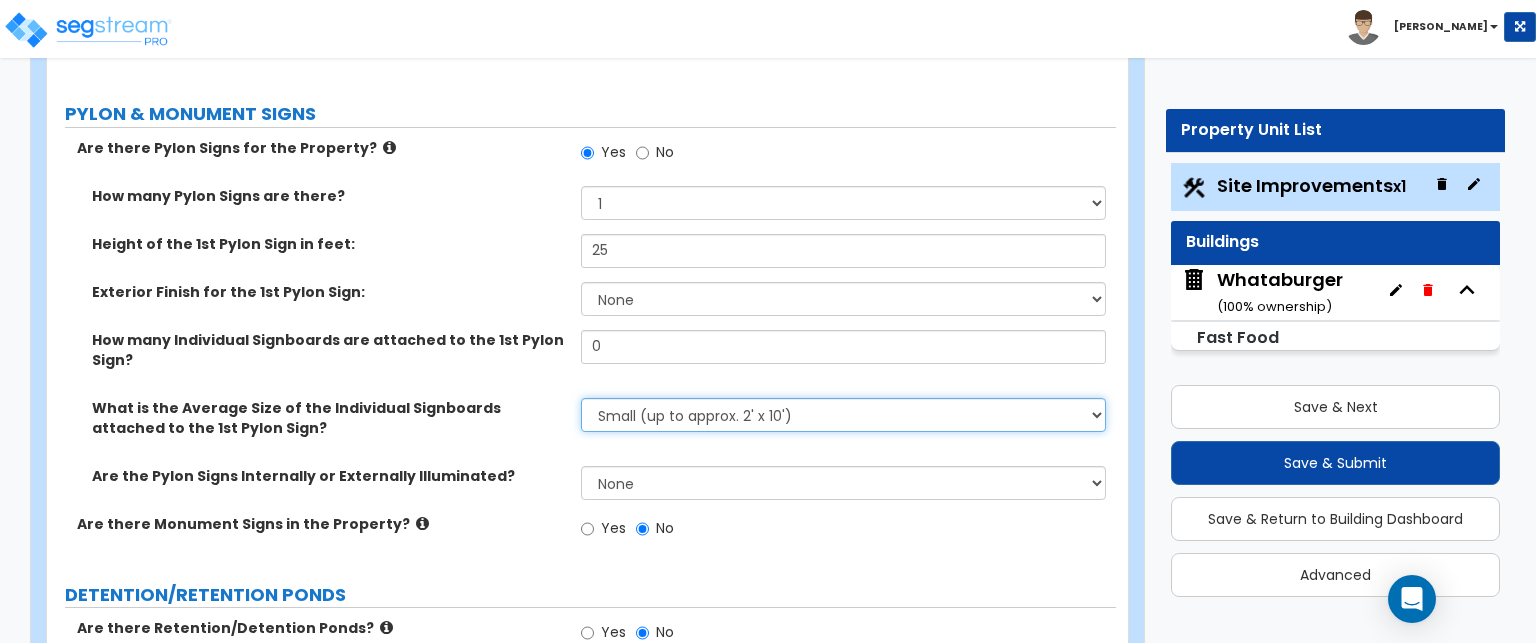 click on "Small (up to approx. 2' x 10') Medium (up to approx. 4' x 10') Large (up to approx. 4' x 25') I want to Enter the Average SF of the Signboards" at bounding box center [843, 415] 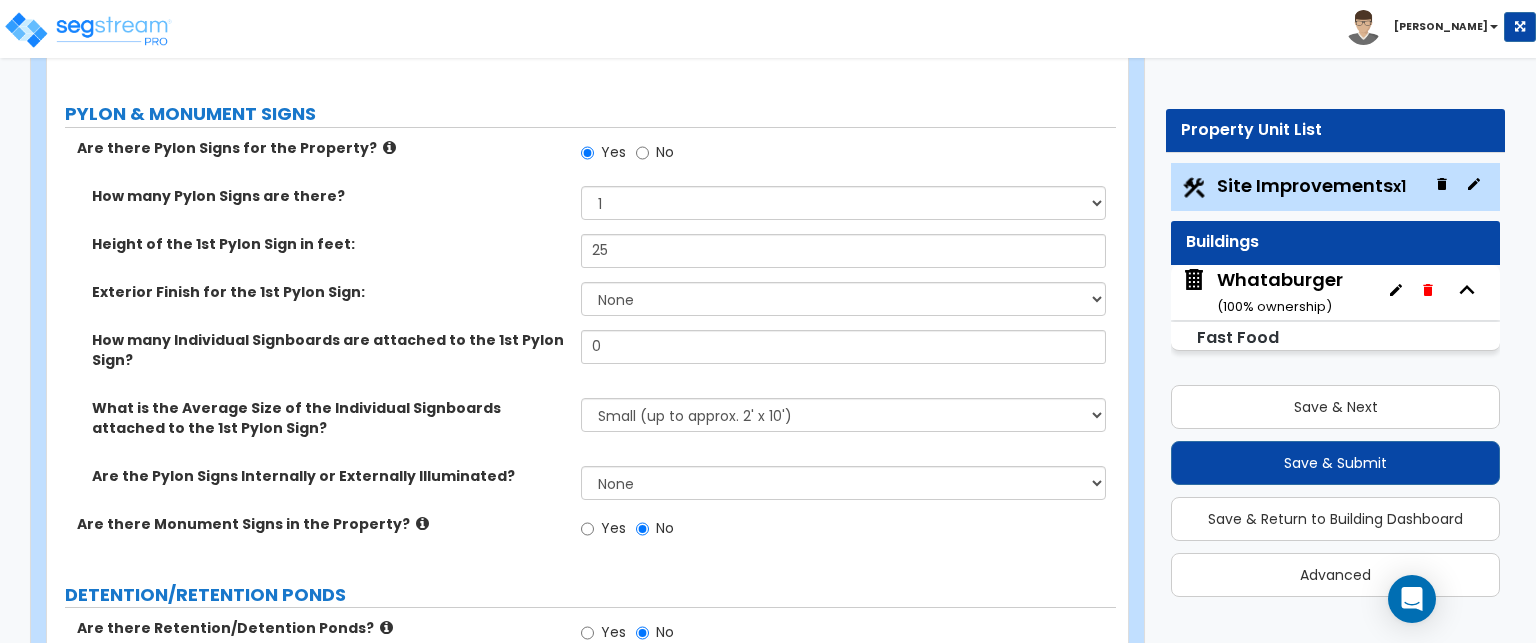 click at bounding box center (422, 523) 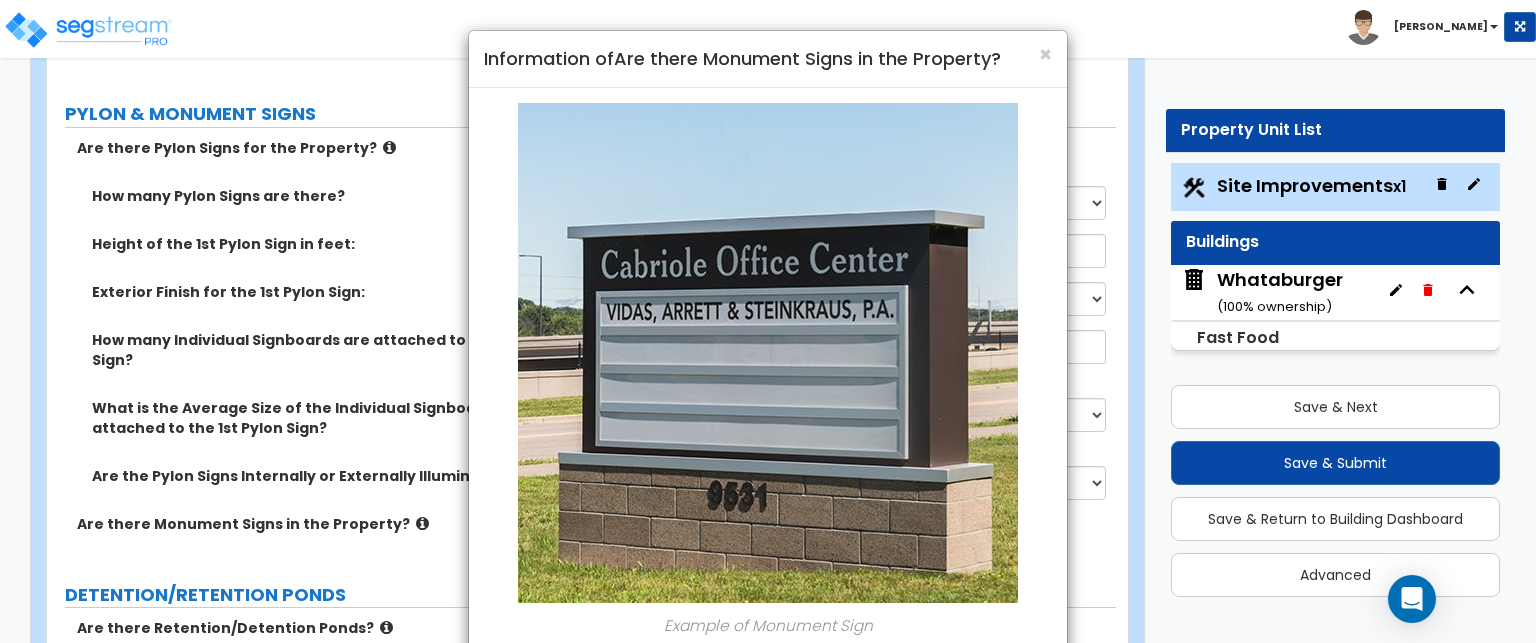 click on "× Information of  Are there Monument Signs in the Property? Example of Monument Sign   Close" at bounding box center (768, 321) 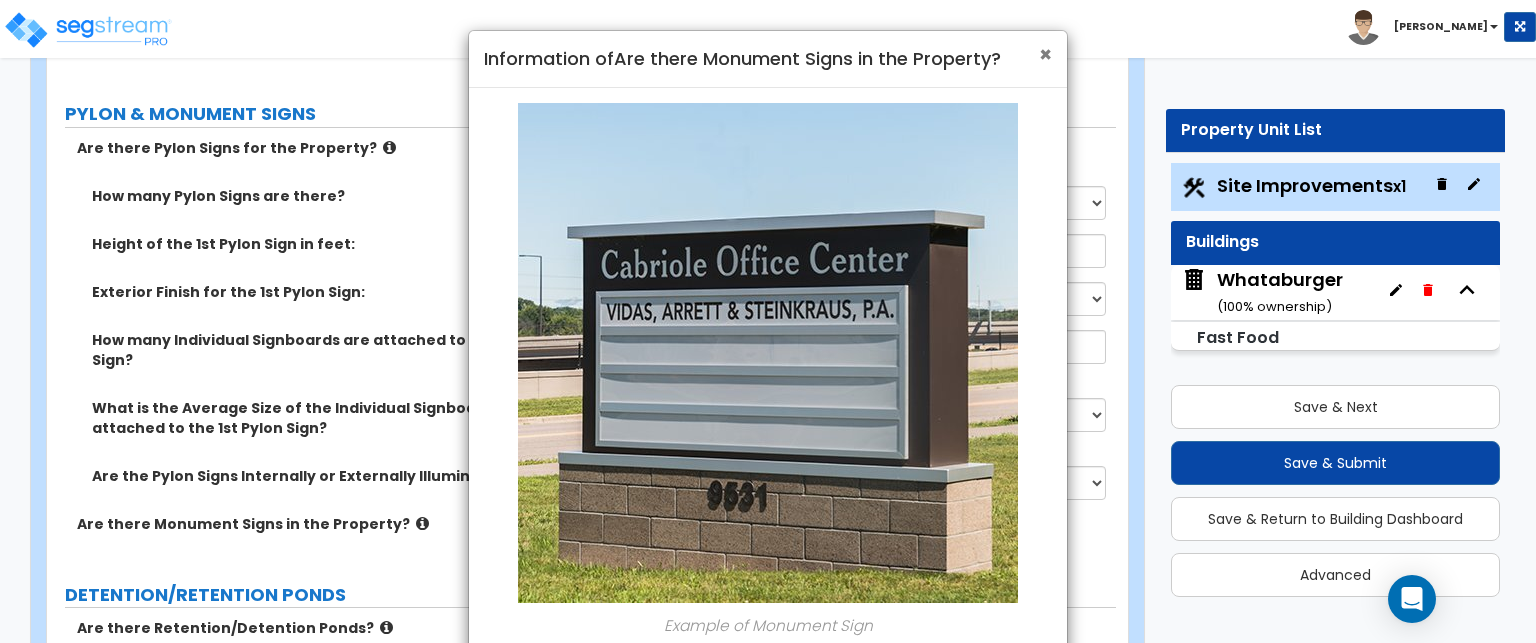 click on "×" at bounding box center (1045, 54) 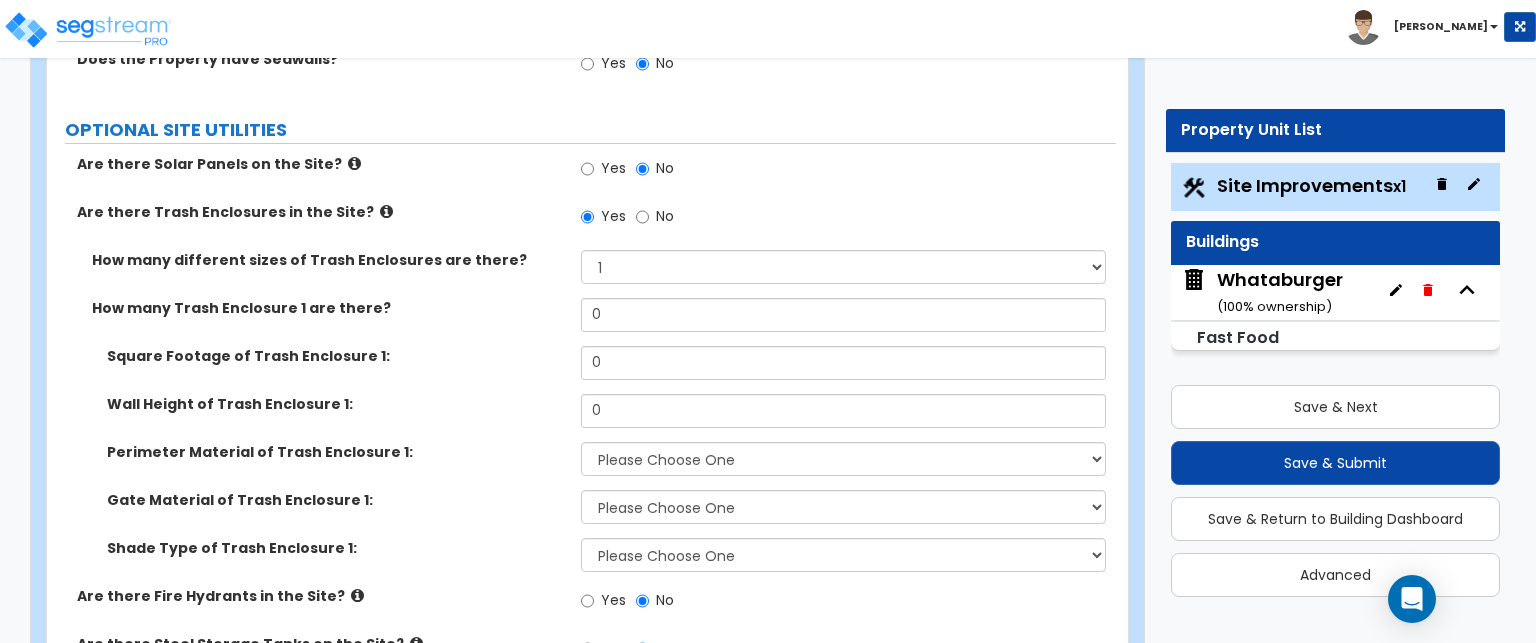 scroll, scrollTop: 4521, scrollLeft: 0, axis: vertical 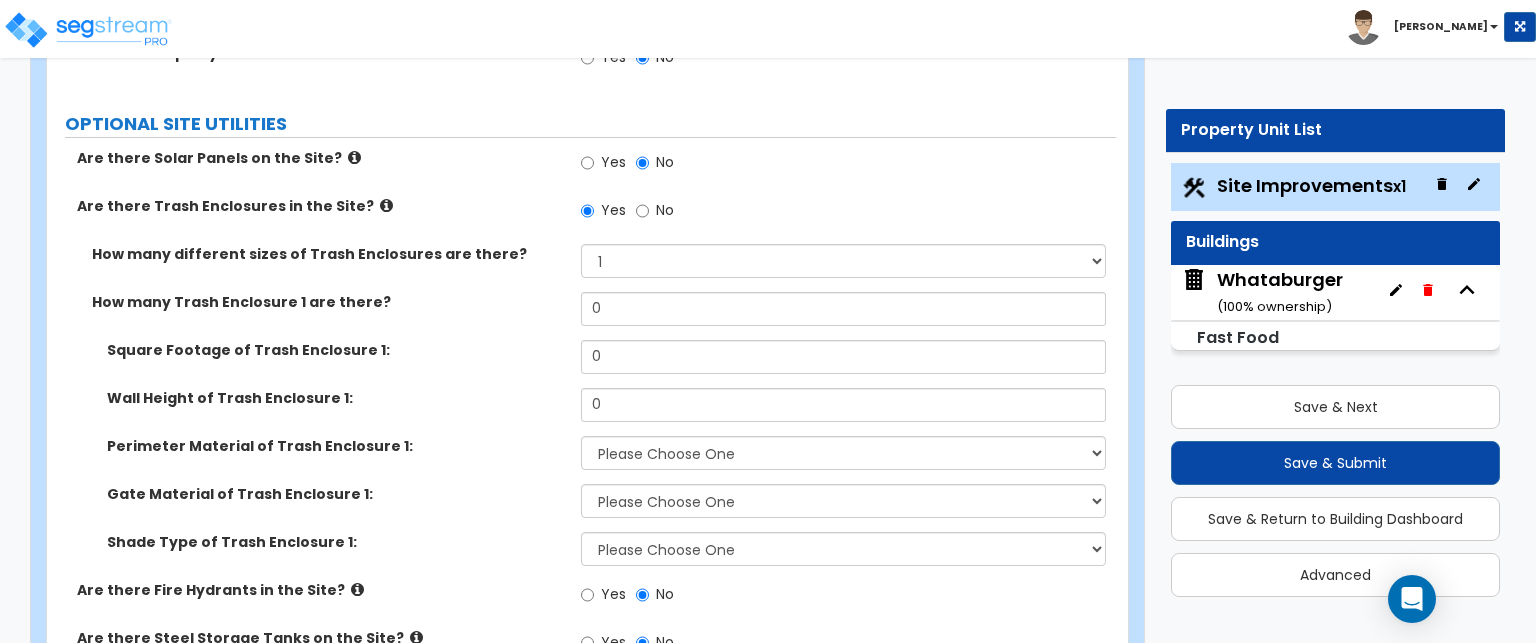 click at bounding box center (357, 589) 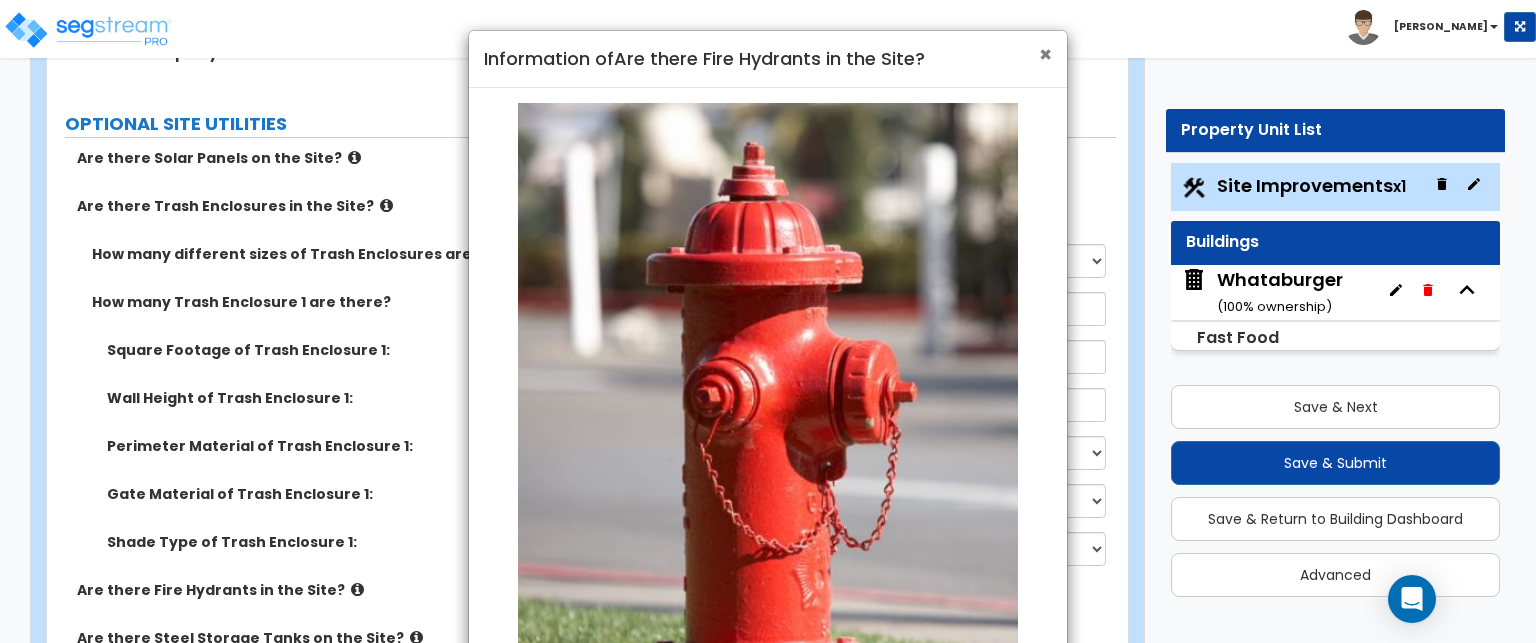 click on "×" at bounding box center (1045, 54) 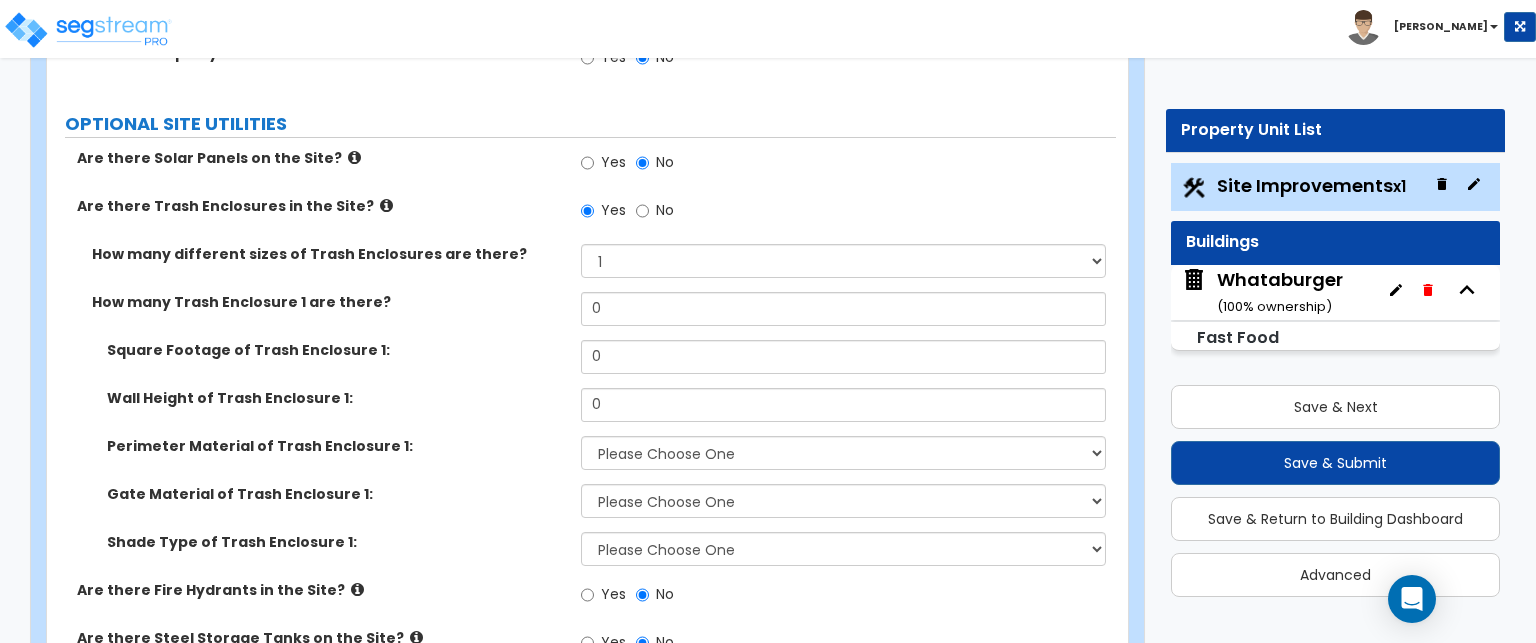 click on "Are there Steel Storage Tanks on the Site?" at bounding box center (321, 638) 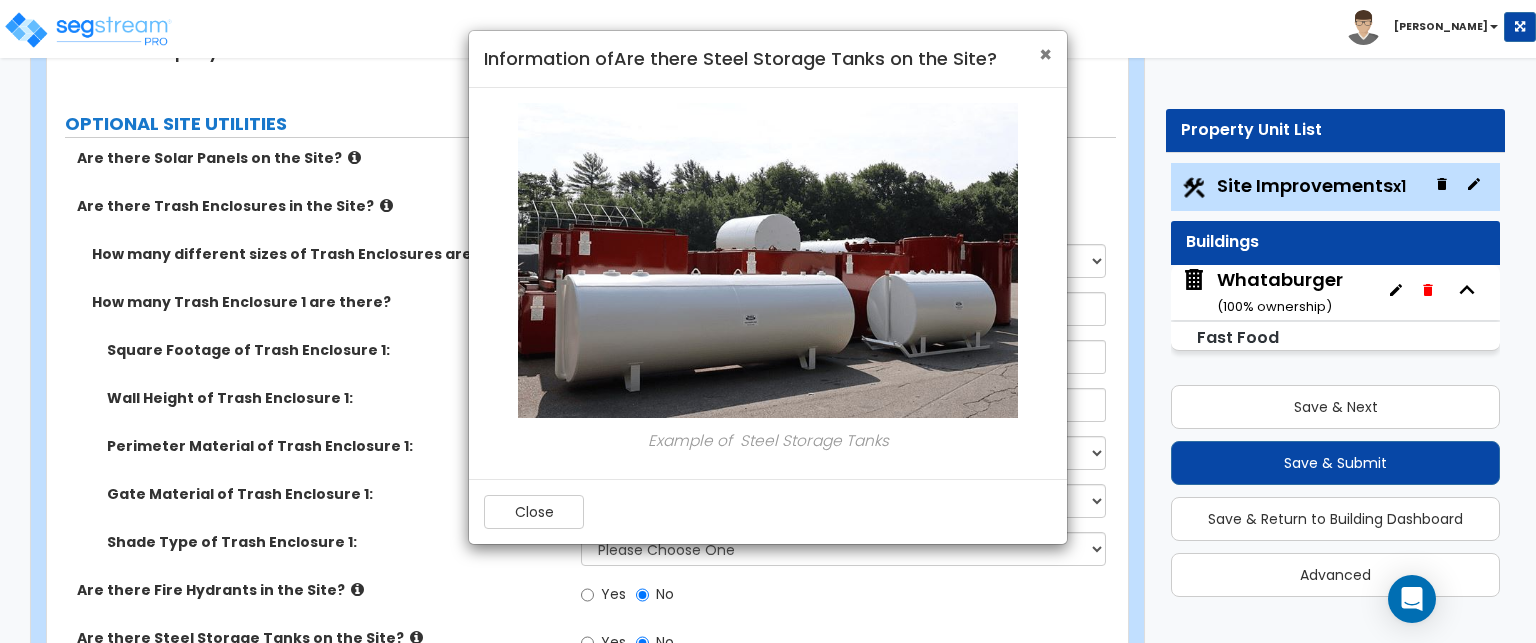click on "×" at bounding box center [1045, 54] 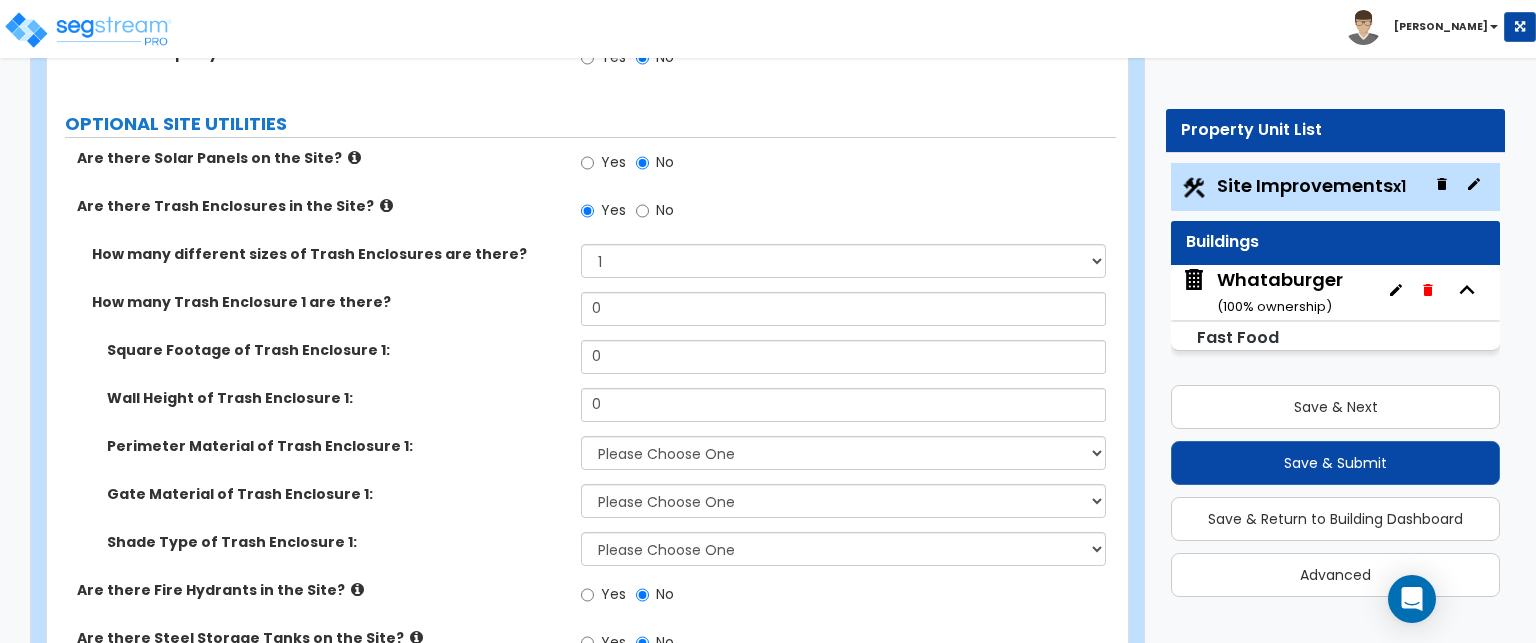 click at bounding box center (357, 589) 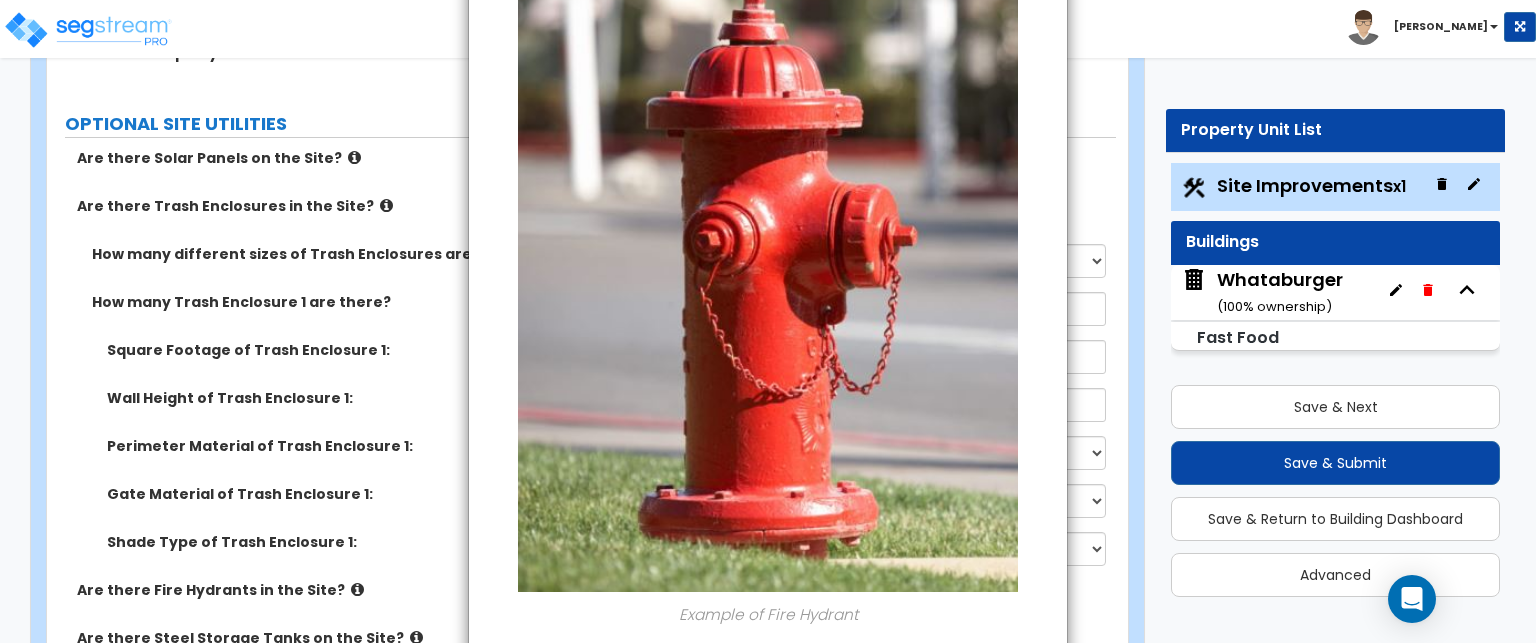 scroll, scrollTop: 0, scrollLeft: 0, axis: both 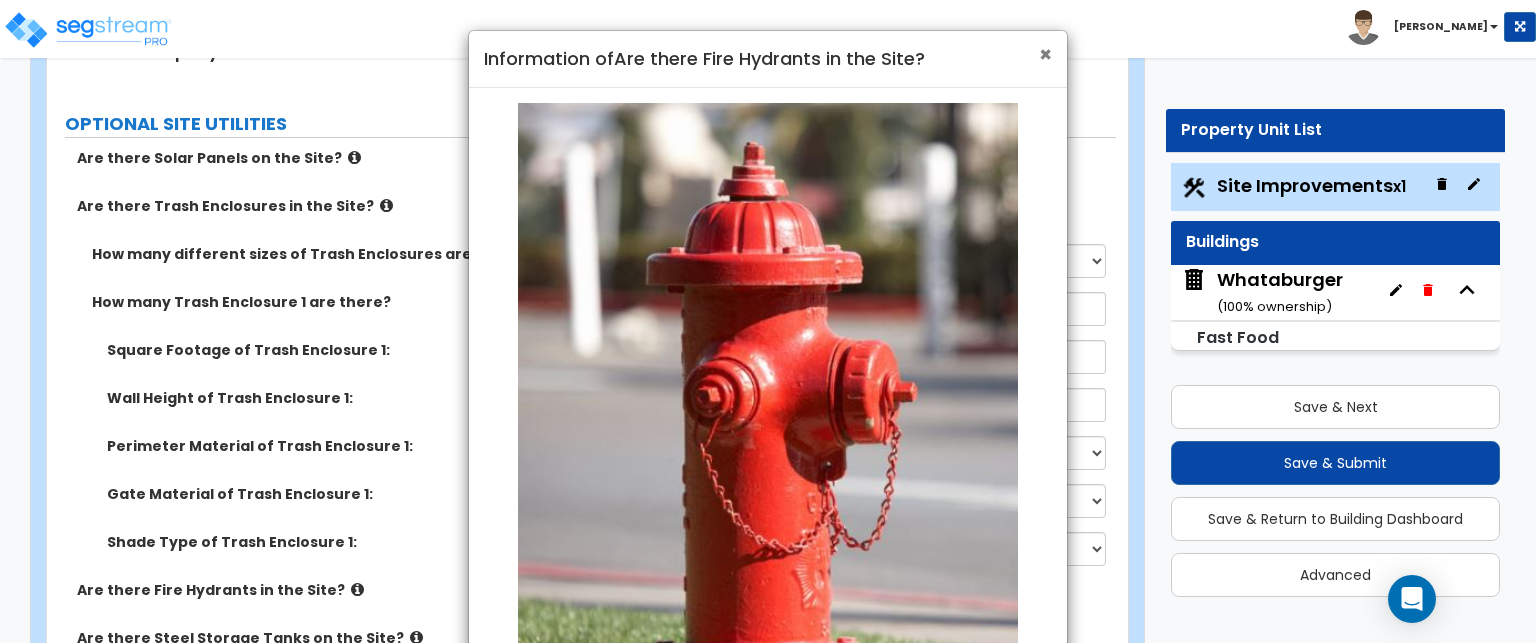click on "×" at bounding box center [1045, 54] 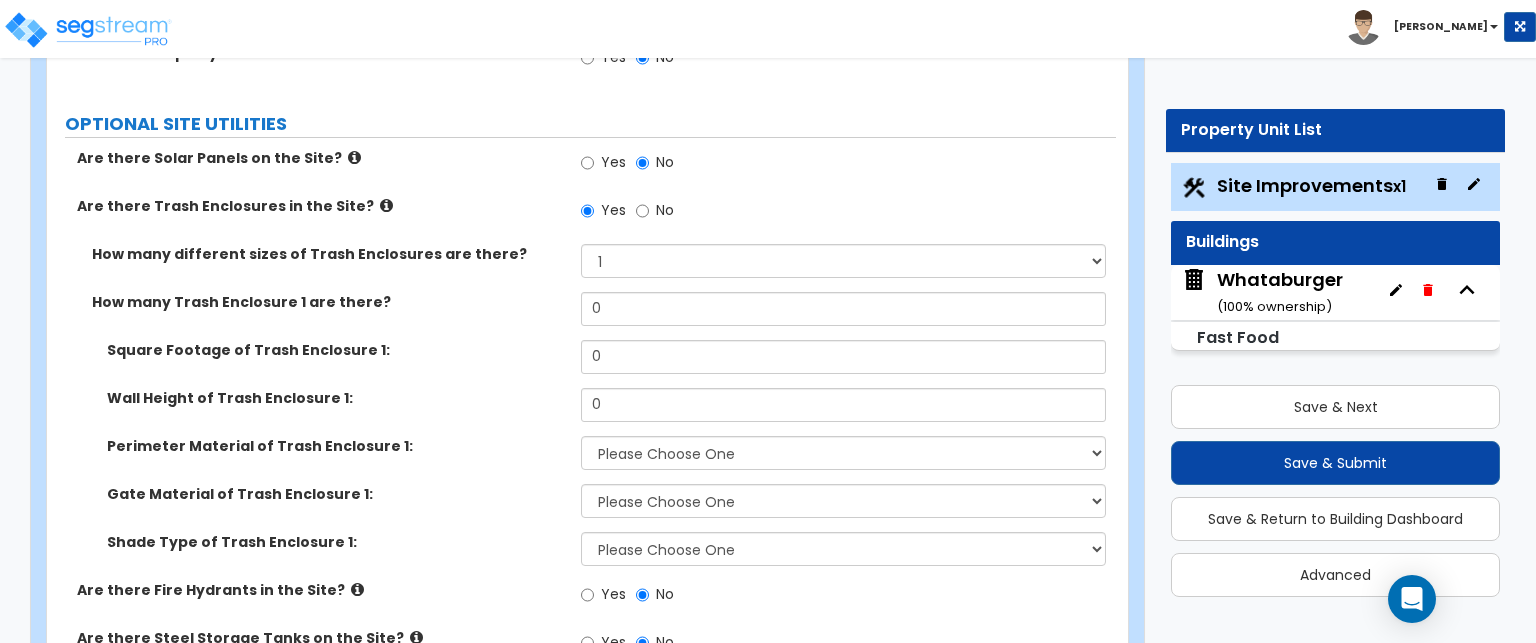 click on "Are there Fire Hydrants in the Site?" at bounding box center (314, 590) 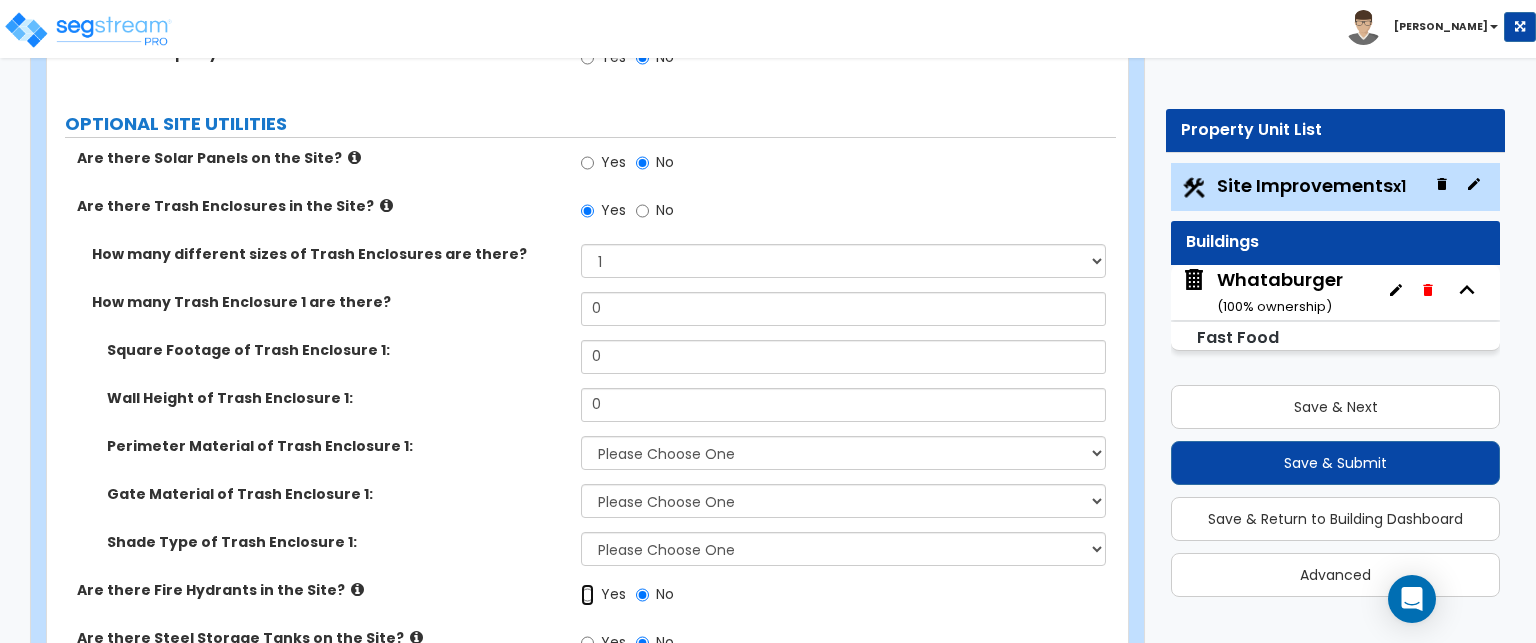 click on "Yes" at bounding box center (587, 595) 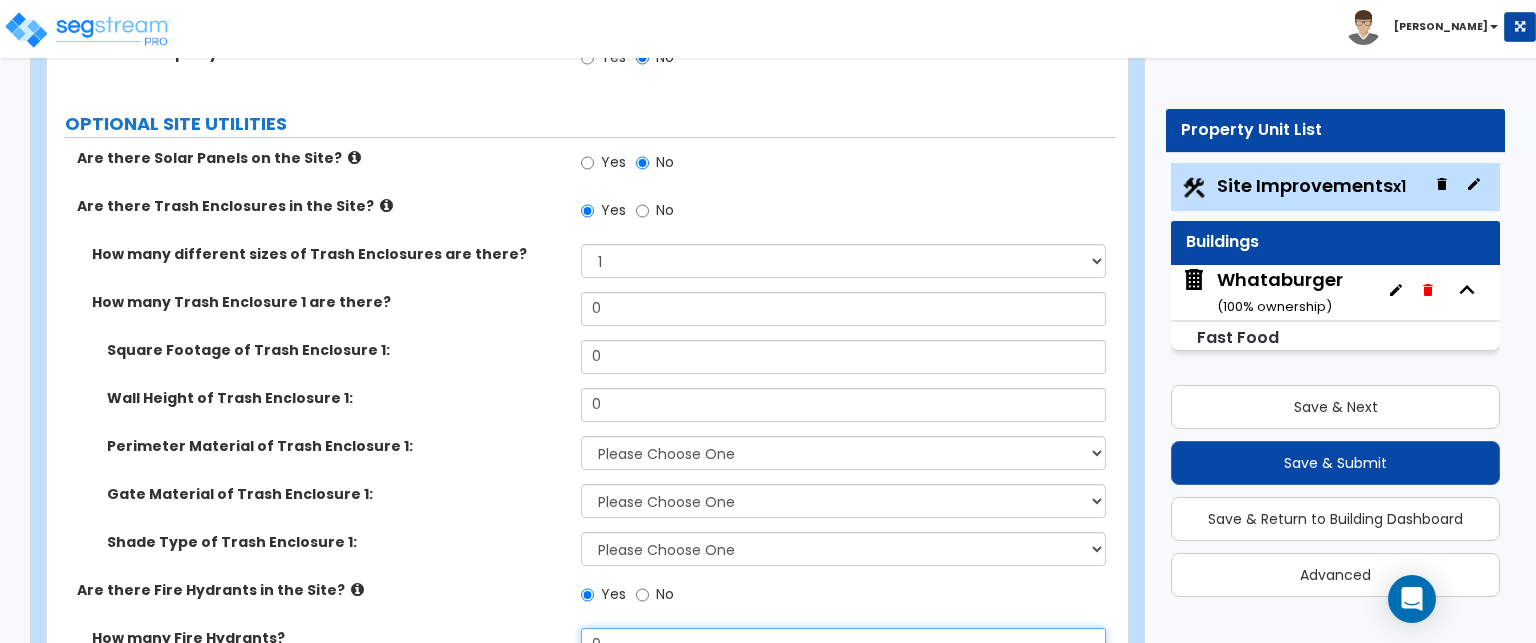 click on "0" at bounding box center [843, 645] 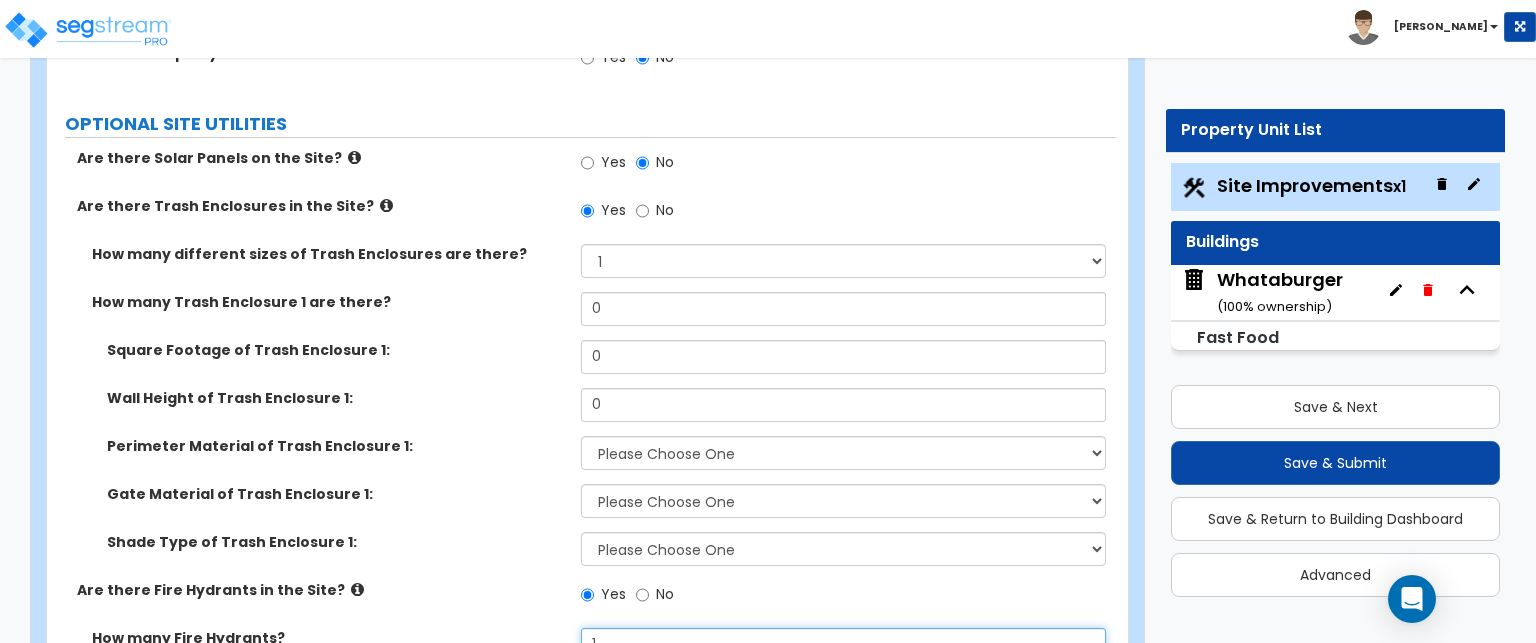type on "1" 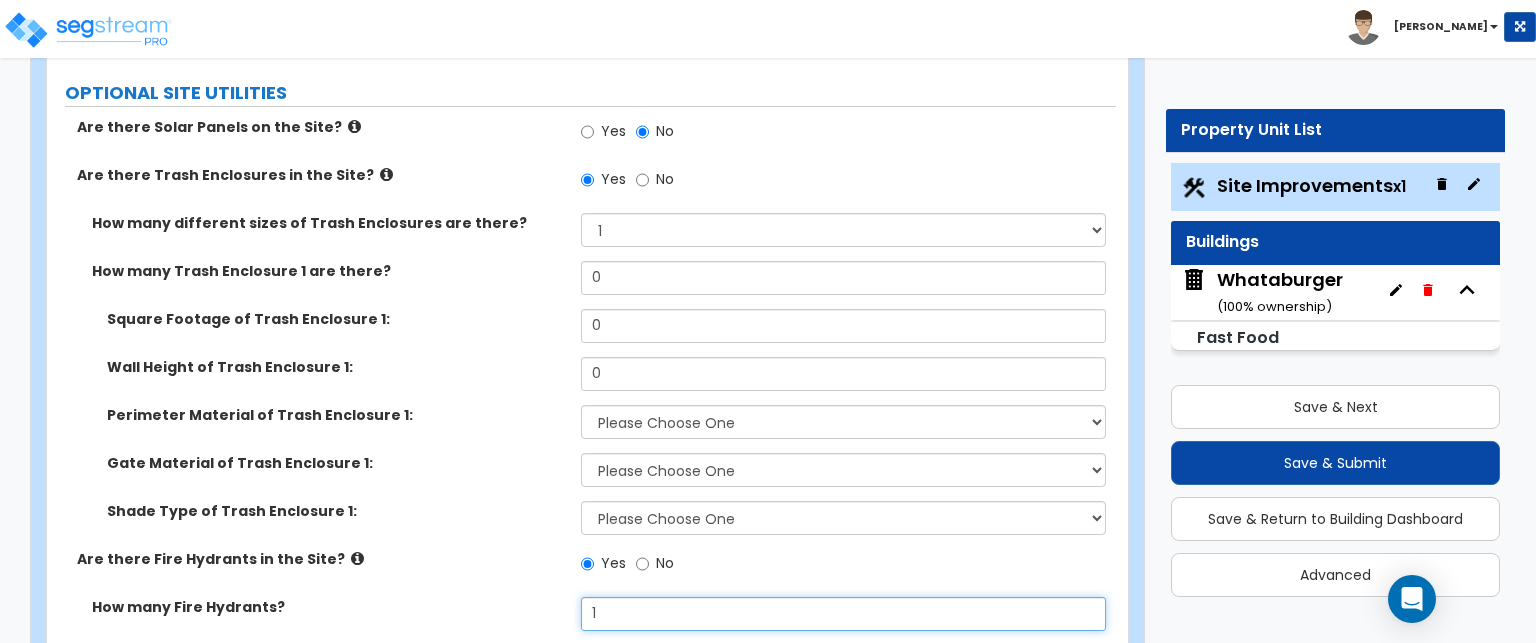 scroll, scrollTop: 4569, scrollLeft: 0, axis: vertical 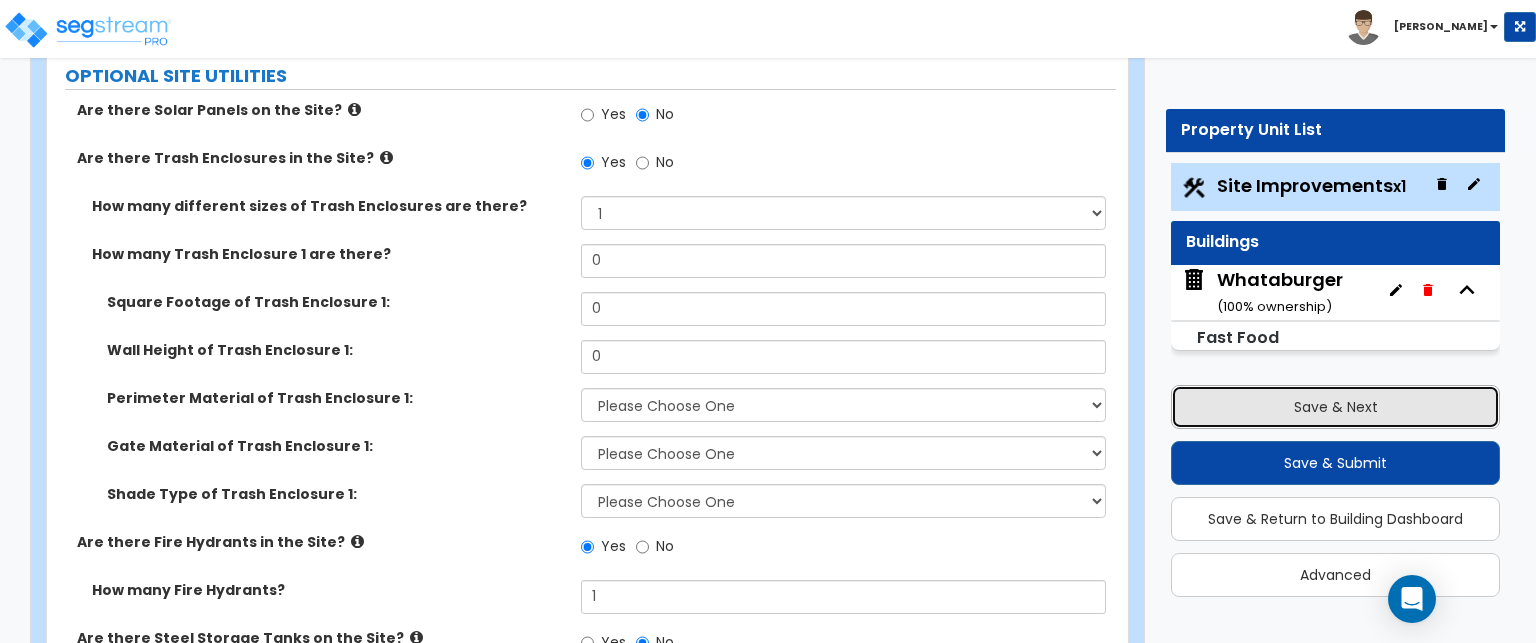 click on "Save & Next" at bounding box center [1335, 407] 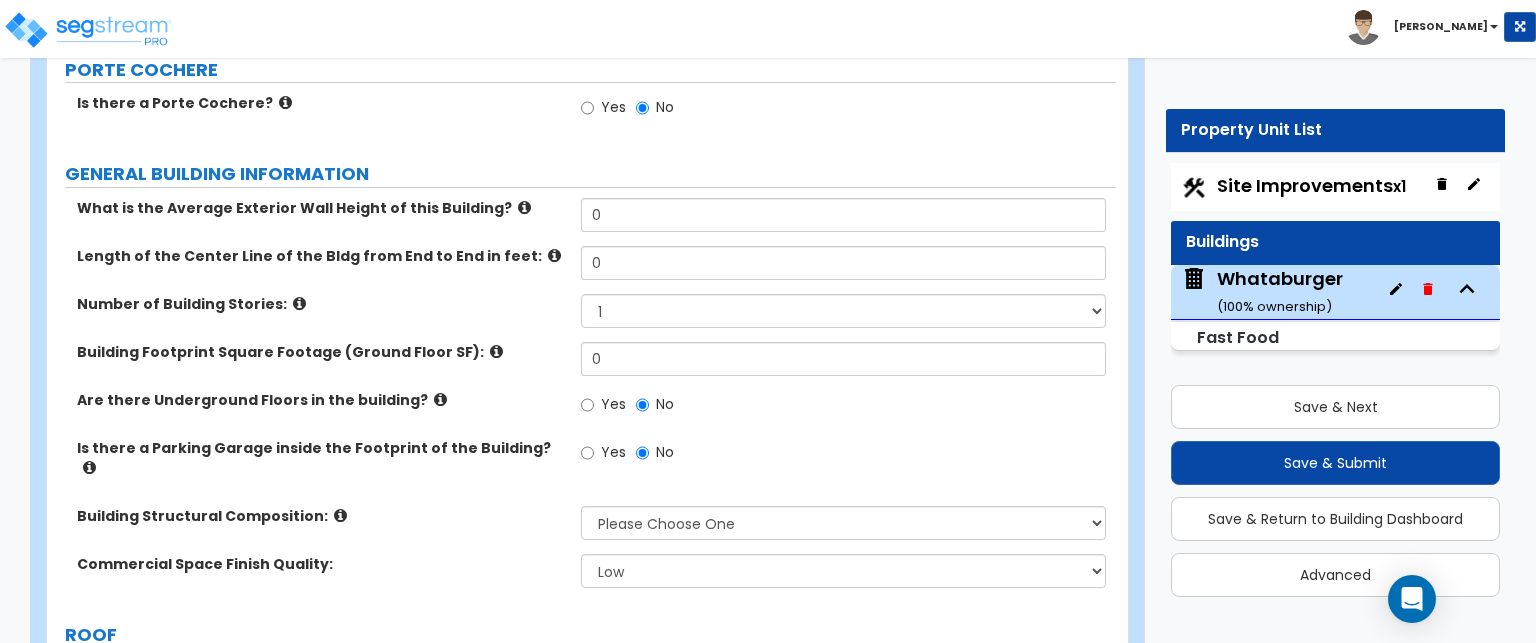 scroll, scrollTop: 0, scrollLeft: 0, axis: both 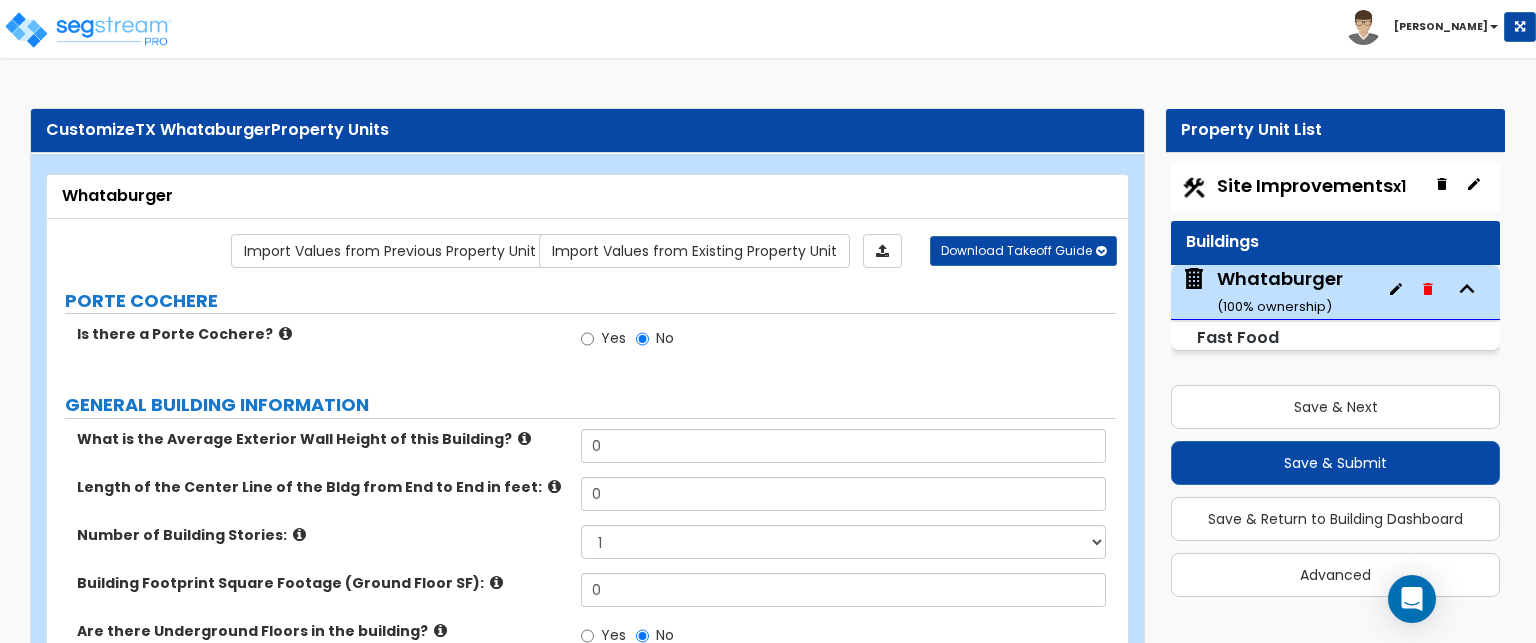 click at bounding box center (285, 333) 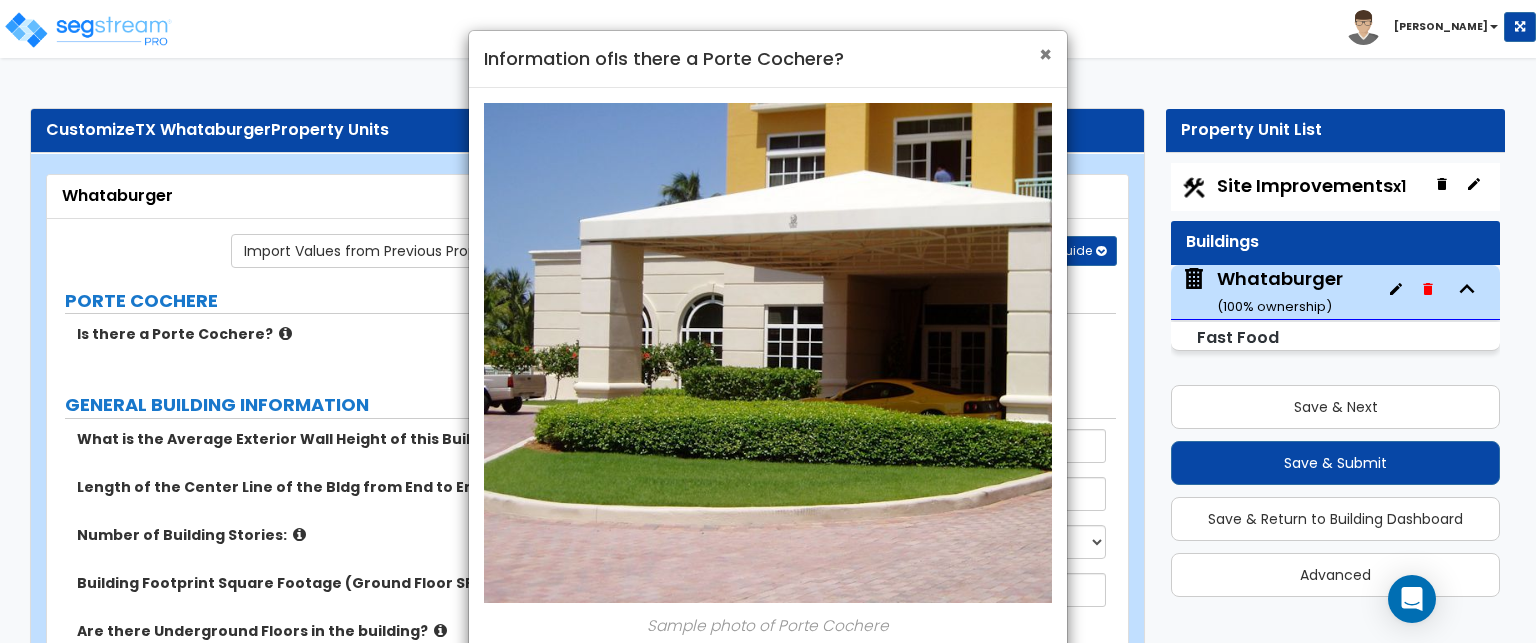 click on "×" at bounding box center [1045, 54] 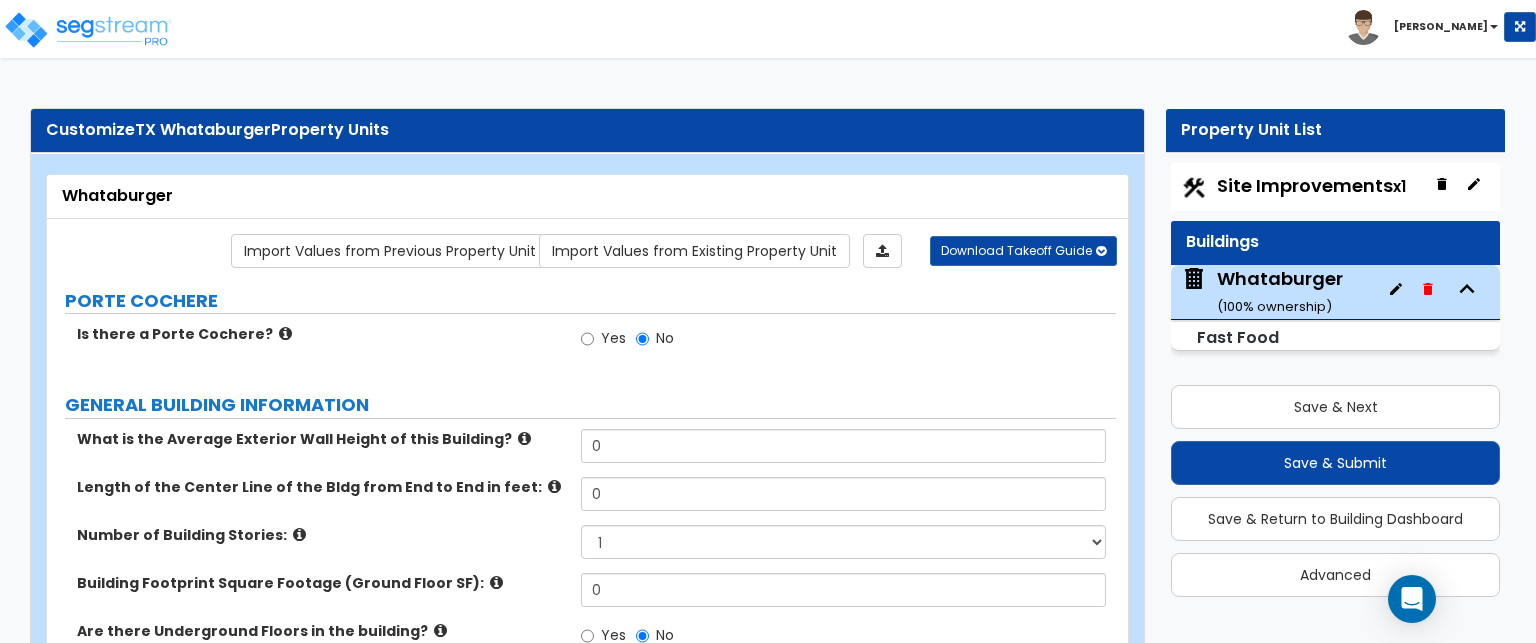 click at bounding box center (524, 438) 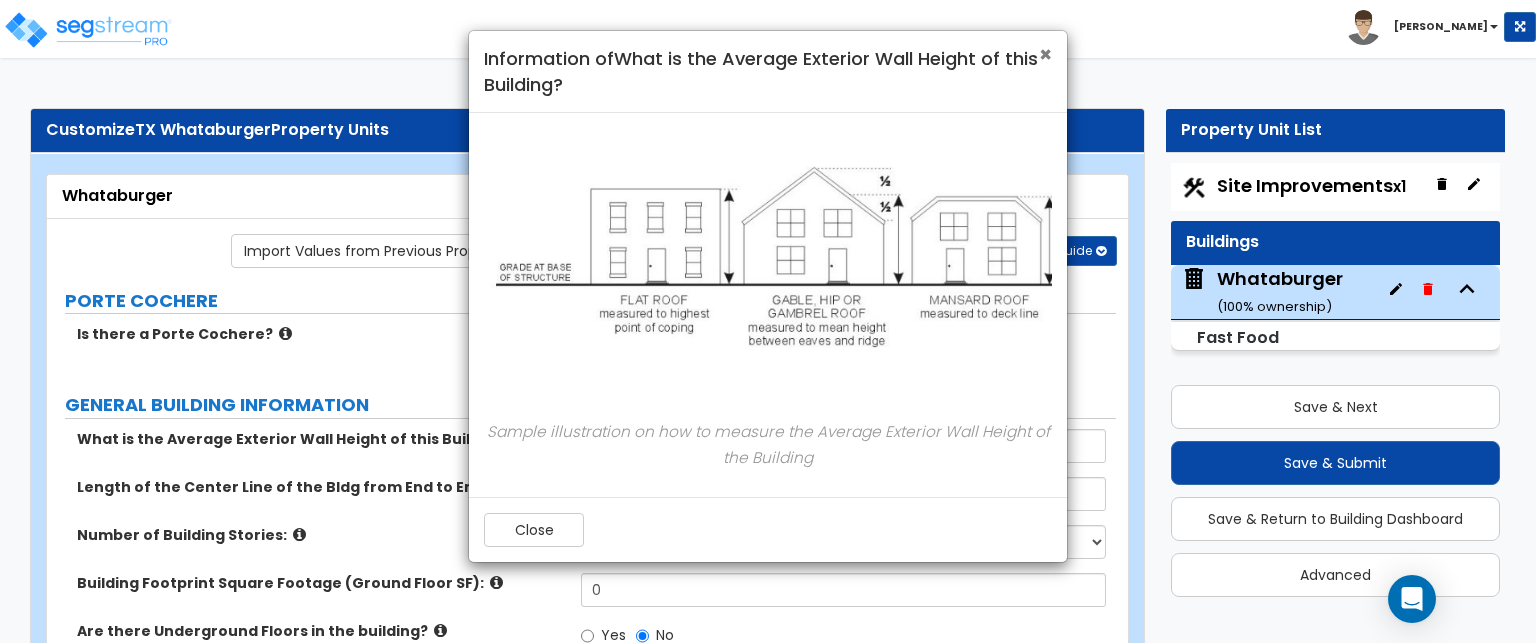 click on "×" at bounding box center (1045, 54) 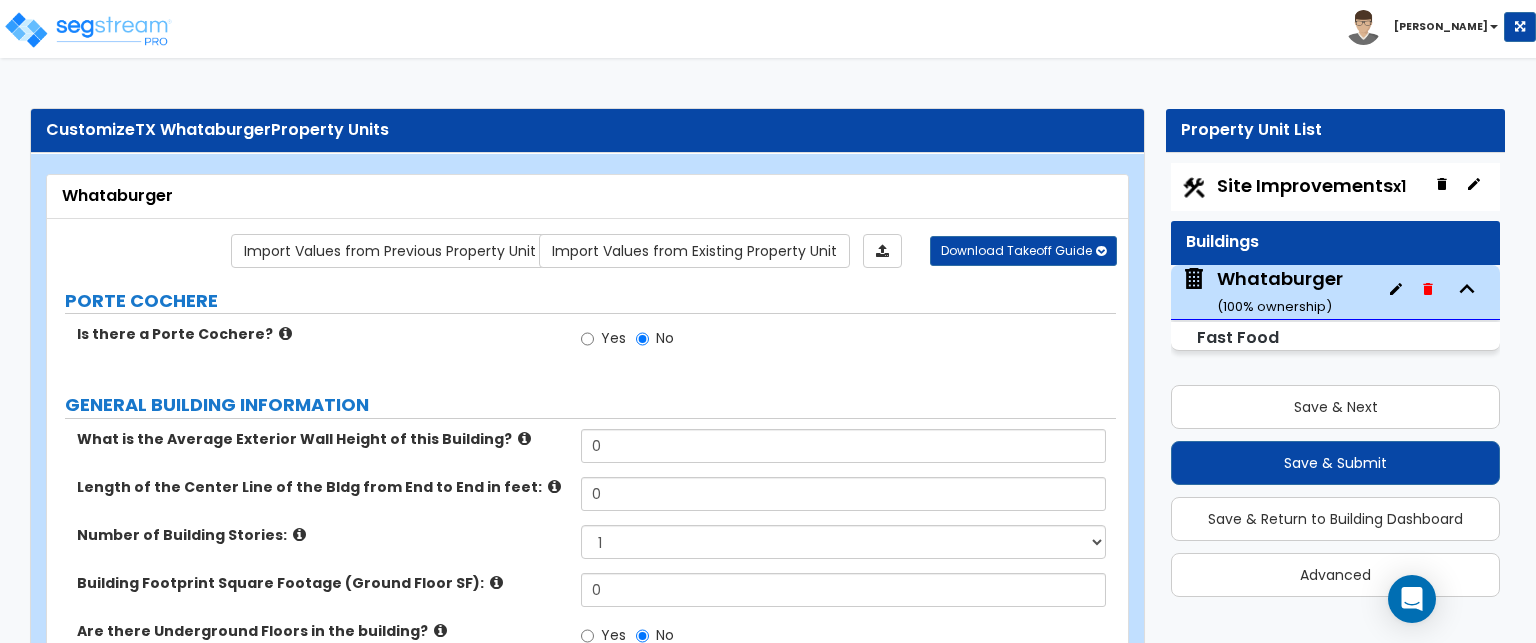 scroll, scrollTop: 200, scrollLeft: 0, axis: vertical 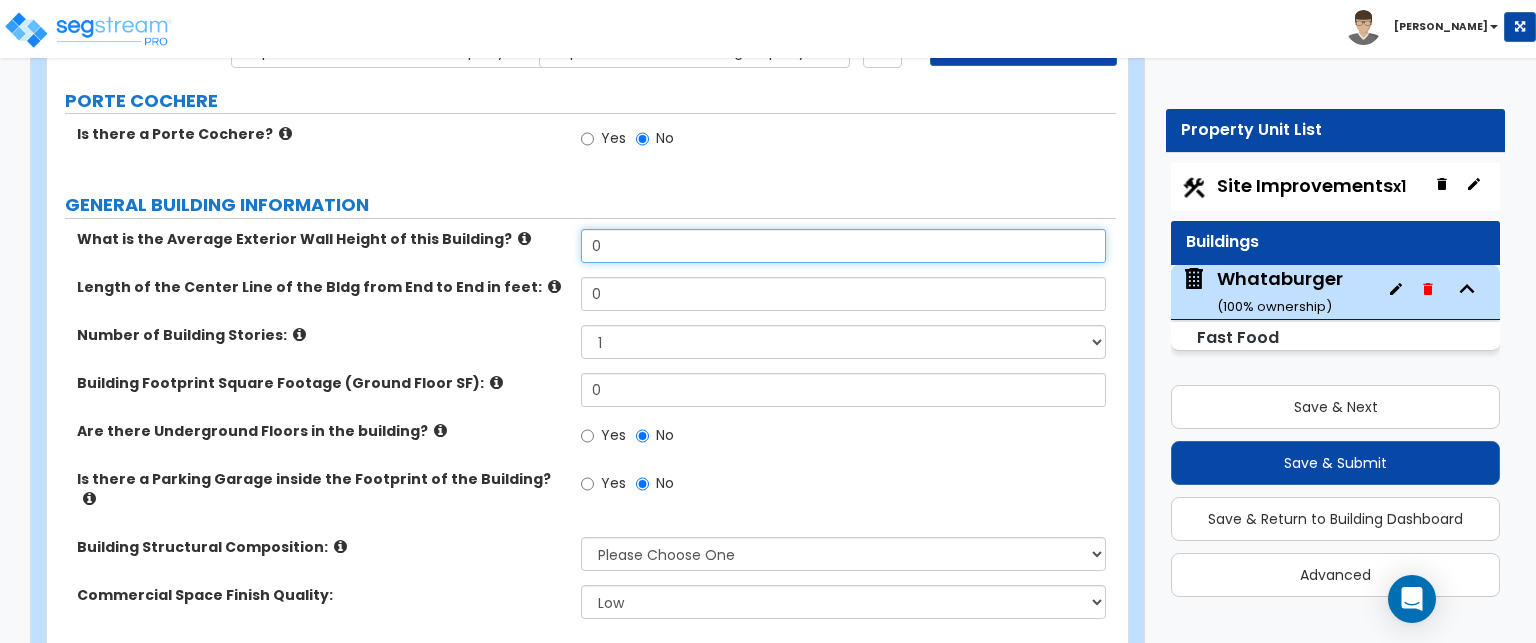 click on "0" at bounding box center (843, 246) 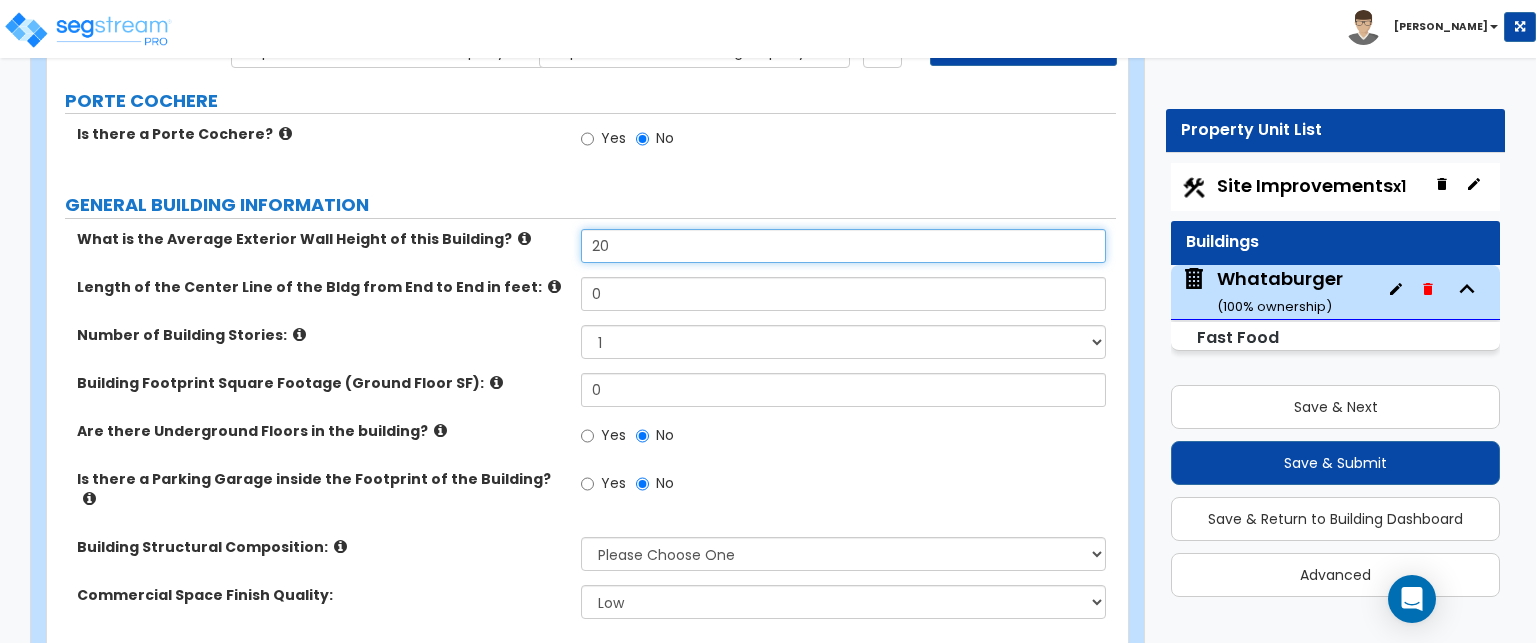 type on "20" 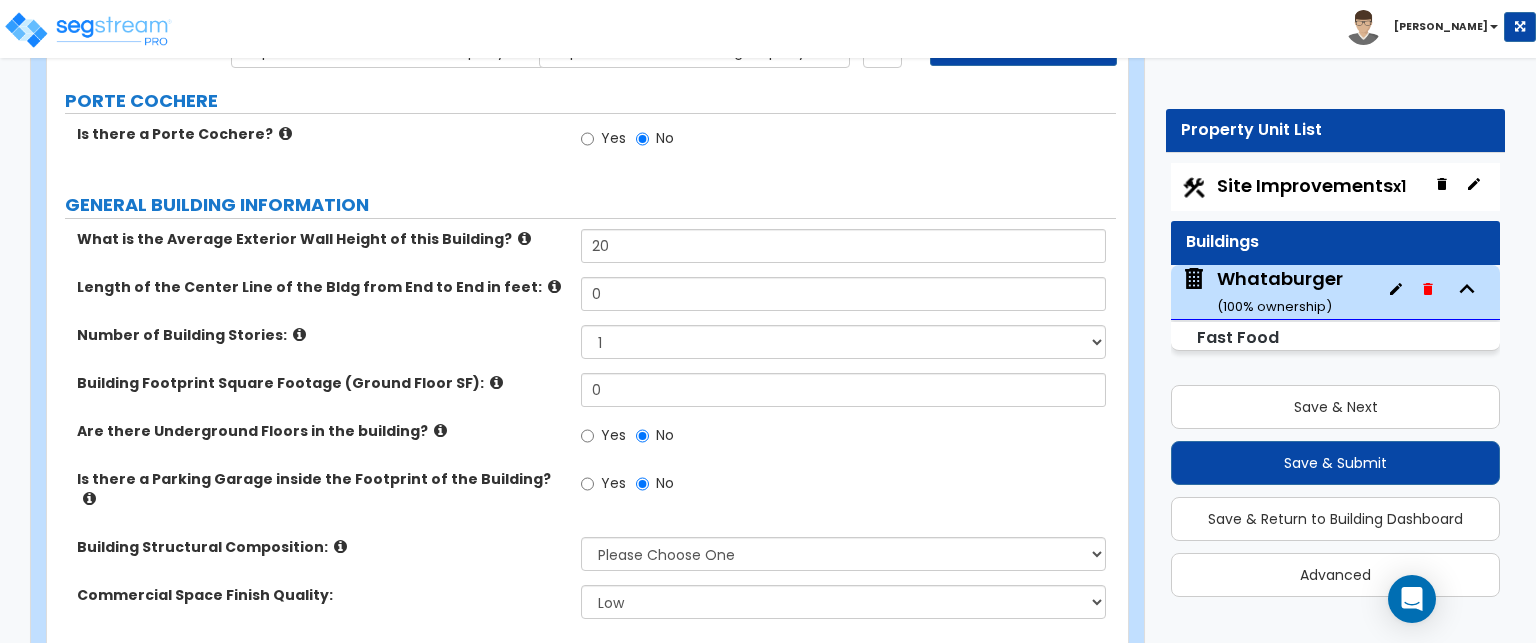 click at bounding box center (554, 286) 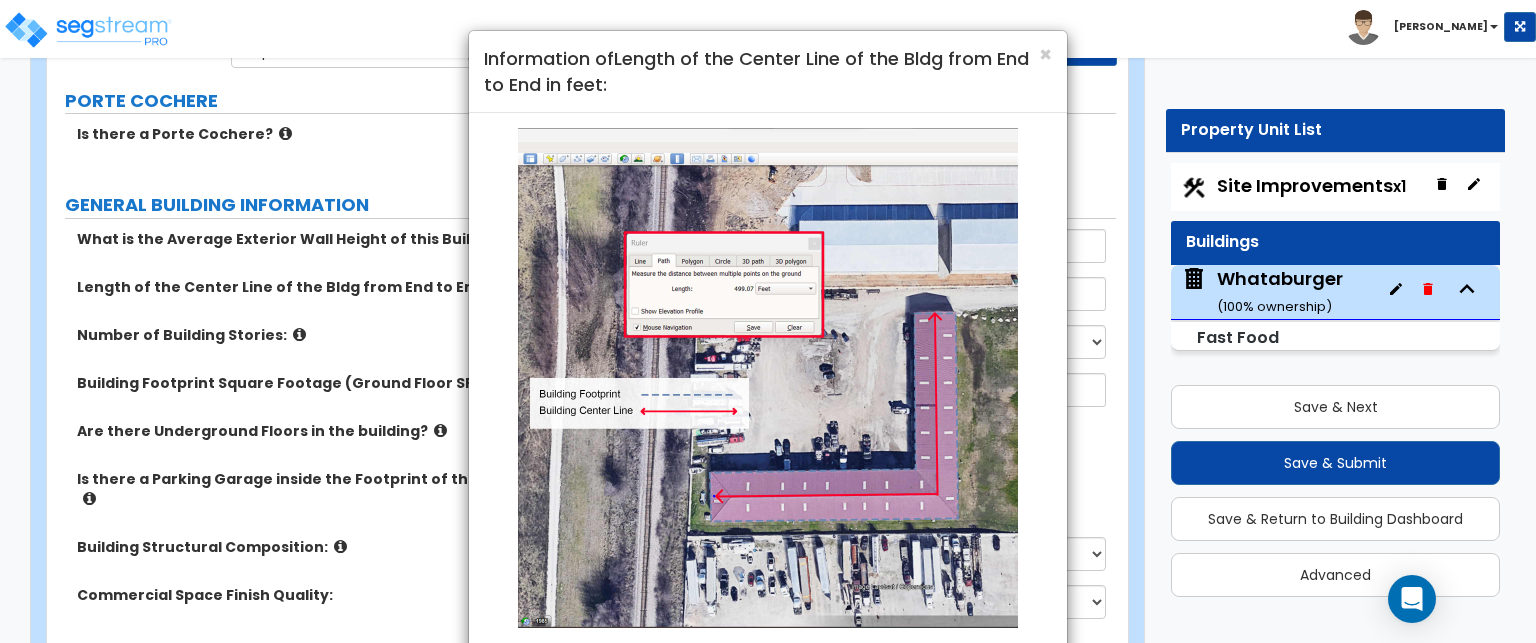 scroll, scrollTop: 141, scrollLeft: 0, axis: vertical 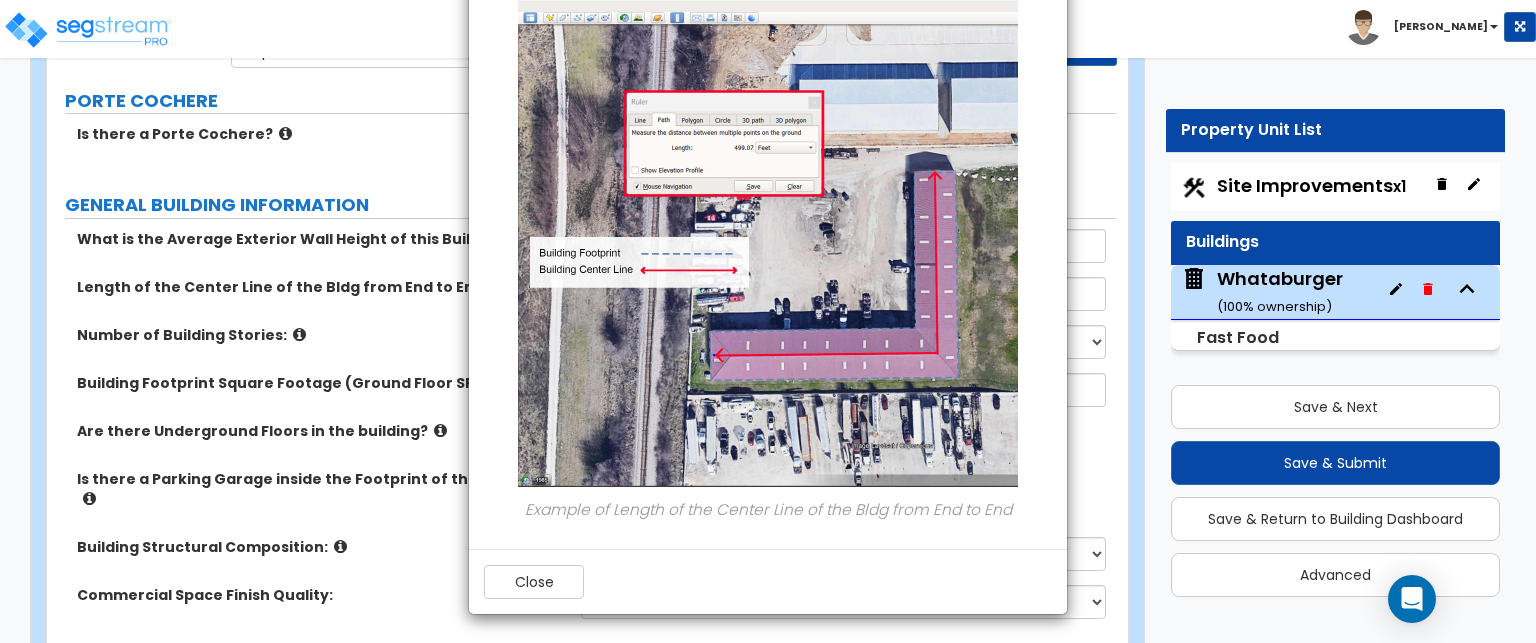 click on "× Information of  Length of the Center Line of the Bldg from End to End in feet: Example of Length of the Center Line of the Bldg from End to End Close" at bounding box center [768, 321] 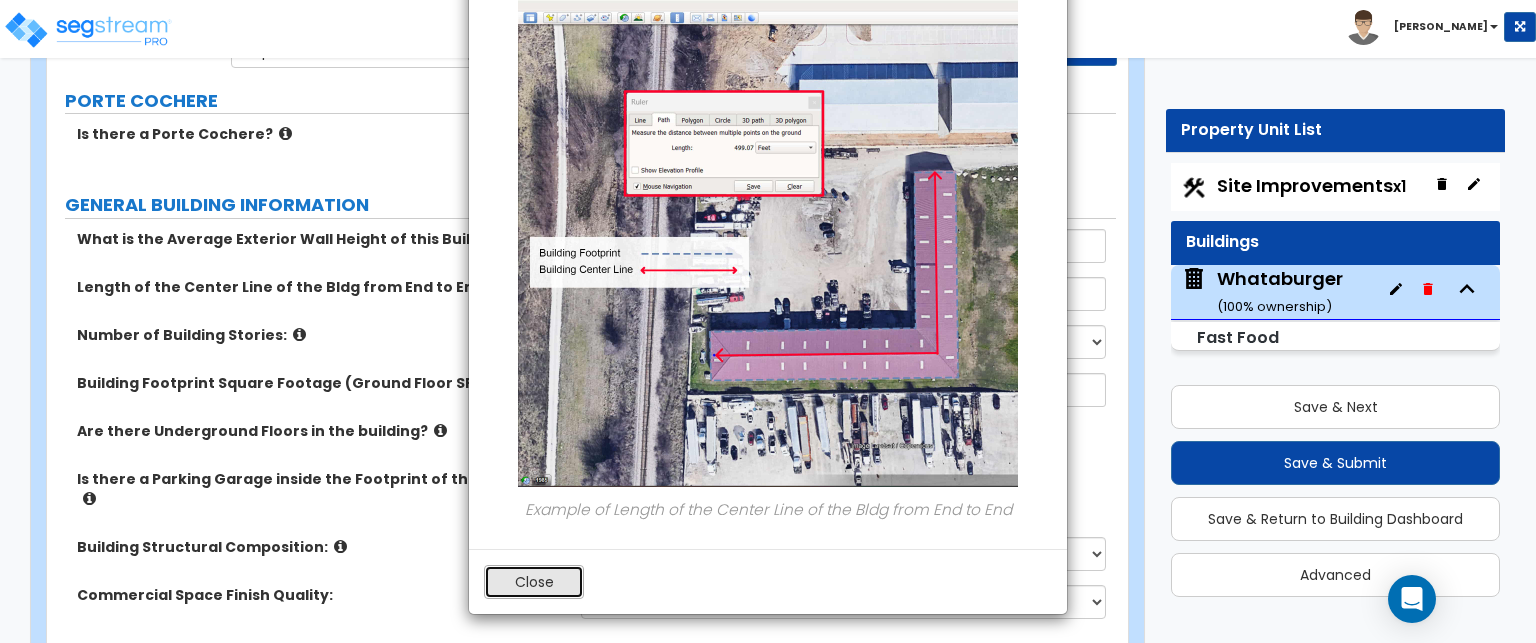 click on "Close" at bounding box center [534, 582] 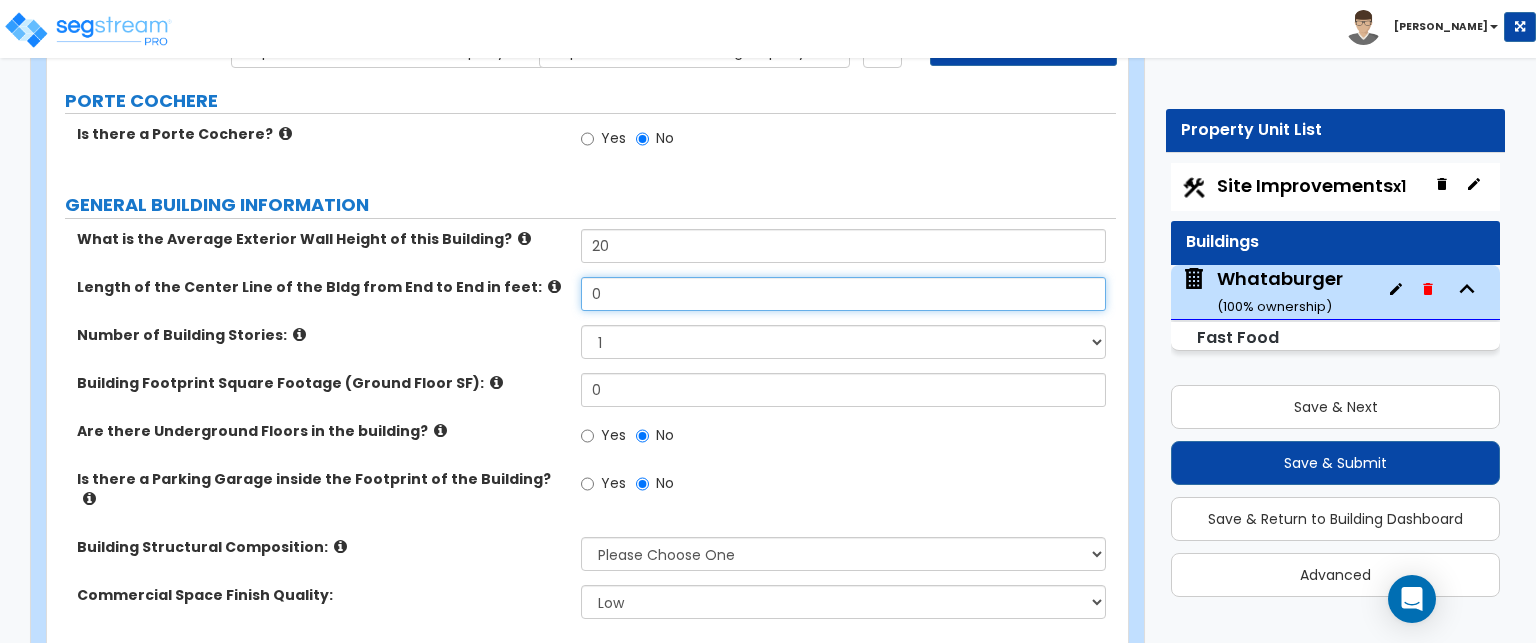 click on "0" at bounding box center (843, 294) 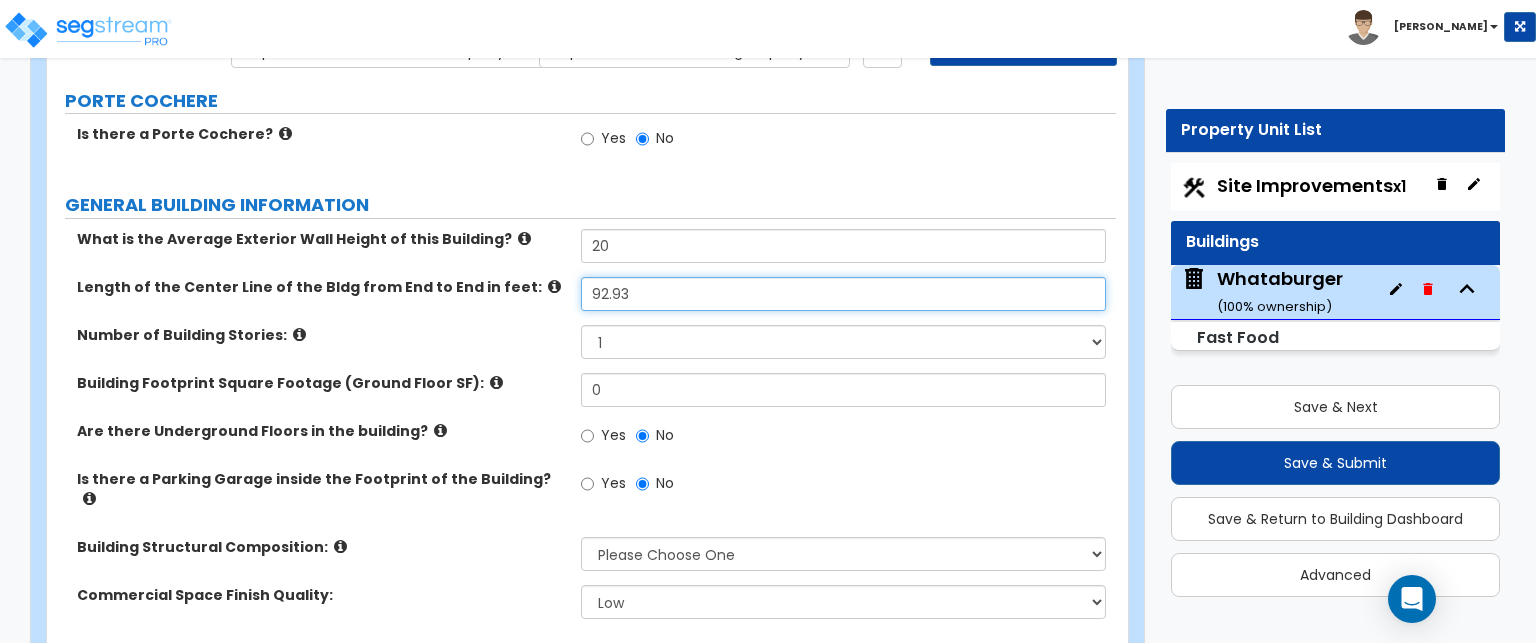 type on "92.93" 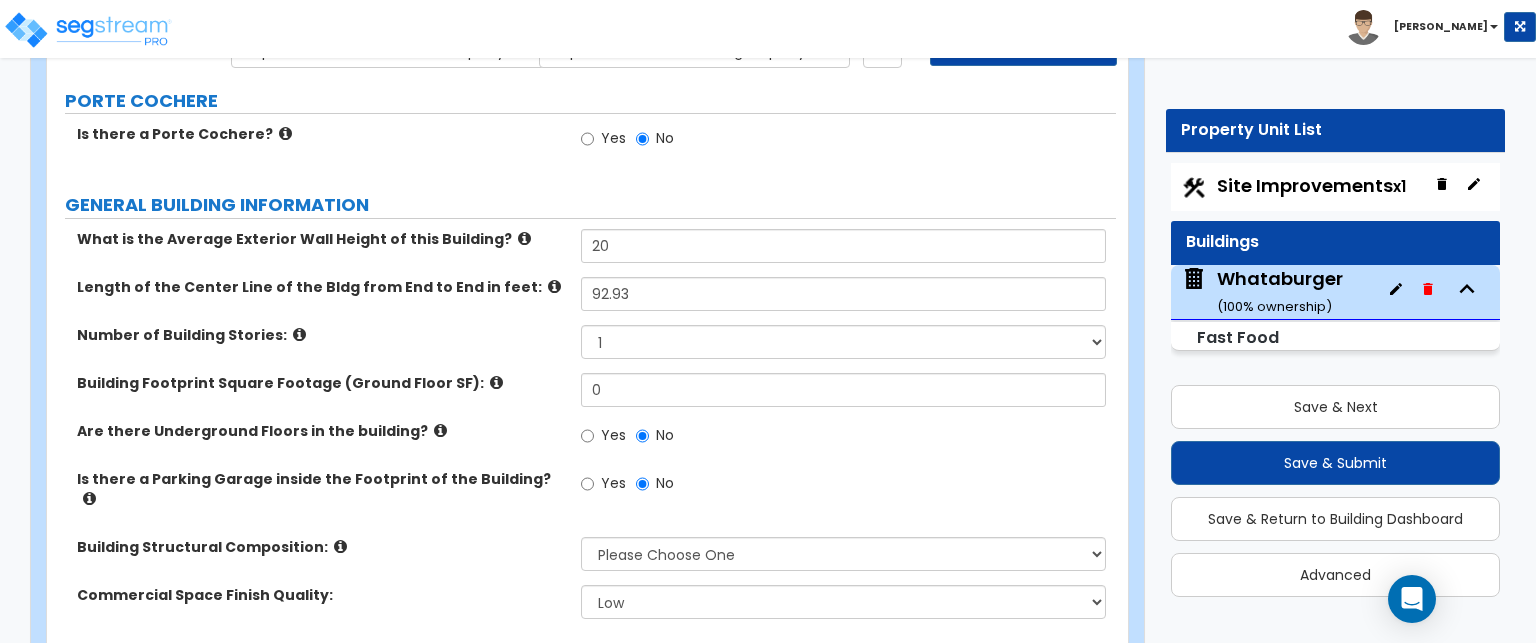 click at bounding box center [496, 382] 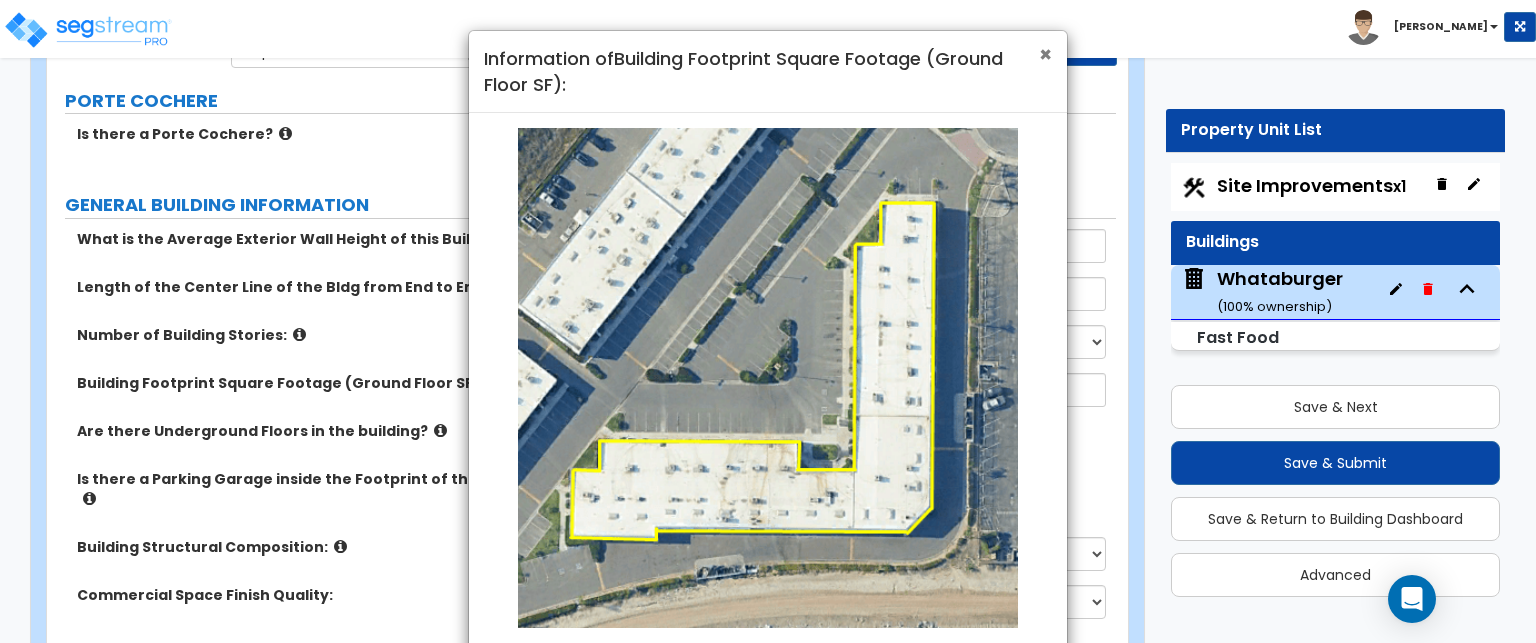 click on "×" at bounding box center [1045, 54] 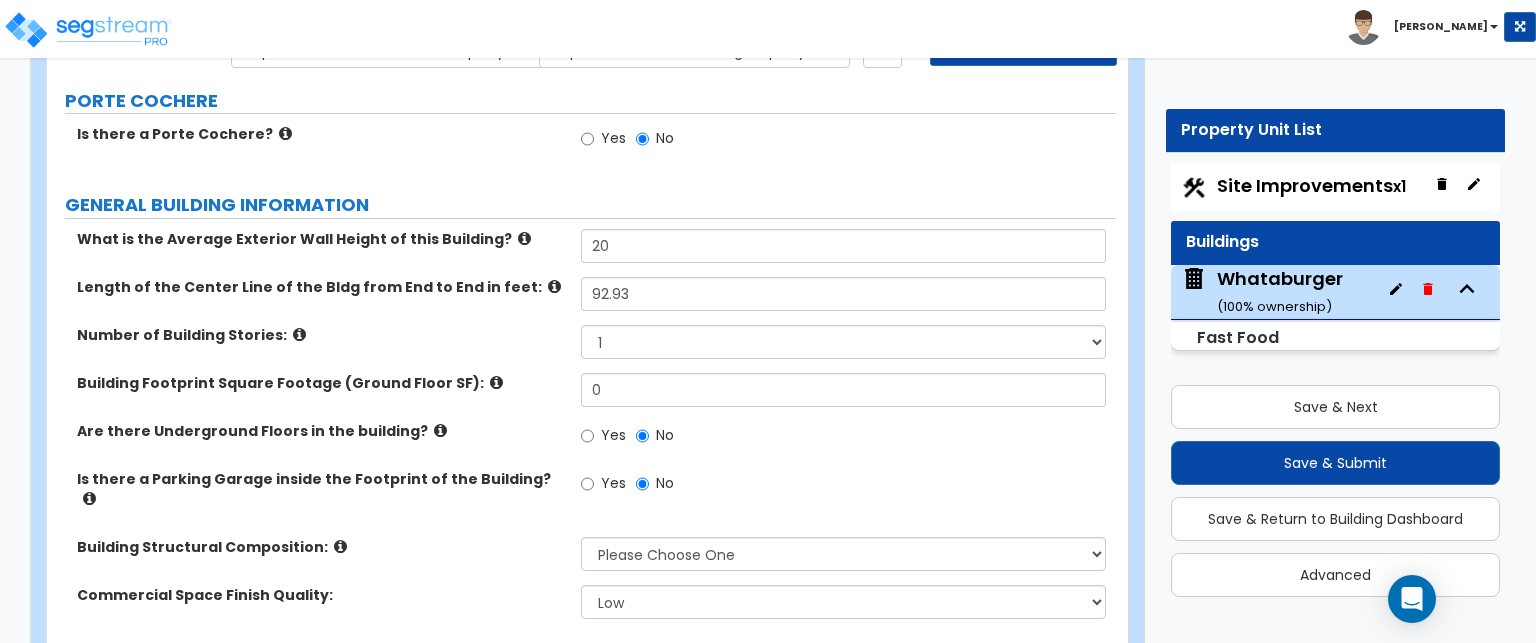 click at bounding box center [496, 382] 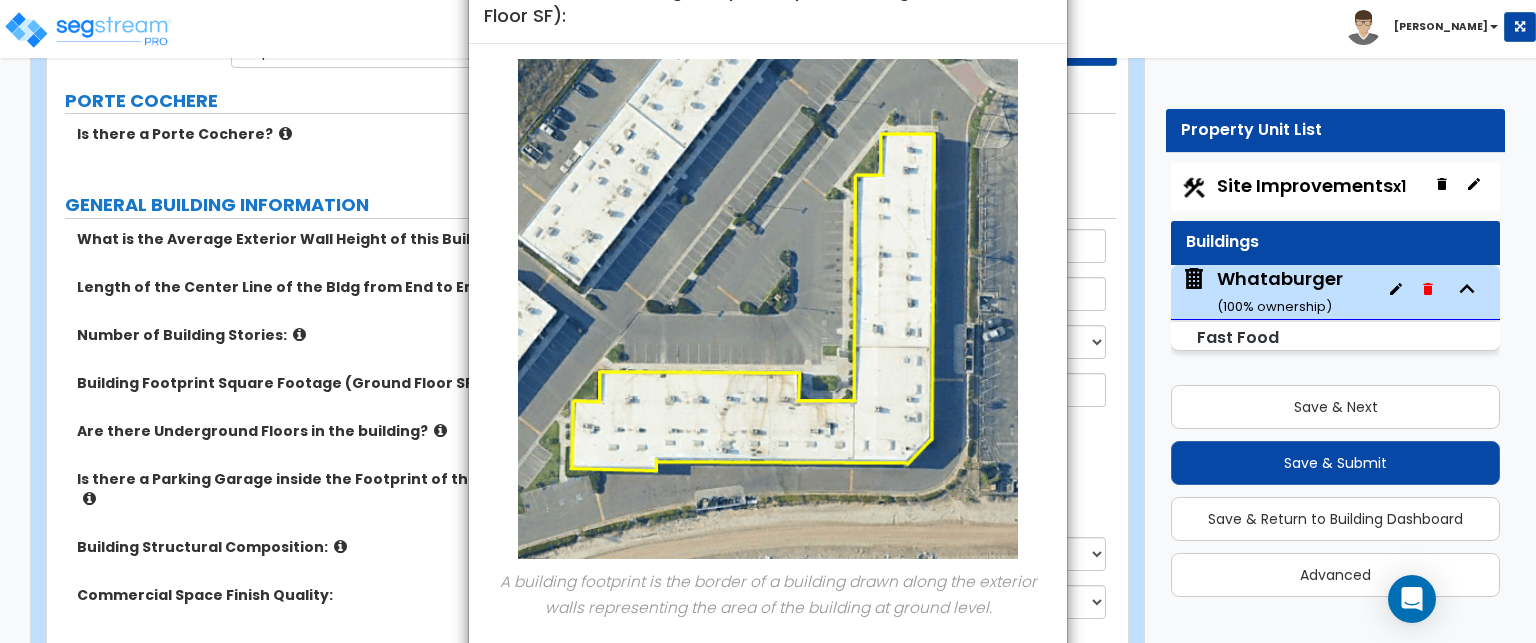 scroll, scrollTop: 0, scrollLeft: 0, axis: both 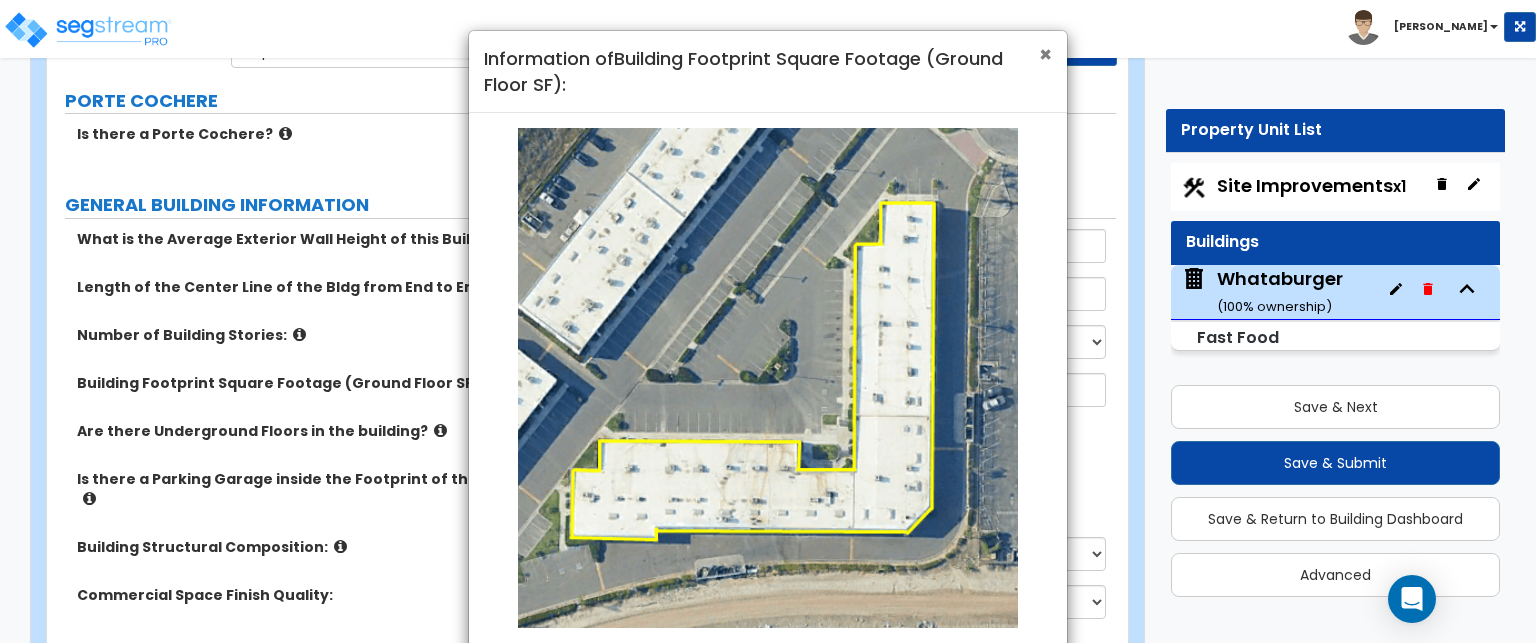 click on "×" at bounding box center (1045, 54) 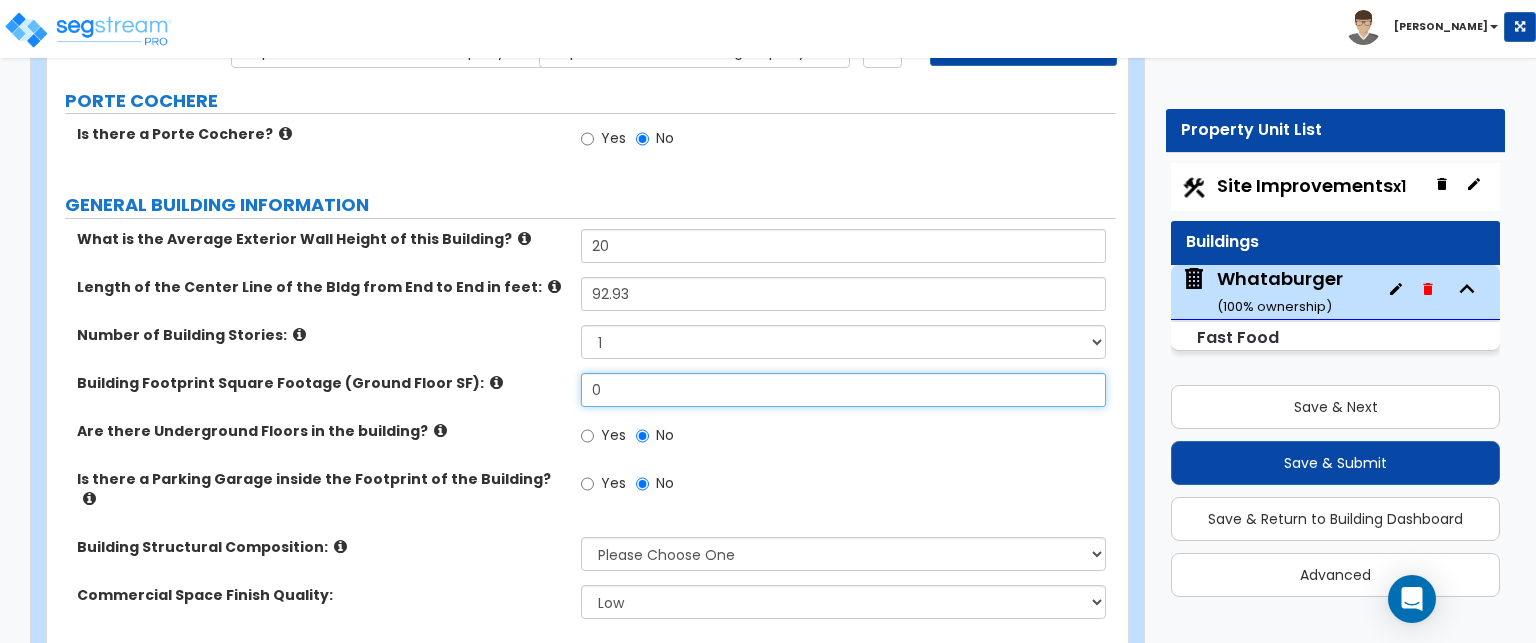 click on "0" at bounding box center [843, 390] 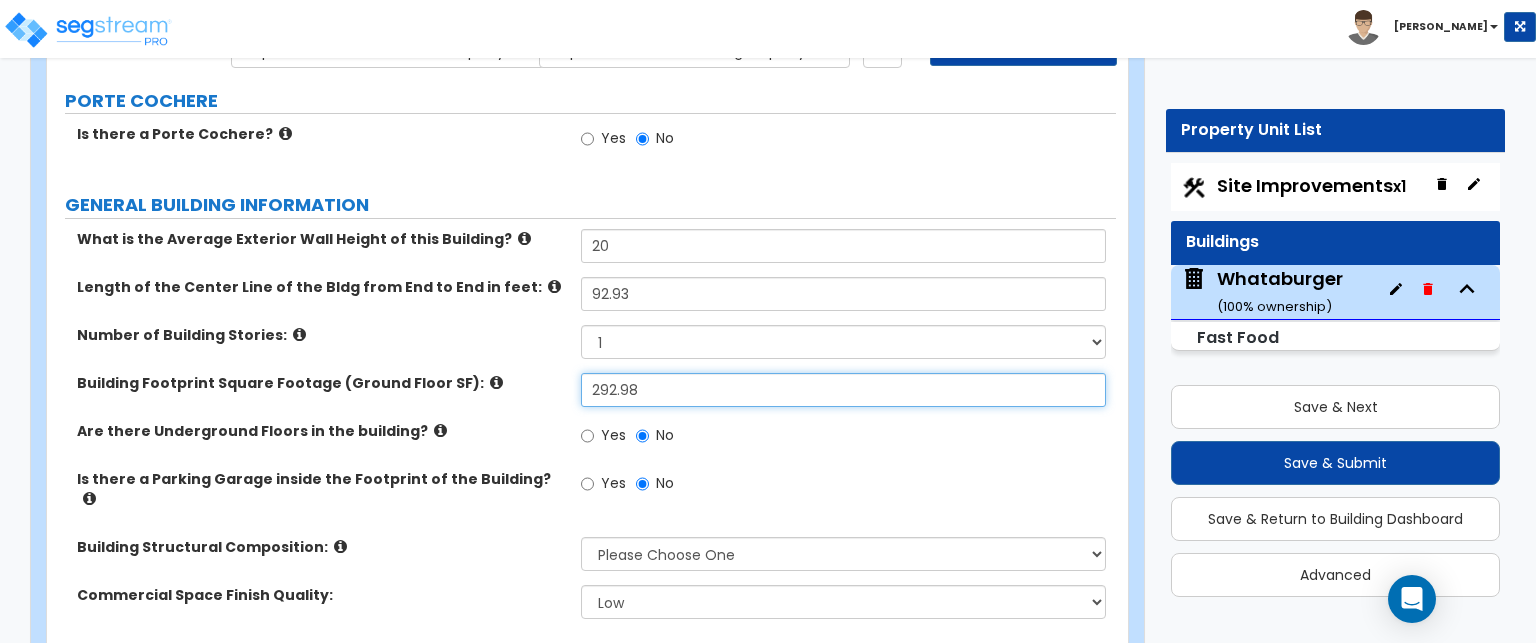 type on "292.98" 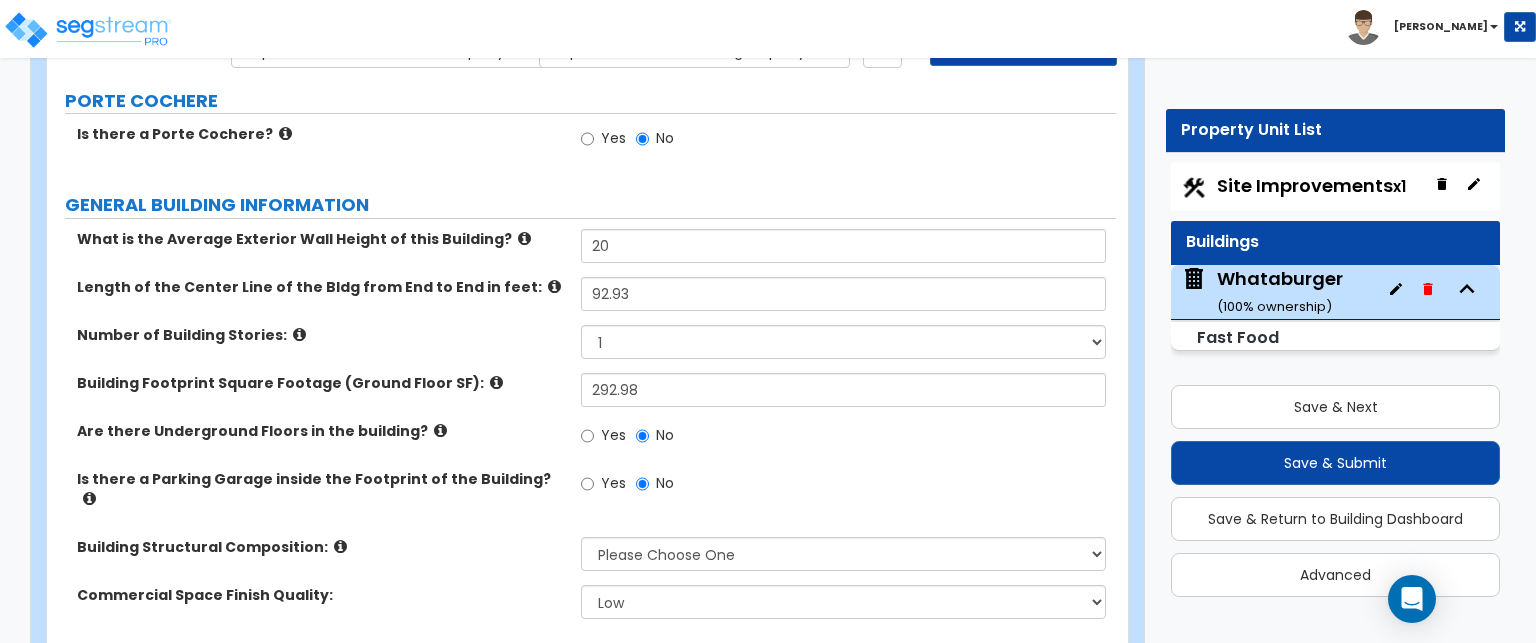 click at bounding box center (440, 430) 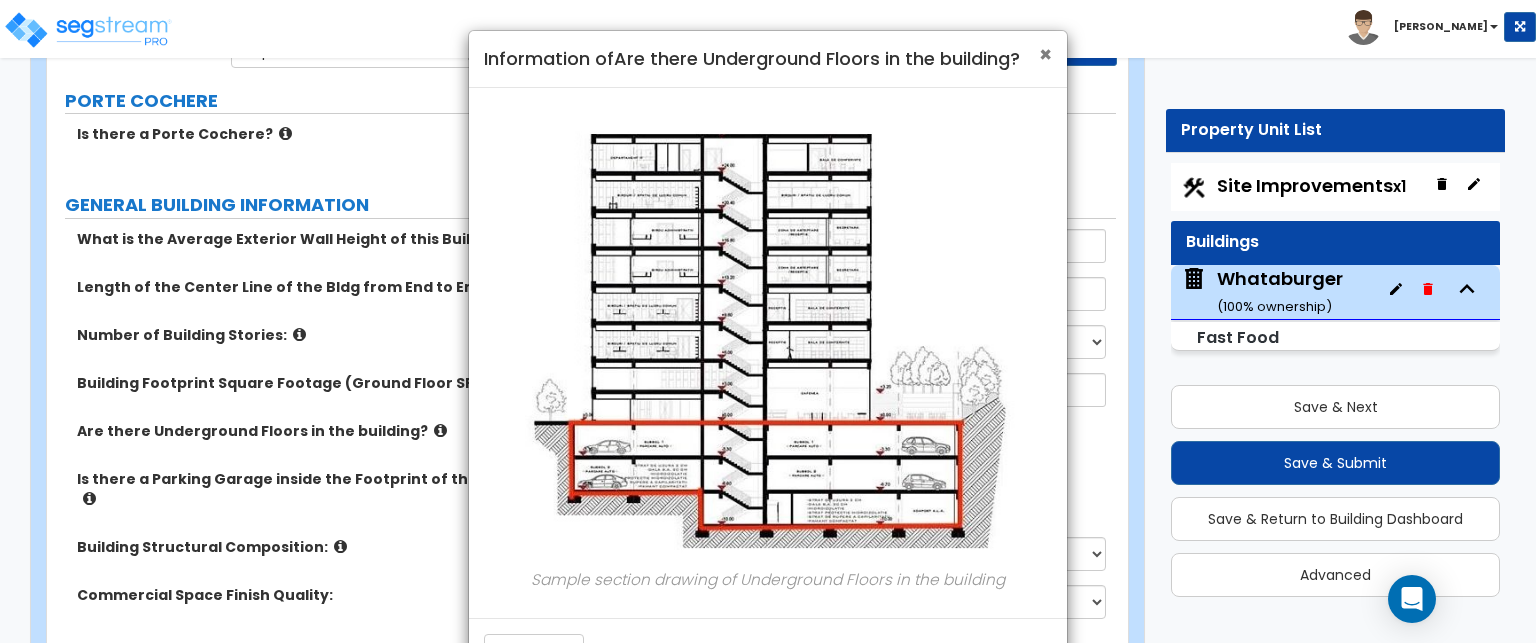 click on "×" at bounding box center [1045, 54] 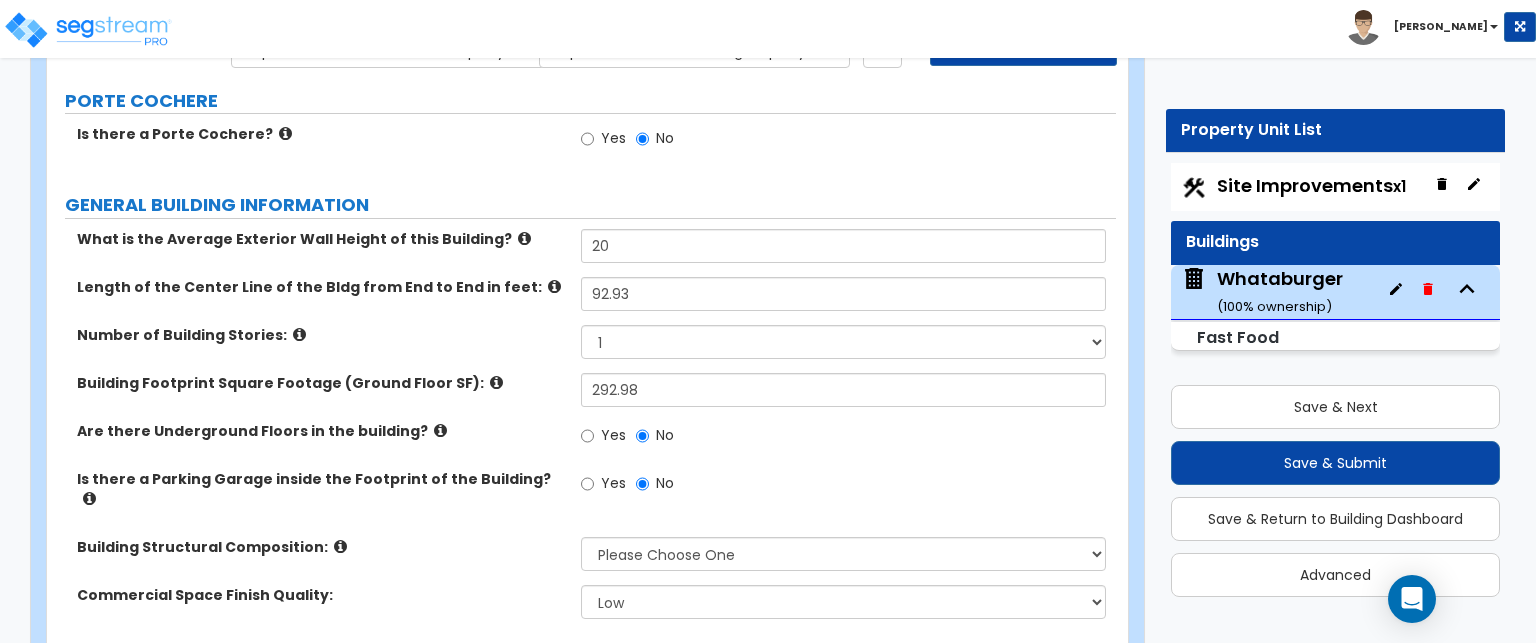 click at bounding box center [89, 498] 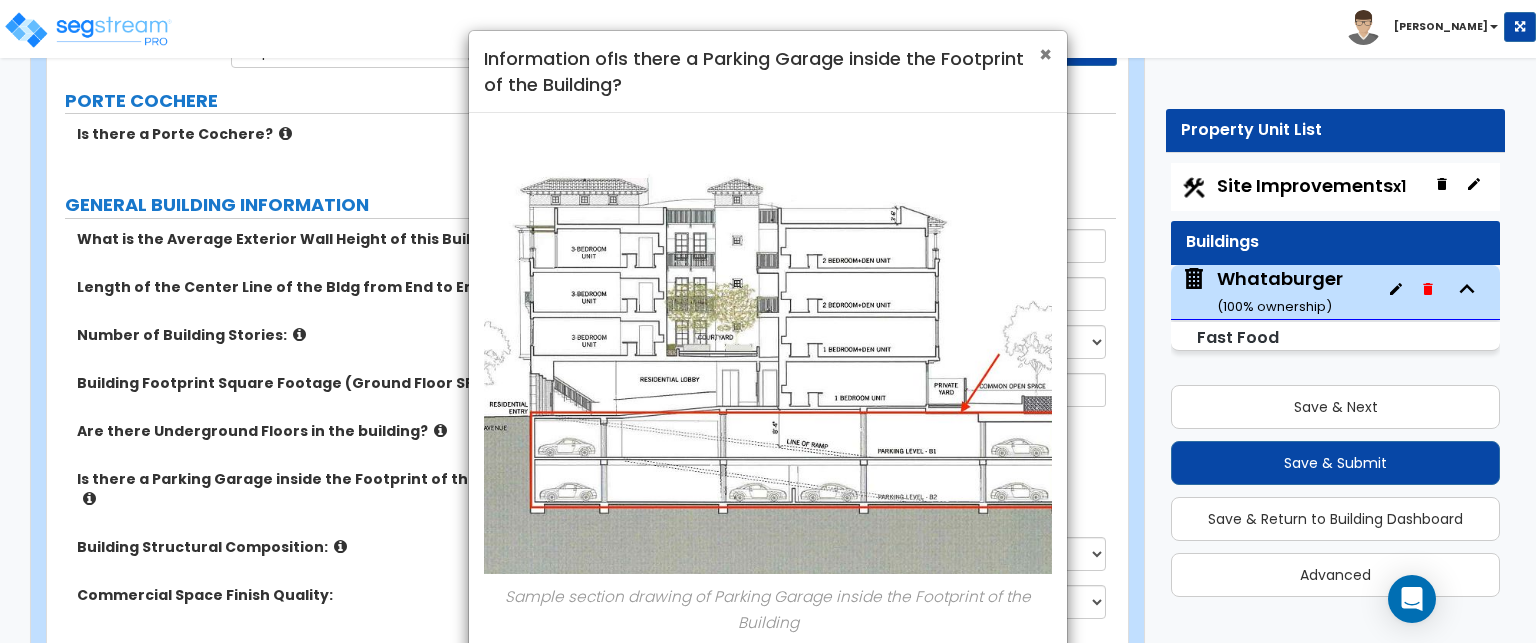 click on "×" at bounding box center [1045, 54] 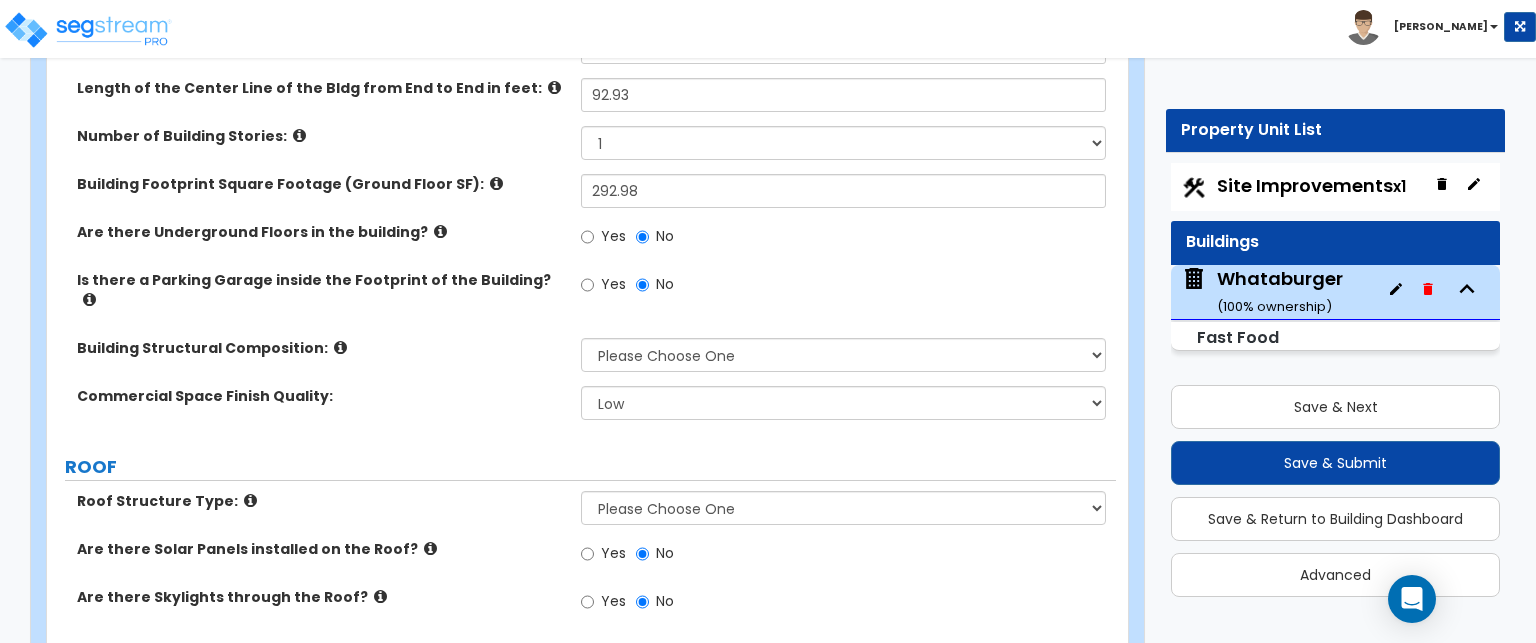 scroll, scrollTop: 400, scrollLeft: 0, axis: vertical 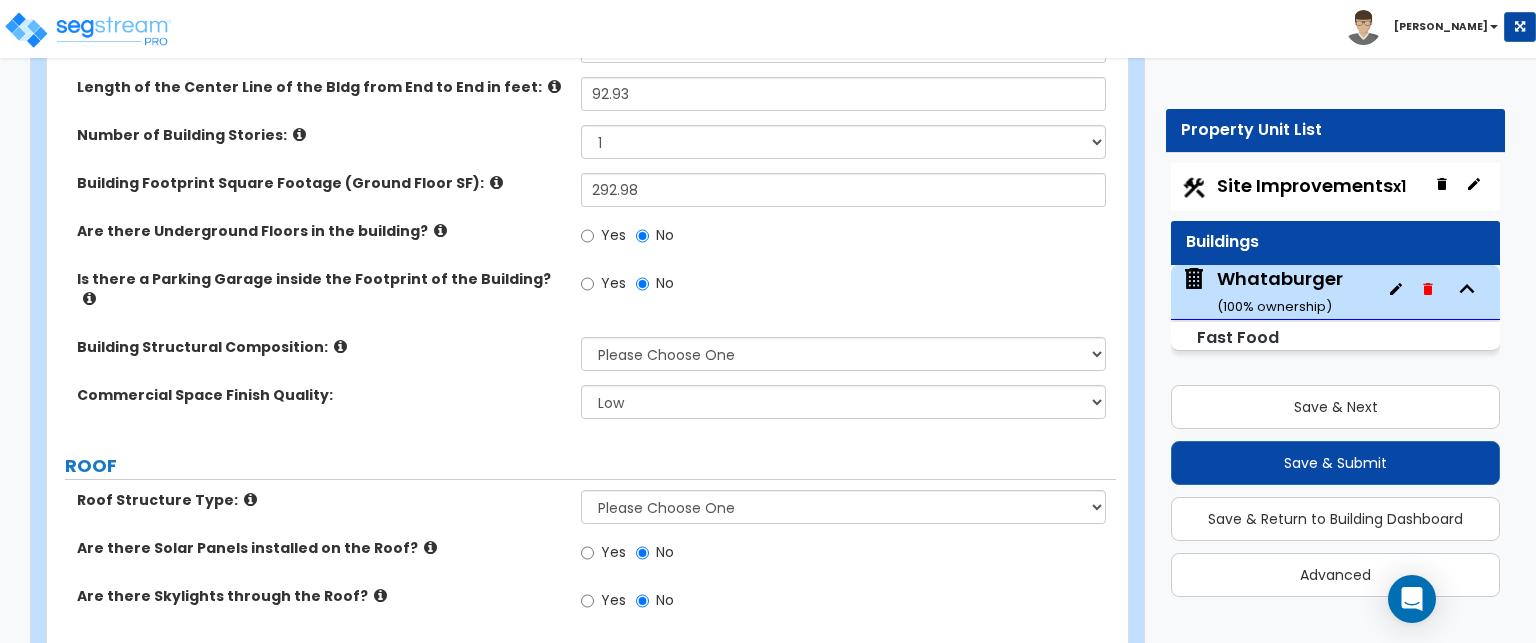 click at bounding box center [340, 346] 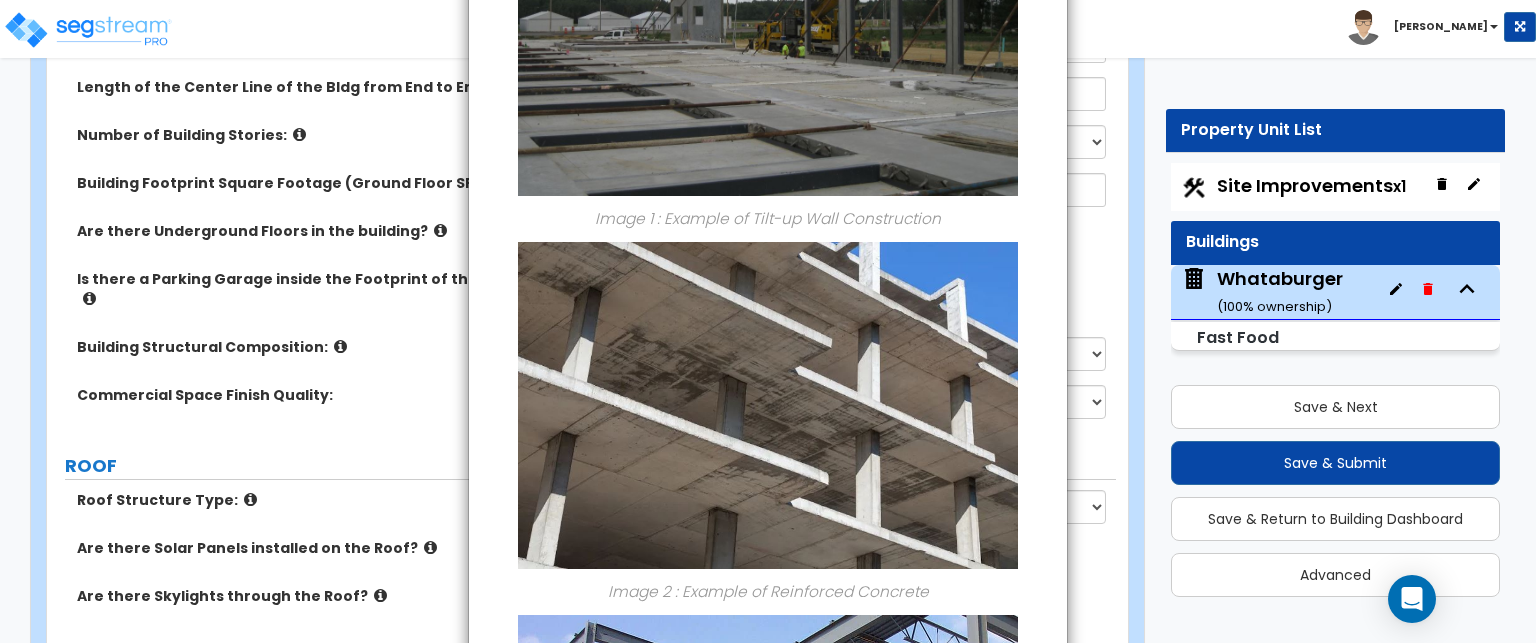 scroll, scrollTop: 0, scrollLeft: 0, axis: both 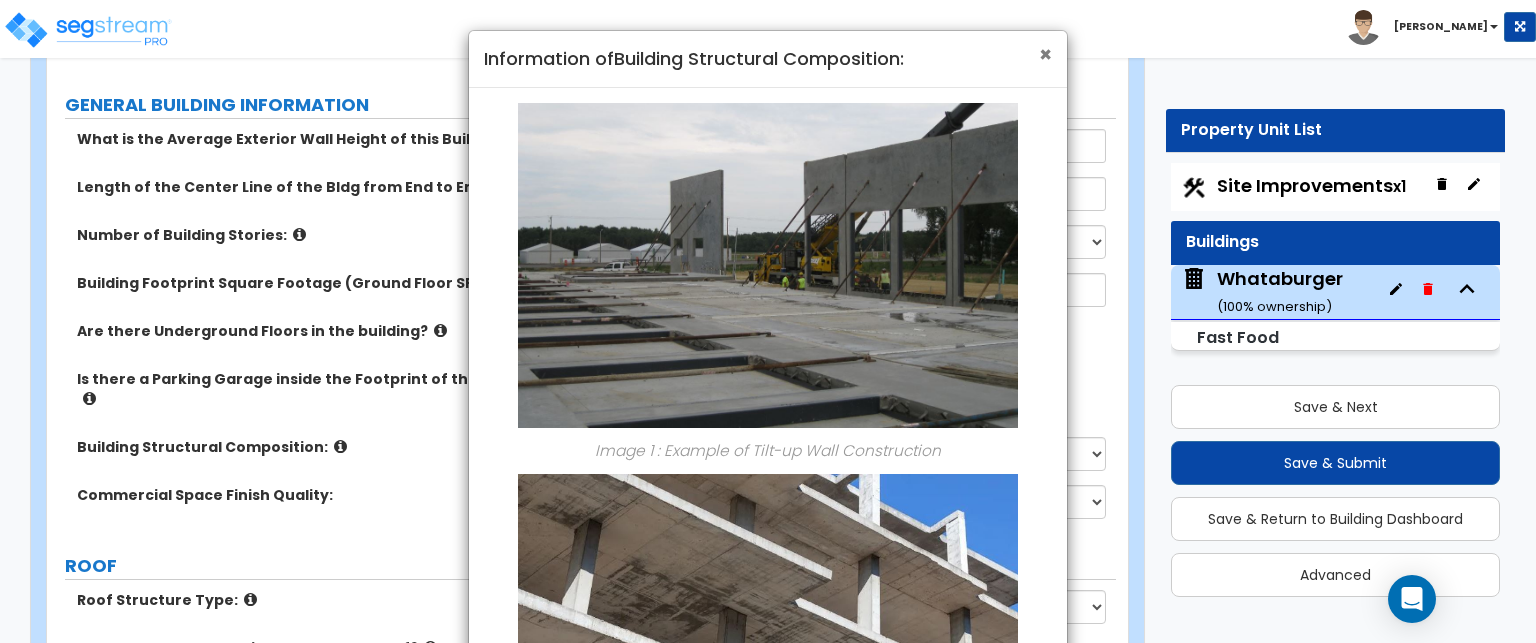 drag, startPoint x: 1042, startPoint y: 55, endPoint x: 1016, endPoint y: 78, distance: 34.713108 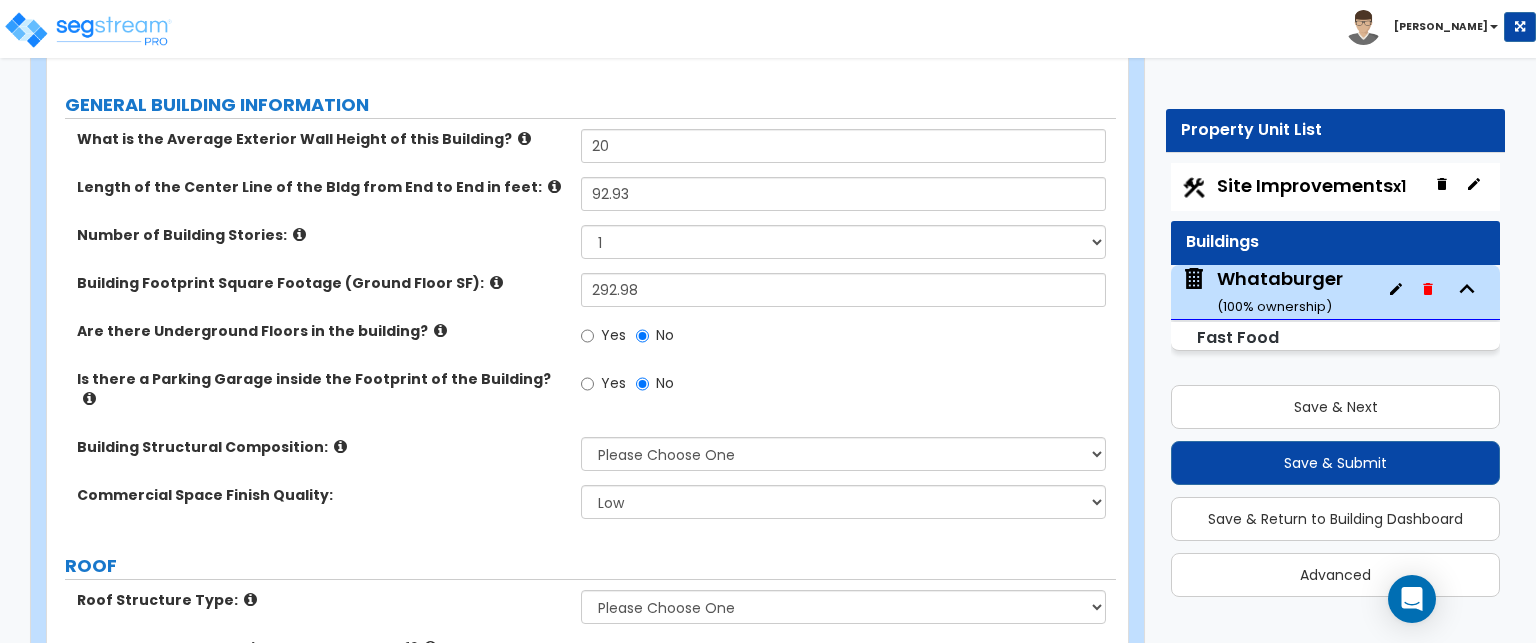 click at bounding box center [340, 446] 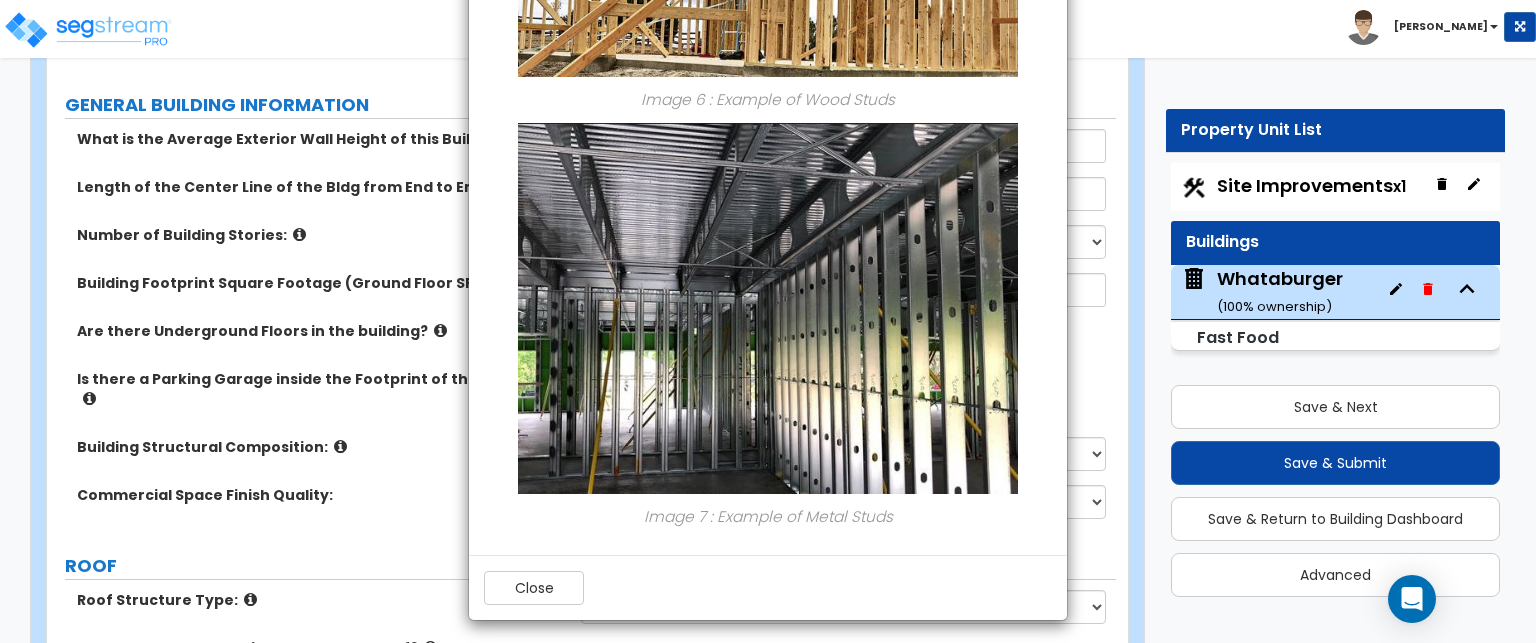 scroll, scrollTop: 2238, scrollLeft: 0, axis: vertical 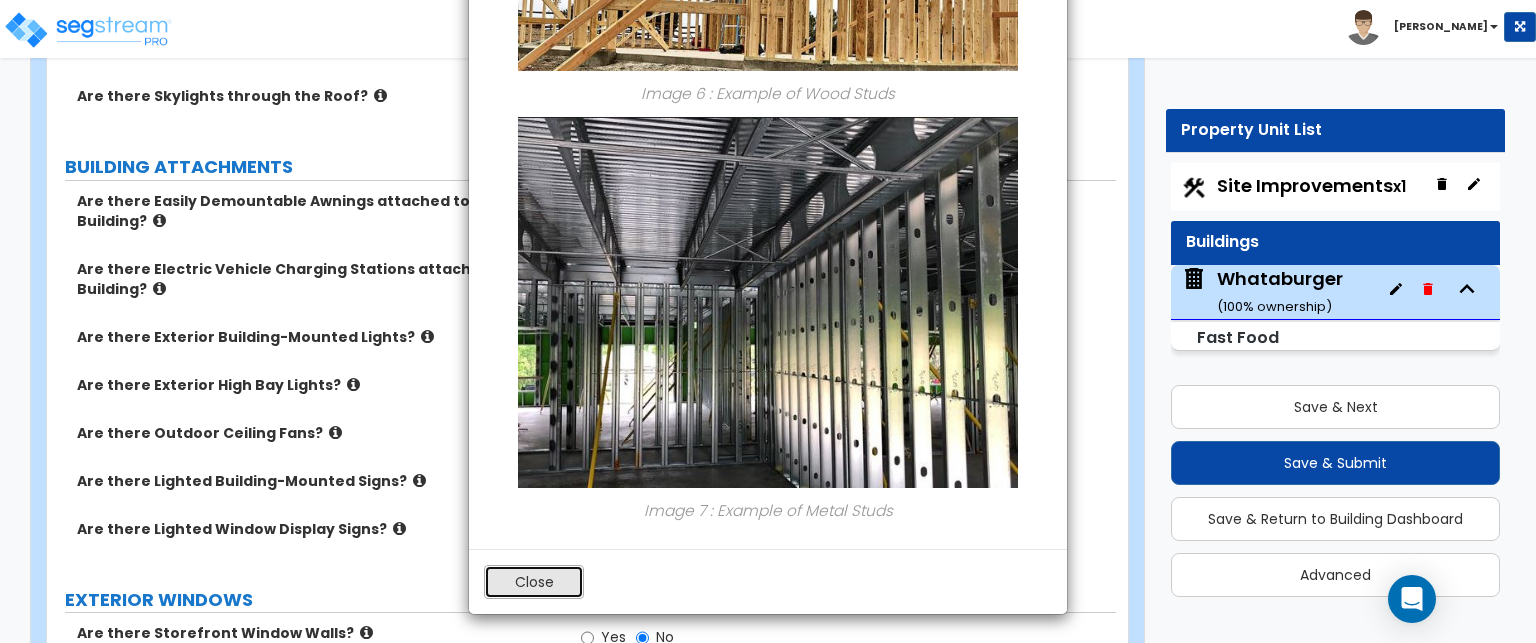 click on "Close" at bounding box center (534, 582) 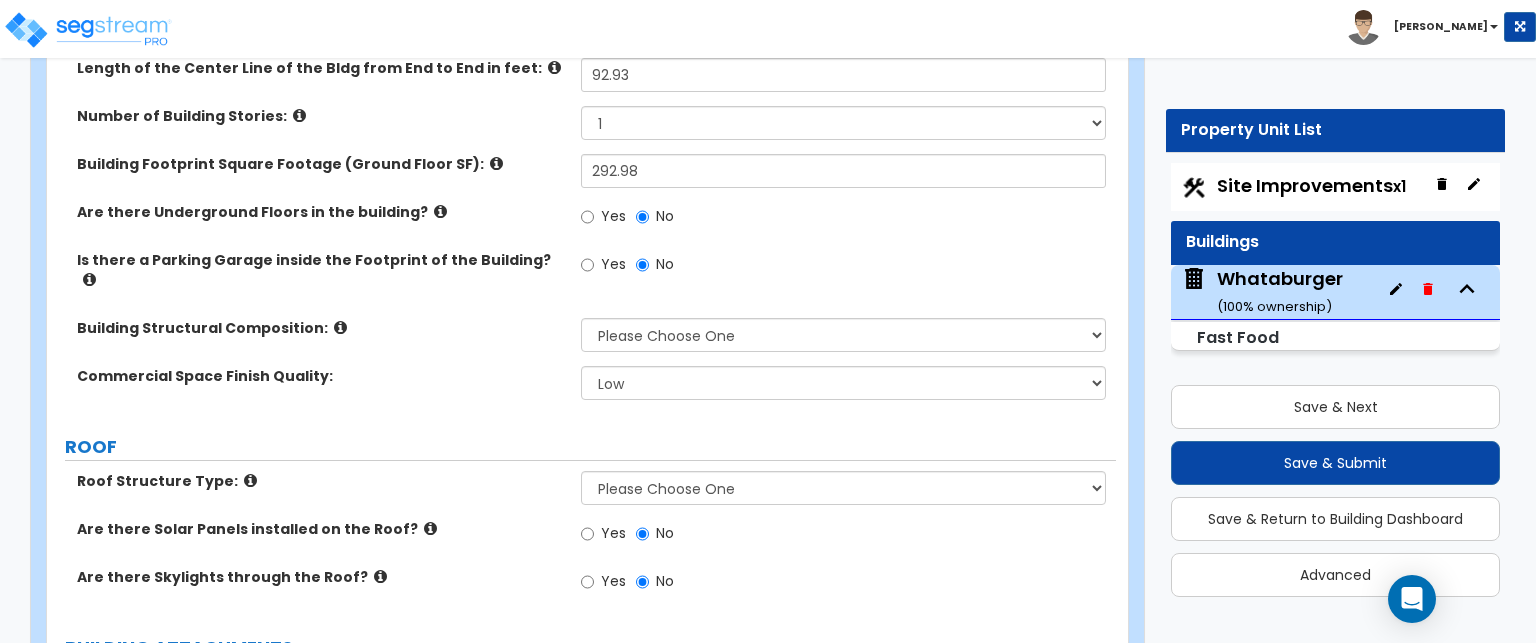 scroll, scrollTop: 400, scrollLeft: 0, axis: vertical 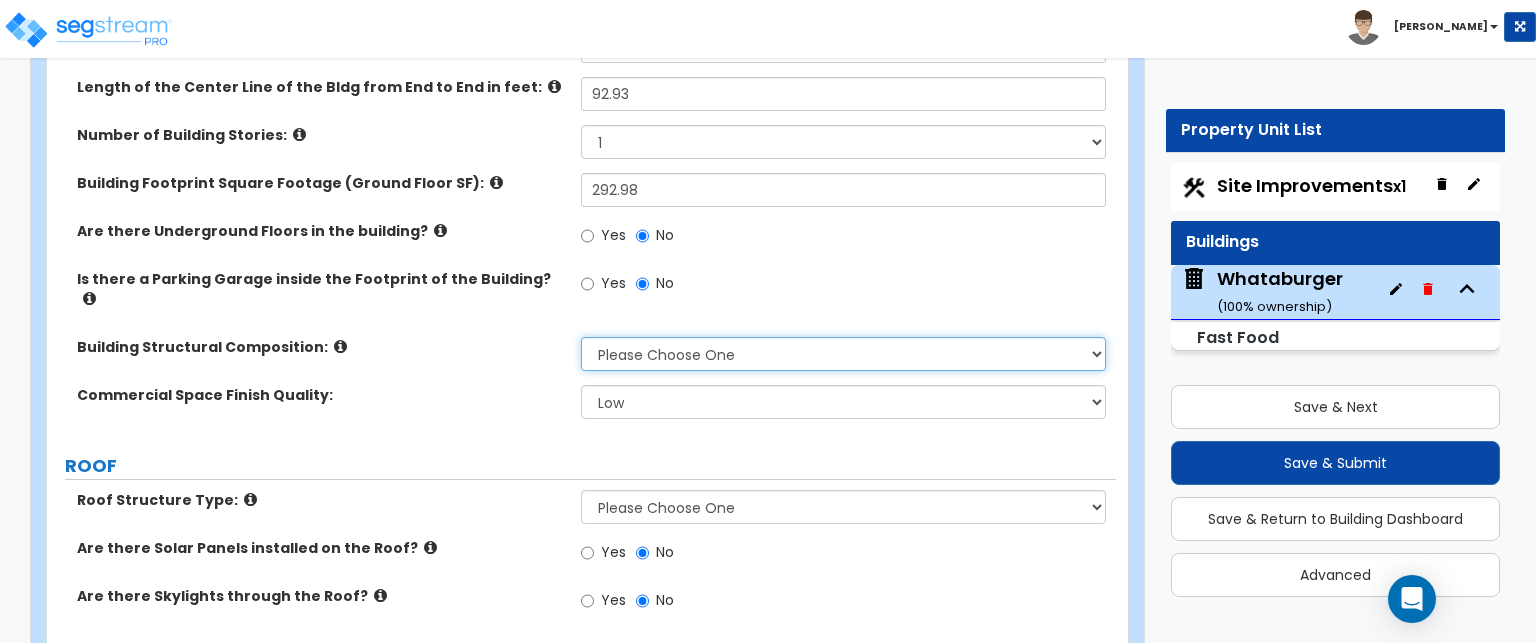 click on "Please Choose One Tilt-up Wall Construction Reinforced Concrete Structural Steel Brick Masonry CMU Masonry Wood Stud Metal Stud" at bounding box center [843, 354] 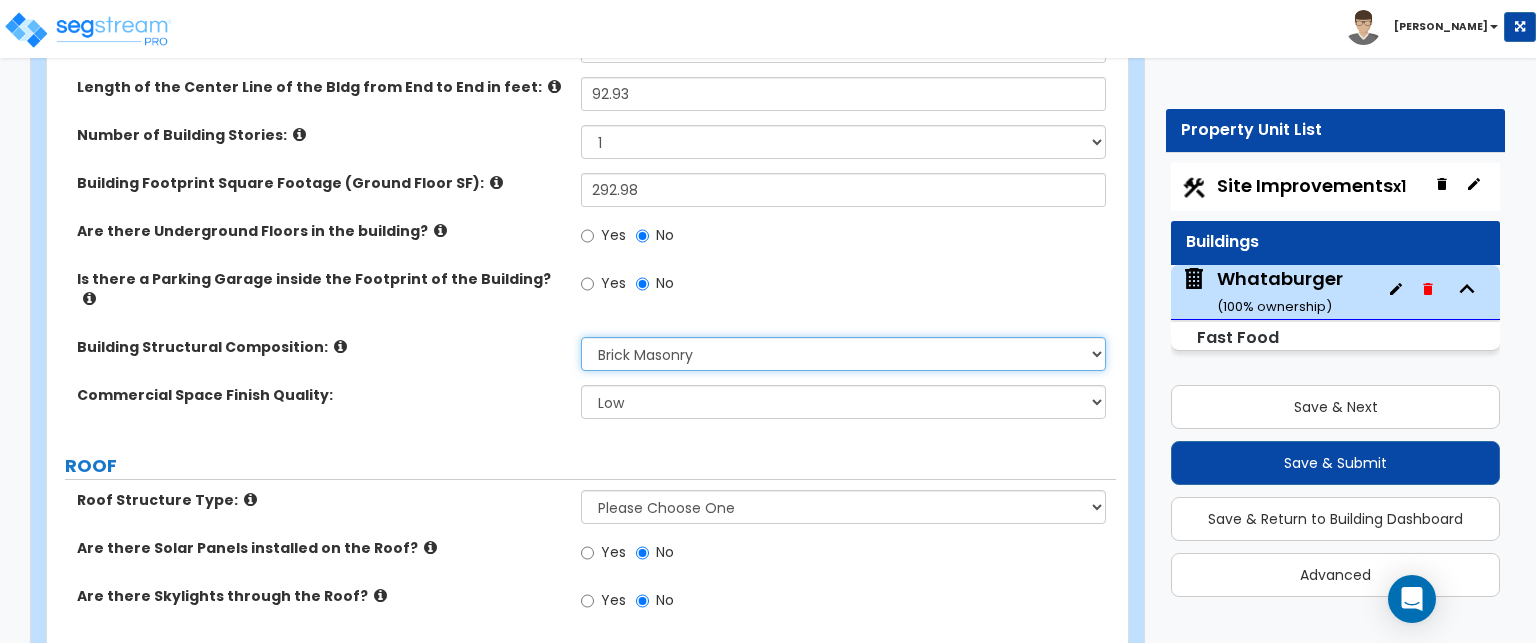 click on "Please Choose One Tilt-up Wall Construction Reinforced Concrete Structural Steel Brick Masonry CMU Masonry Wood Stud Metal Stud" at bounding box center (843, 354) 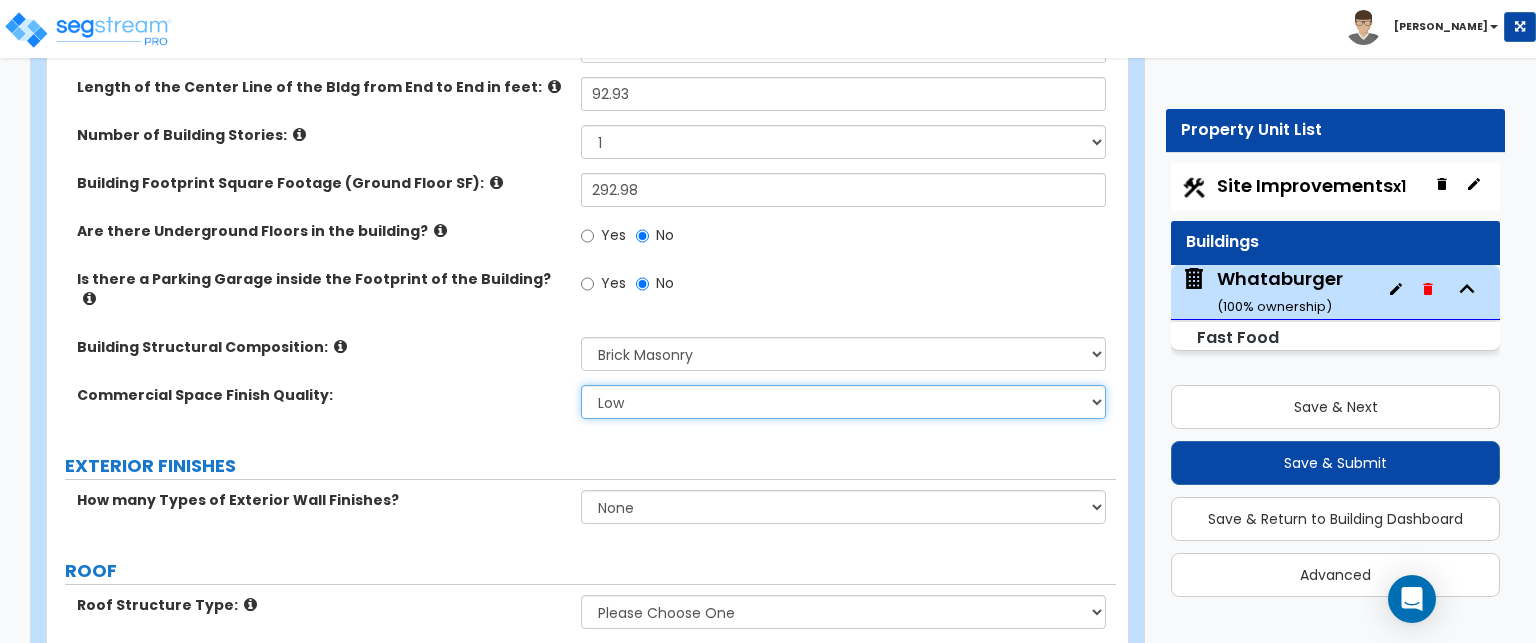 click on "Low Average High" at bounding box center (843, 402) 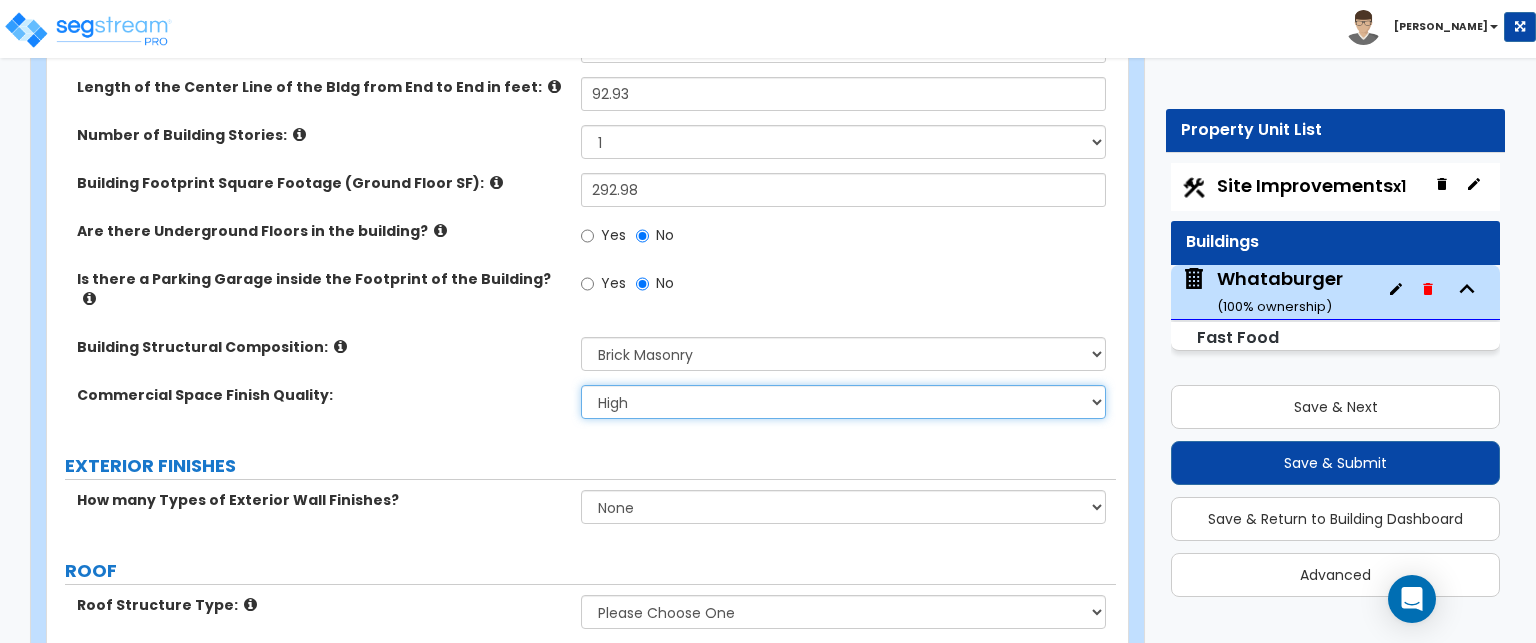 click on "Low Average High" at bounding box center (843, 402) 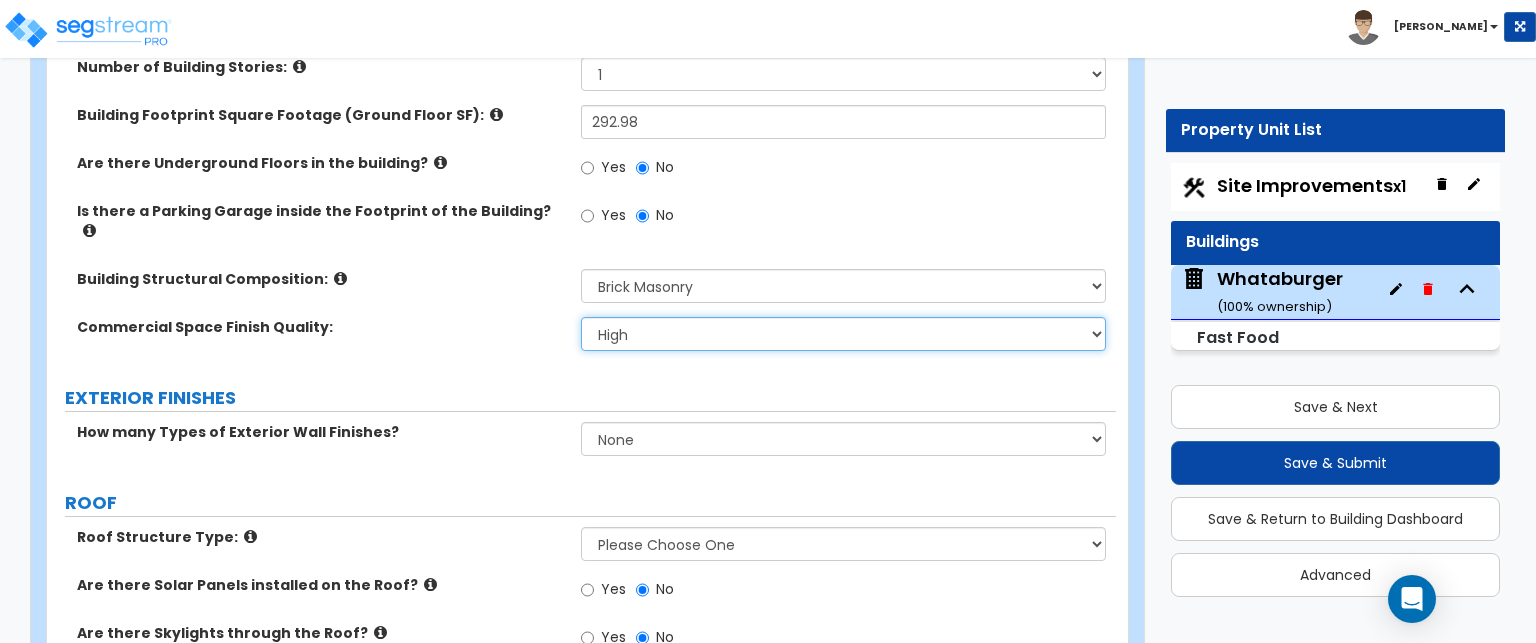 scroll, scrollTop: 600, scrollLeft: 0, axis: vertical 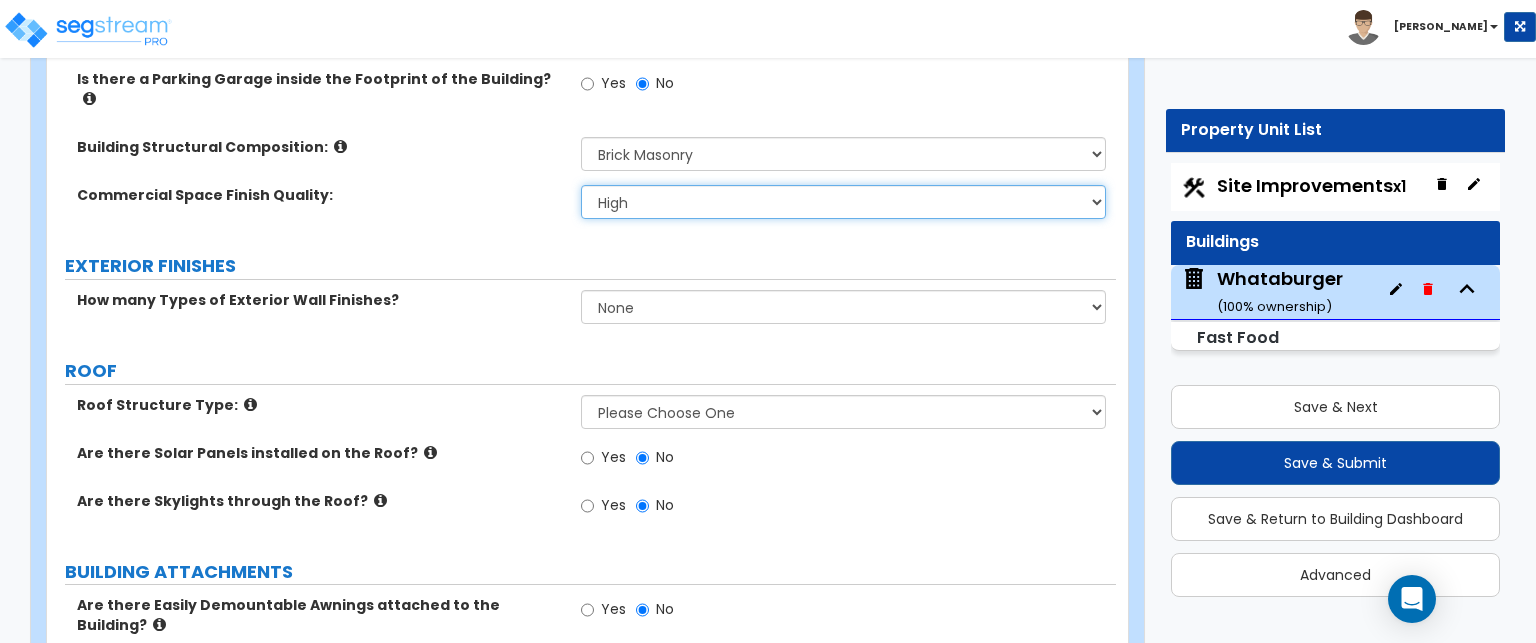 click on "Low Average High" at bounding box center [843, 202] 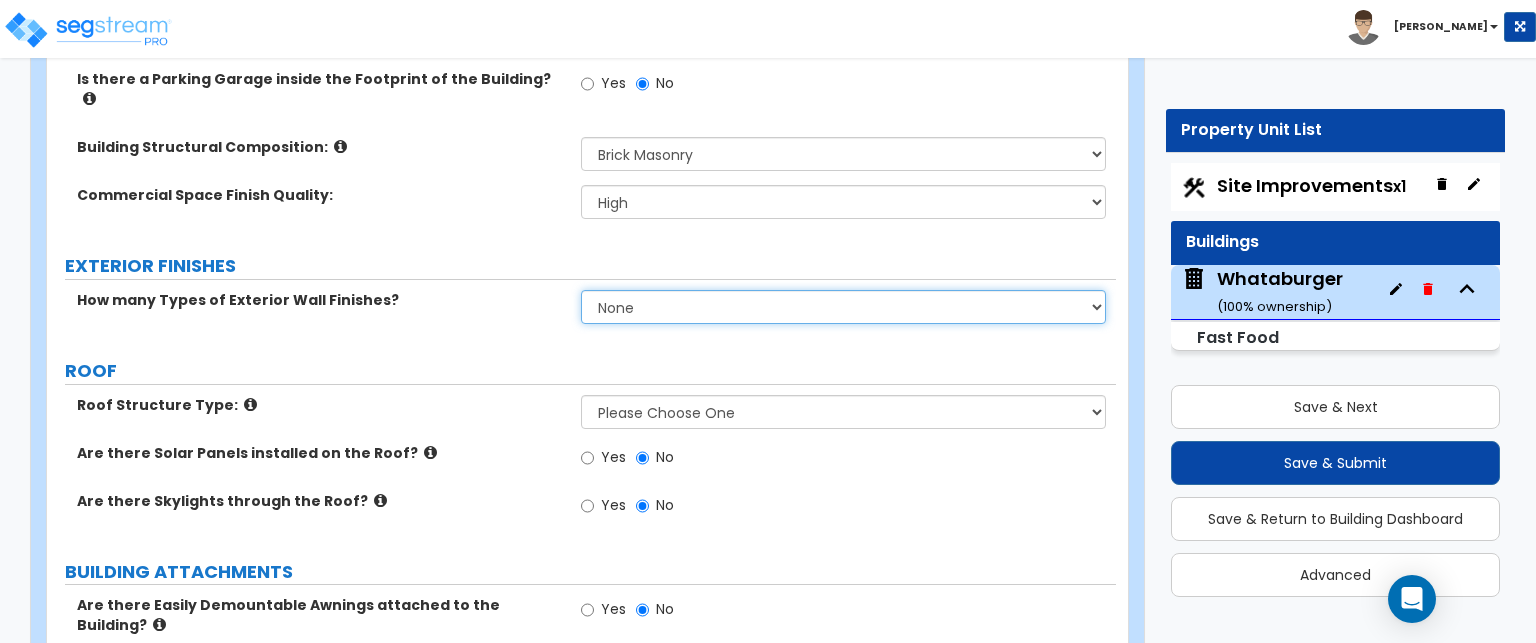 click on "None 1 2 3" at bounding box center [843, 307] 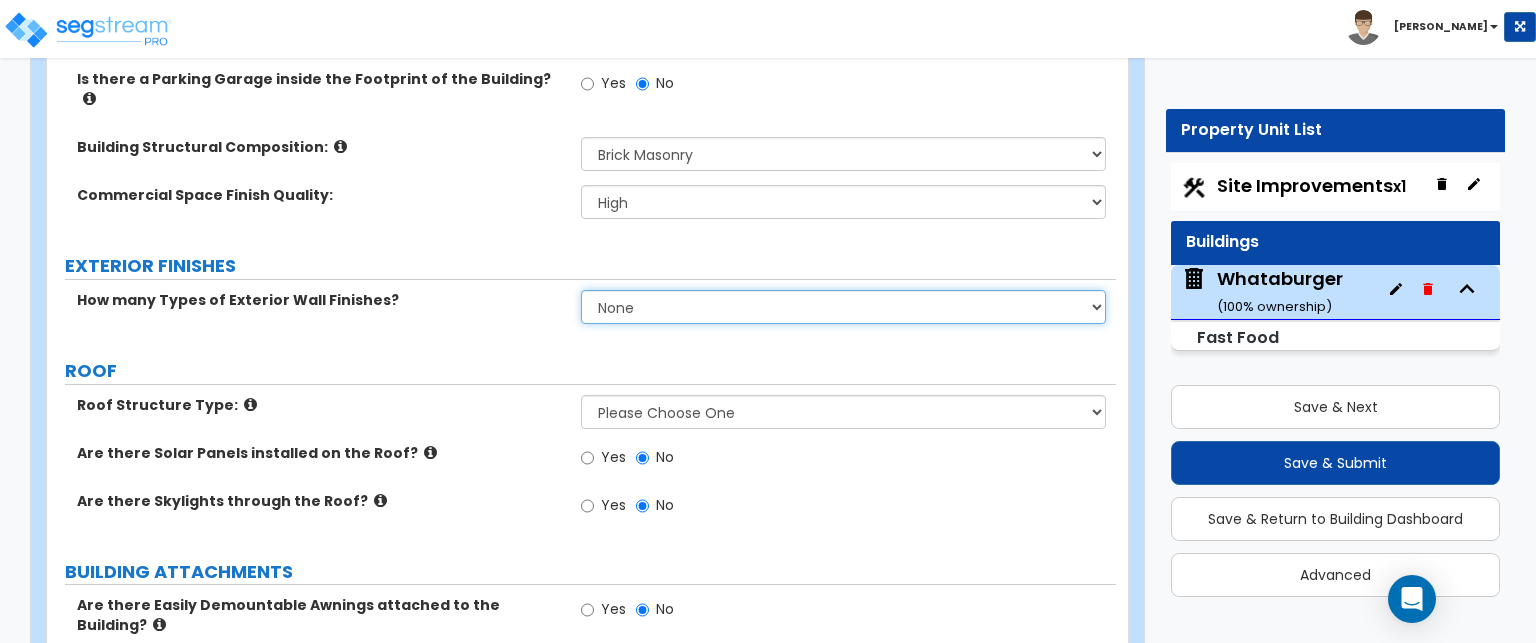 select on "1" 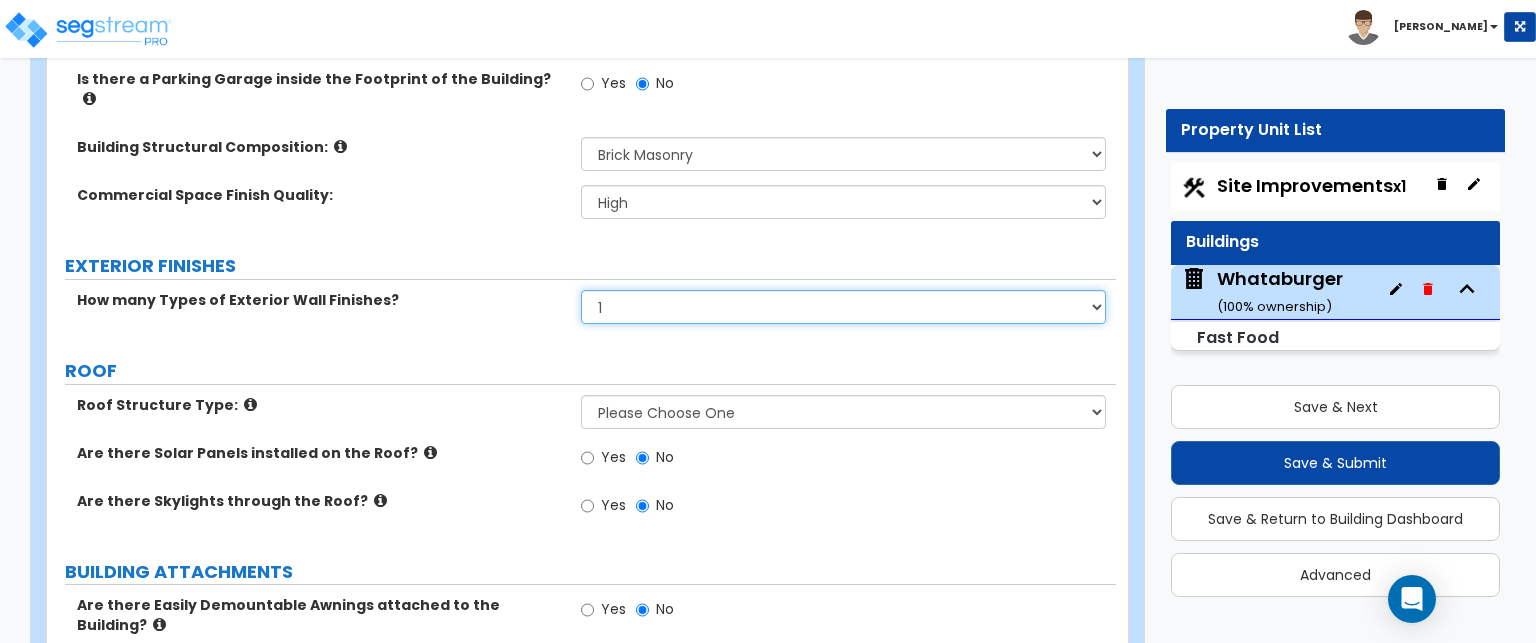 click on "None 1 2 3" at bounding box center (843, 307) 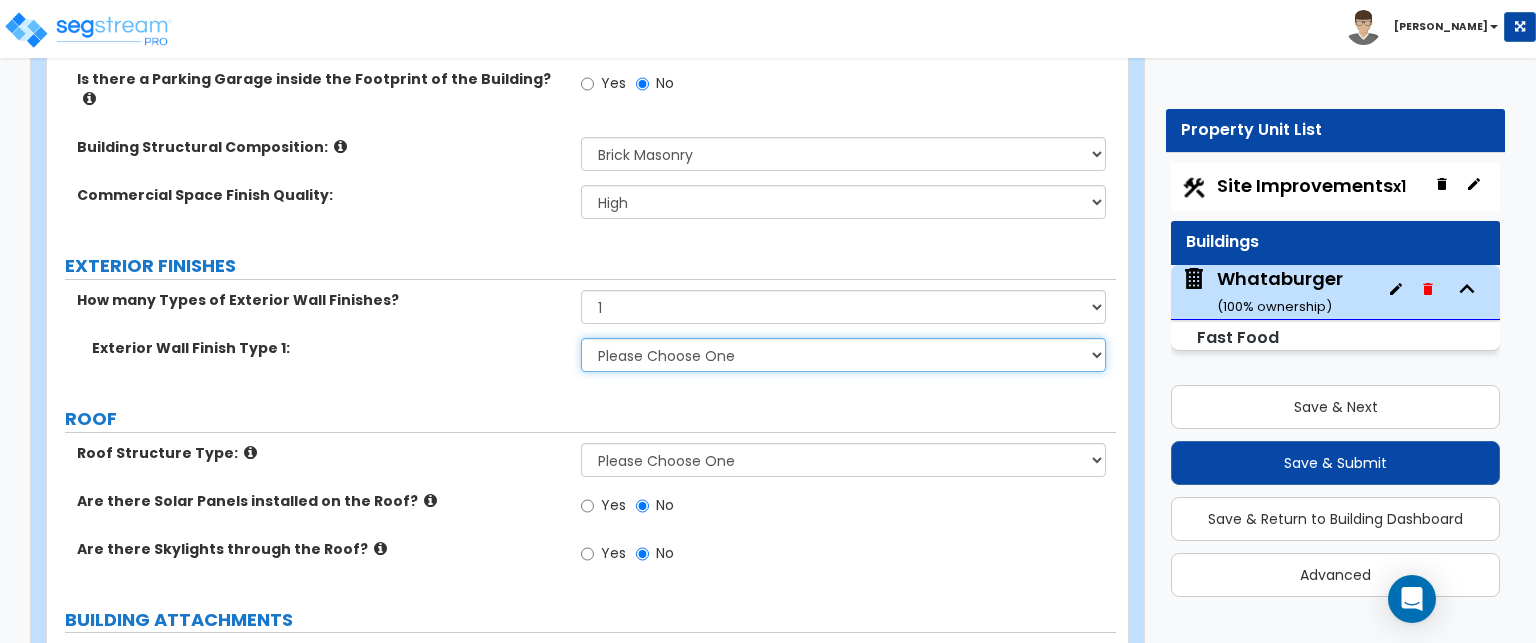 click on "Please Choose One No Finish/Shared Wall No Wall Stone Veneer Wood Siding Vinyl Siding Metal Siding Stucco EIFS Finish Fiber Cement Siding Paint Finish Metal Composite Panels Glass Curtain Wall" at bounding box center (843, 355) 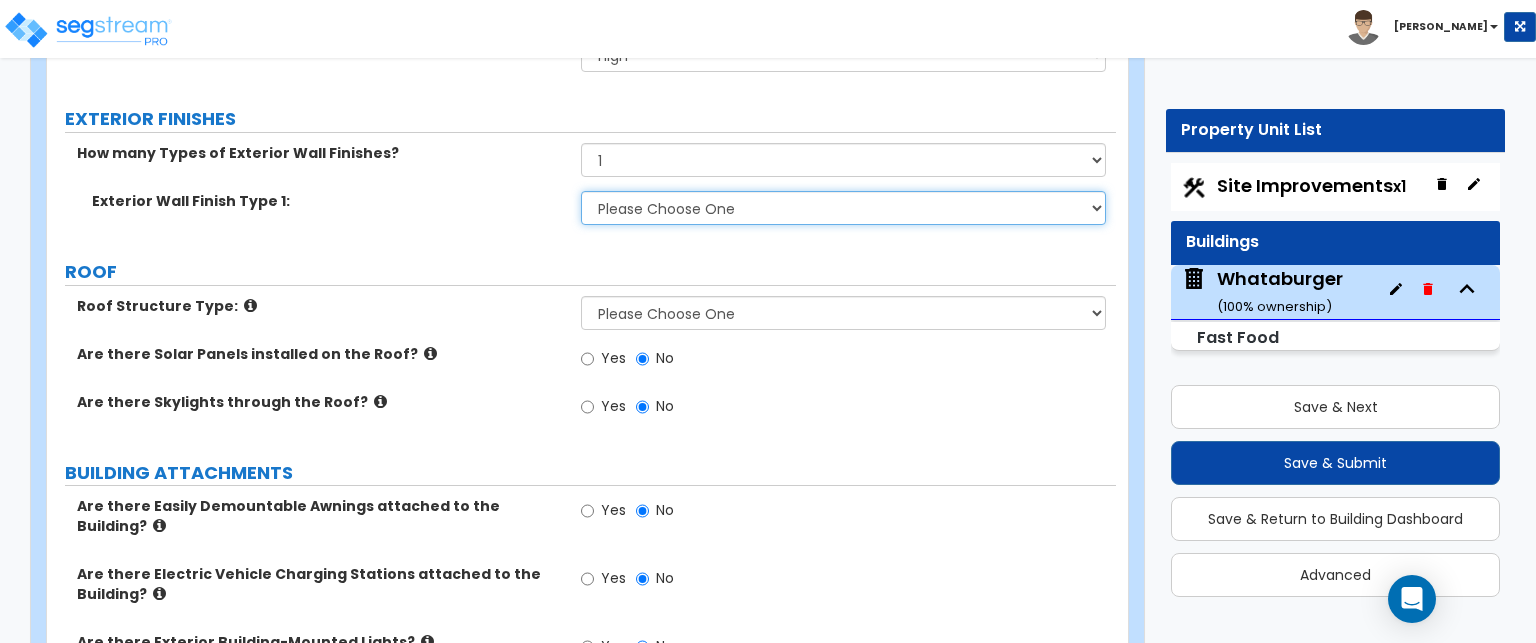 scroll, scrollTop: 400, scrollLeft: 0, axis: vertical 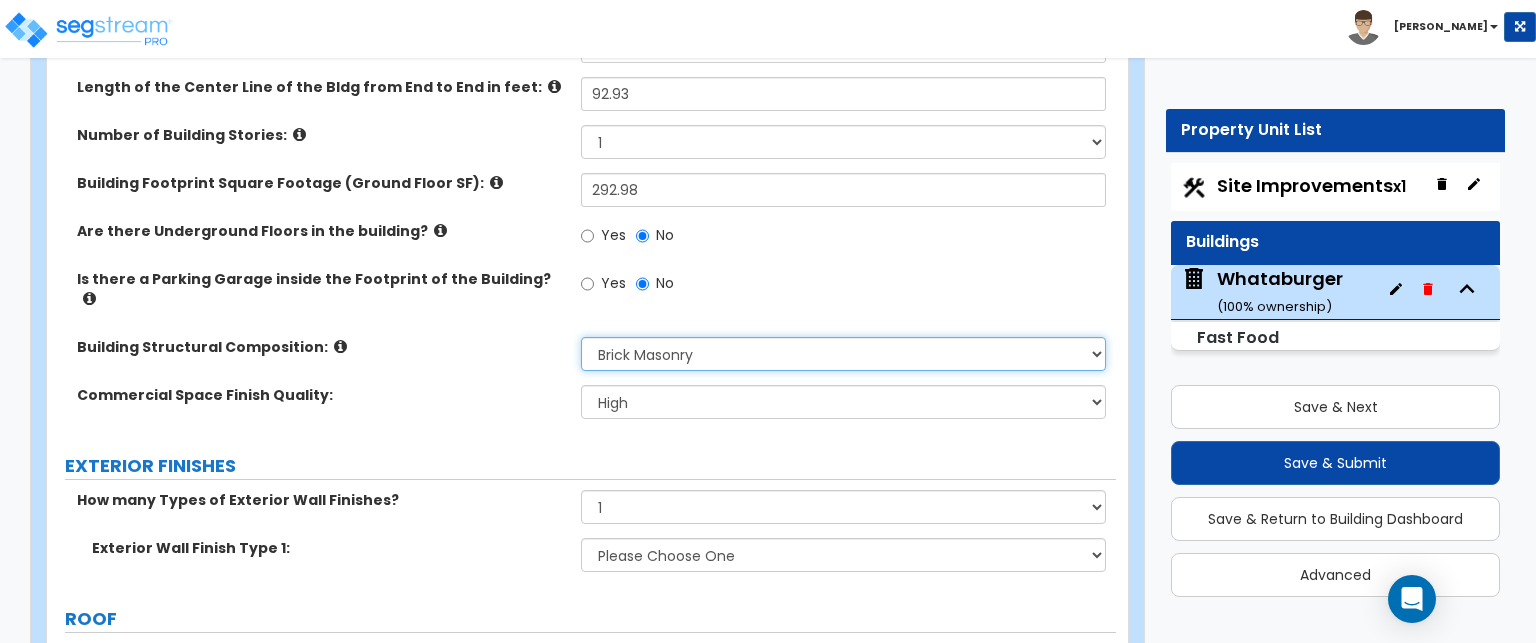 click on "Please Choose One Tilt-up Wall Construction Reinforced Concrete Structural Steel Brick Masonry CMU Masonry Wood Stud Metal Stud" at bounding box center (843, 354) 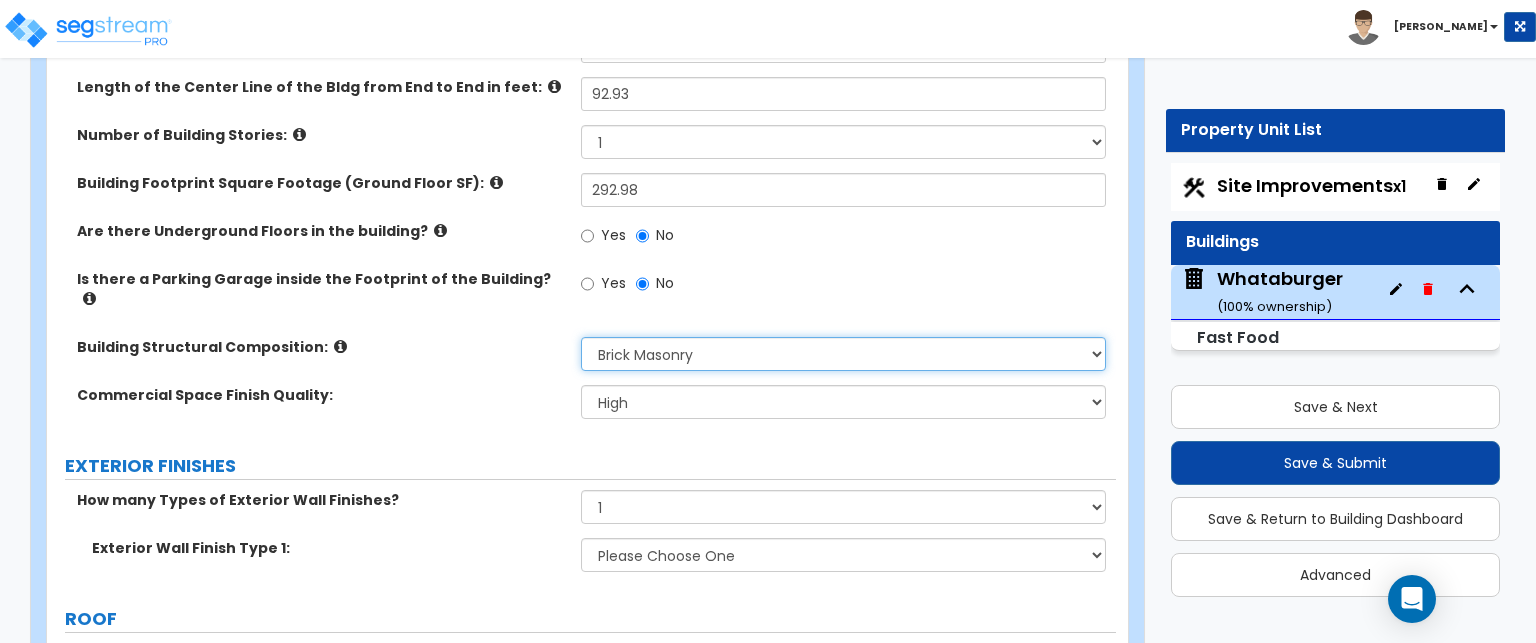 click on "Please Choose One Tilt-up Wall Construction Reinforced Concrete Structural Steel Brick Masonry CMU Masonry Wood Stud Metal Stud" at bounding box center (843, 354) 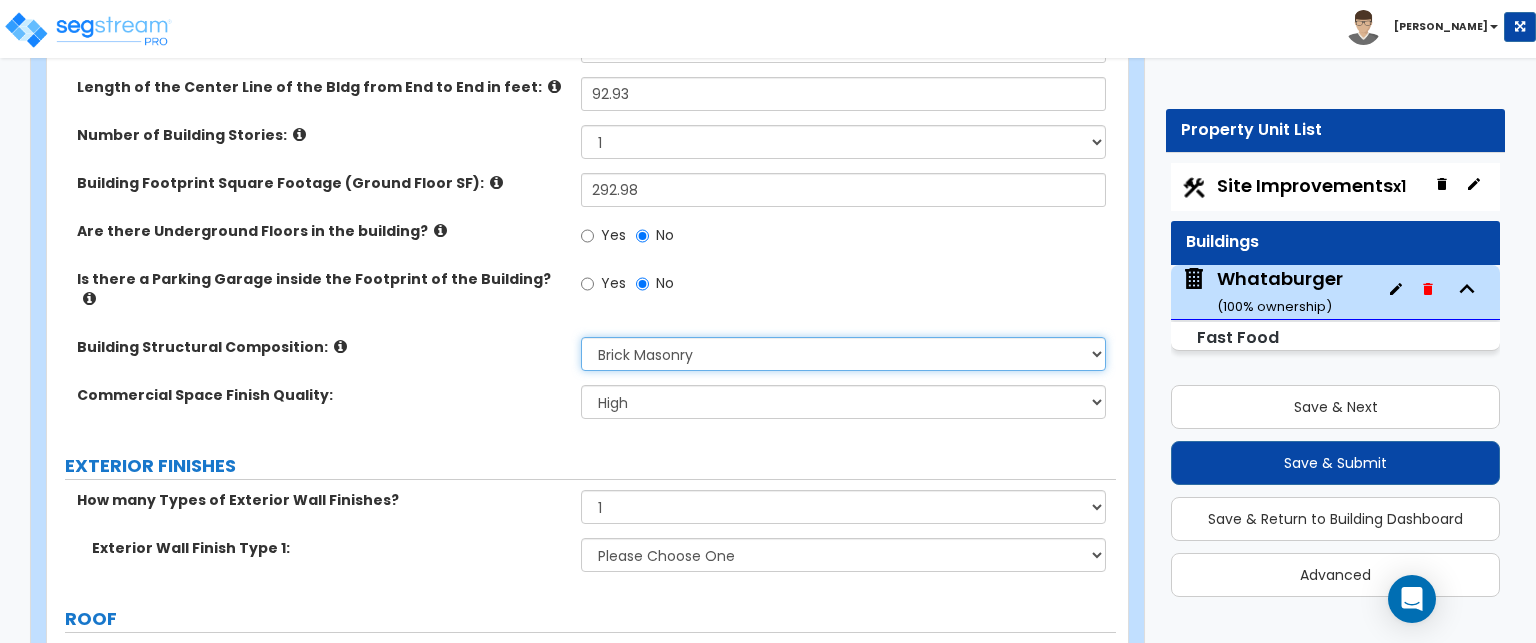 scroll, scrollTop: 500, scrollLeft: 0, axis: vertical 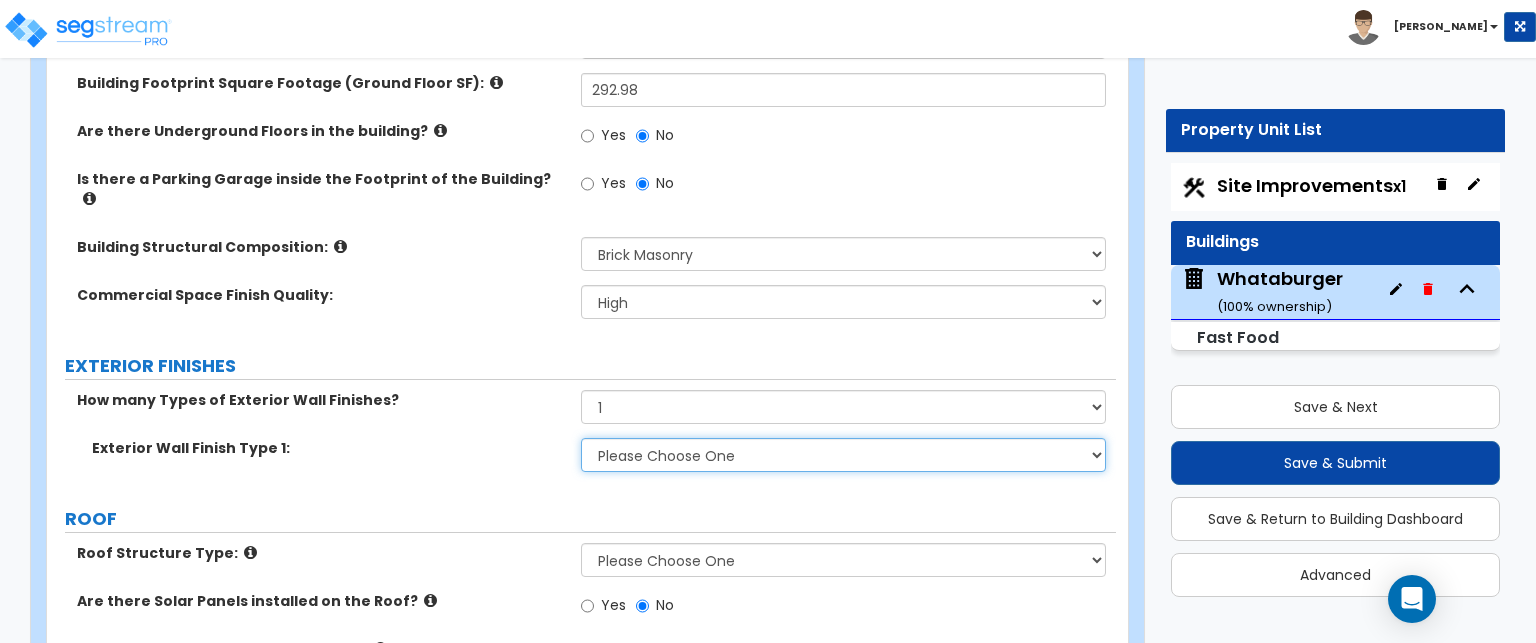 click on "Please Choose One No Finish/Shared Wall No Wall Stone Veneer Wood Siding Vinyl Siding Metal Siding Stucco EIFS Finish Fiber Cement Siding Paint Finish Metal Composite Panels Glass Curtain Wall" at bounding box center (843, 455) 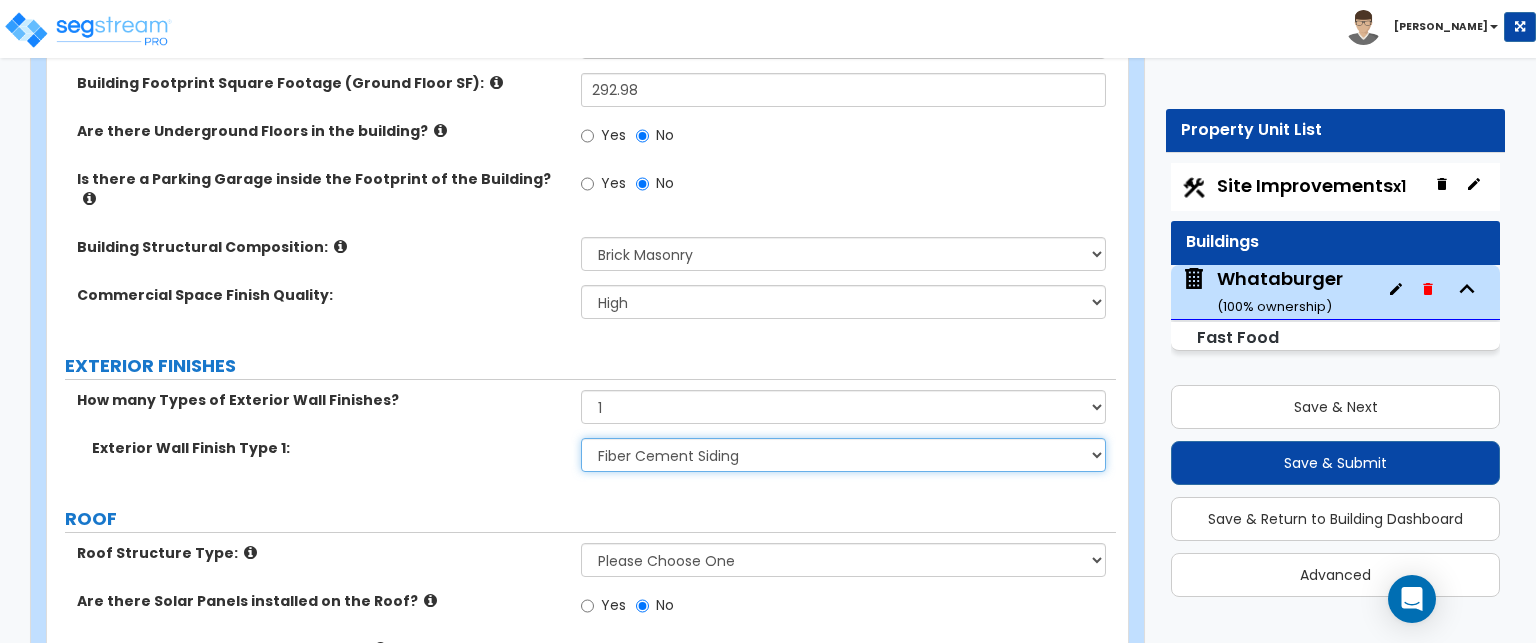 click on "Please Choose One No Finish/Shared Wall No Wall Stone Veneer Wood Siding Vinyl Siding Metal Siding Stucco EIFS Finish Fiber Cement Siding Paint Finish Metal Composite Panels Glass Curtain Wall" at bounding box center (843, 455) 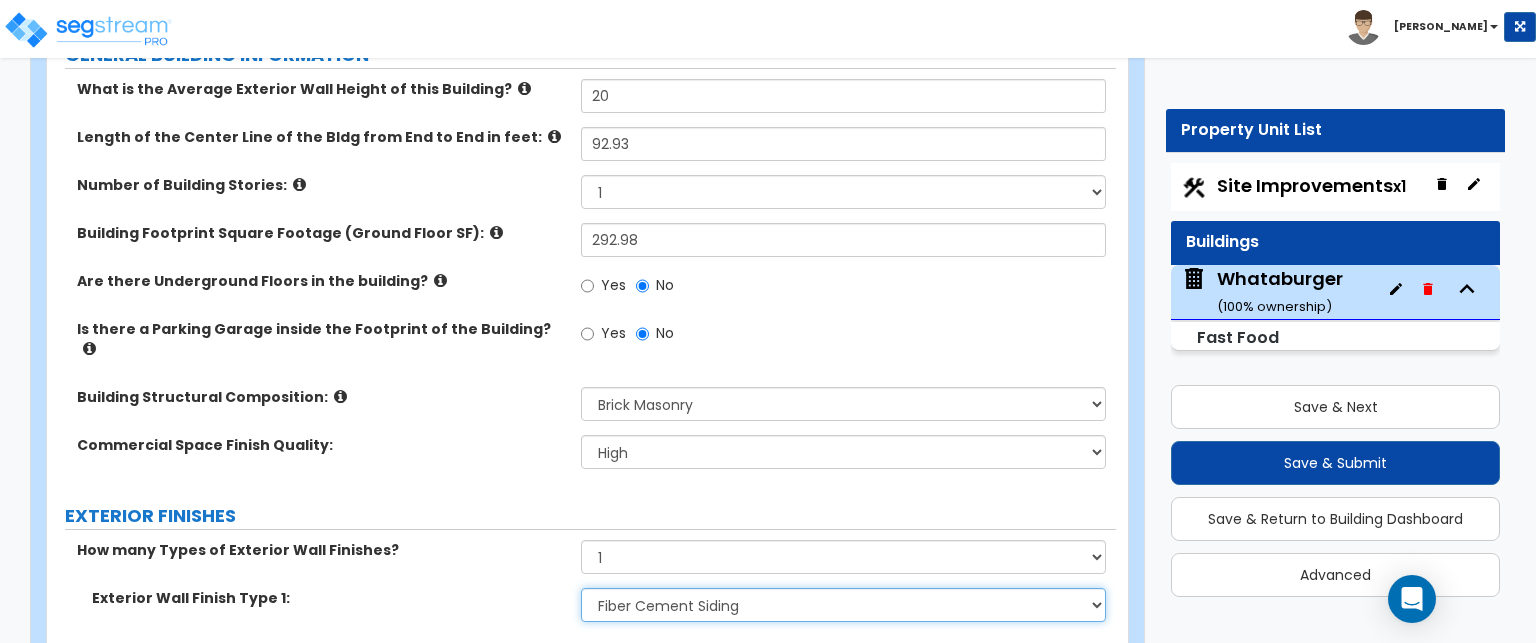 scroll, scrollTop: 300, scrollLeft: 0, axis: vertical 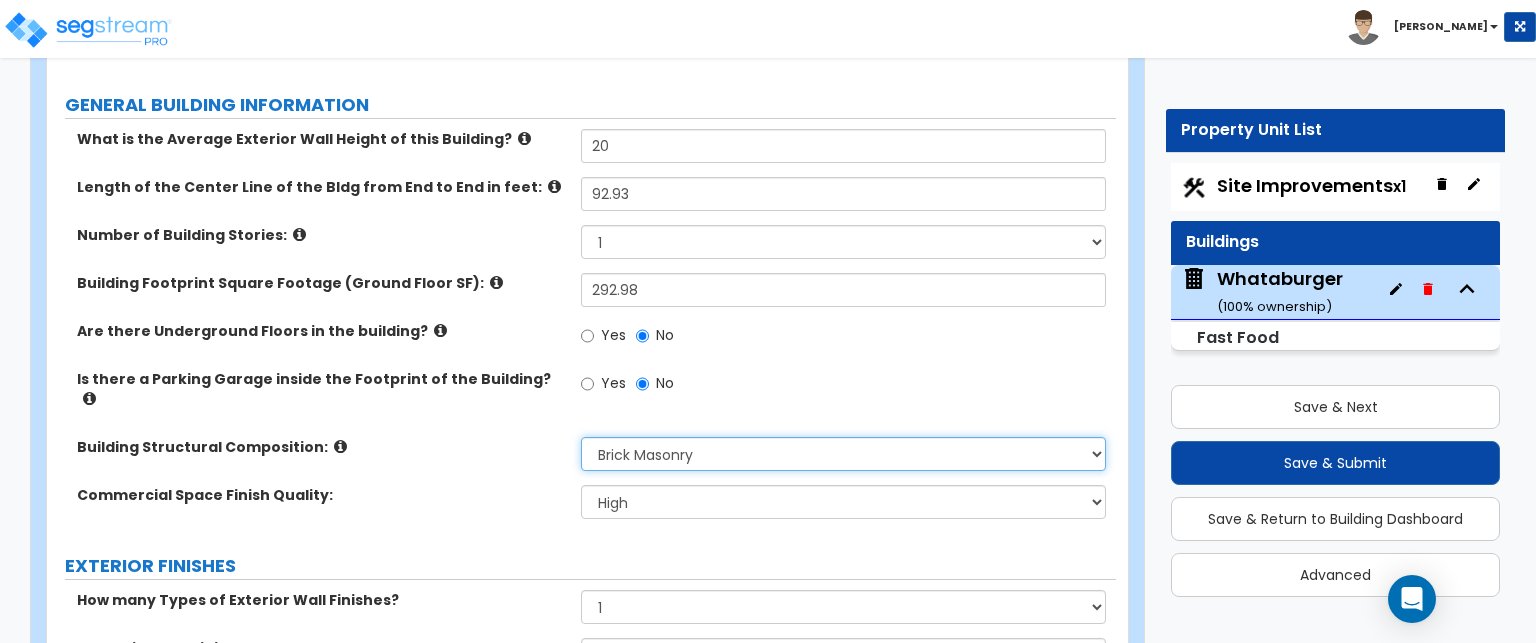 click on "Please Choose One Tilt-up Wall Construction Reinforced Concrete Structural Steel Brick Masonry CMU Masonry Wood Stud Metal Stud" at bounding box center (843, 454) 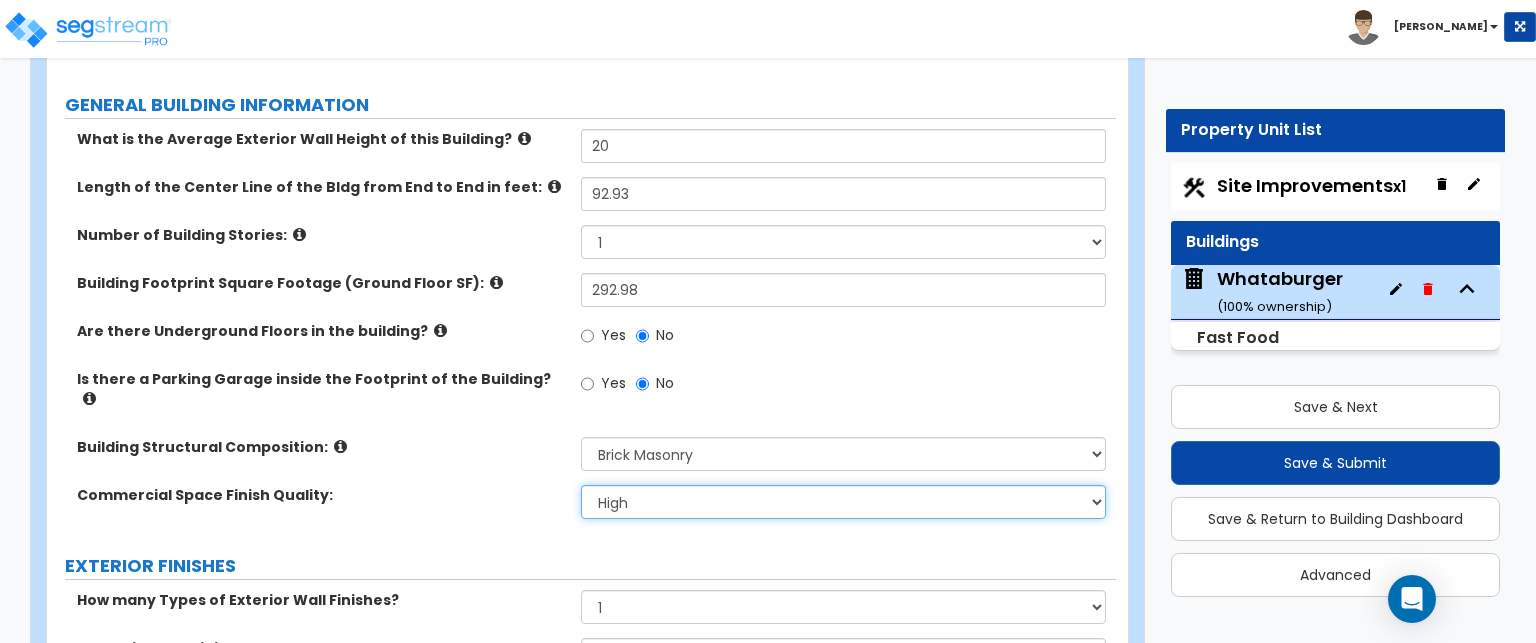 click on "Low Average High" at bounding box center [843, 502] 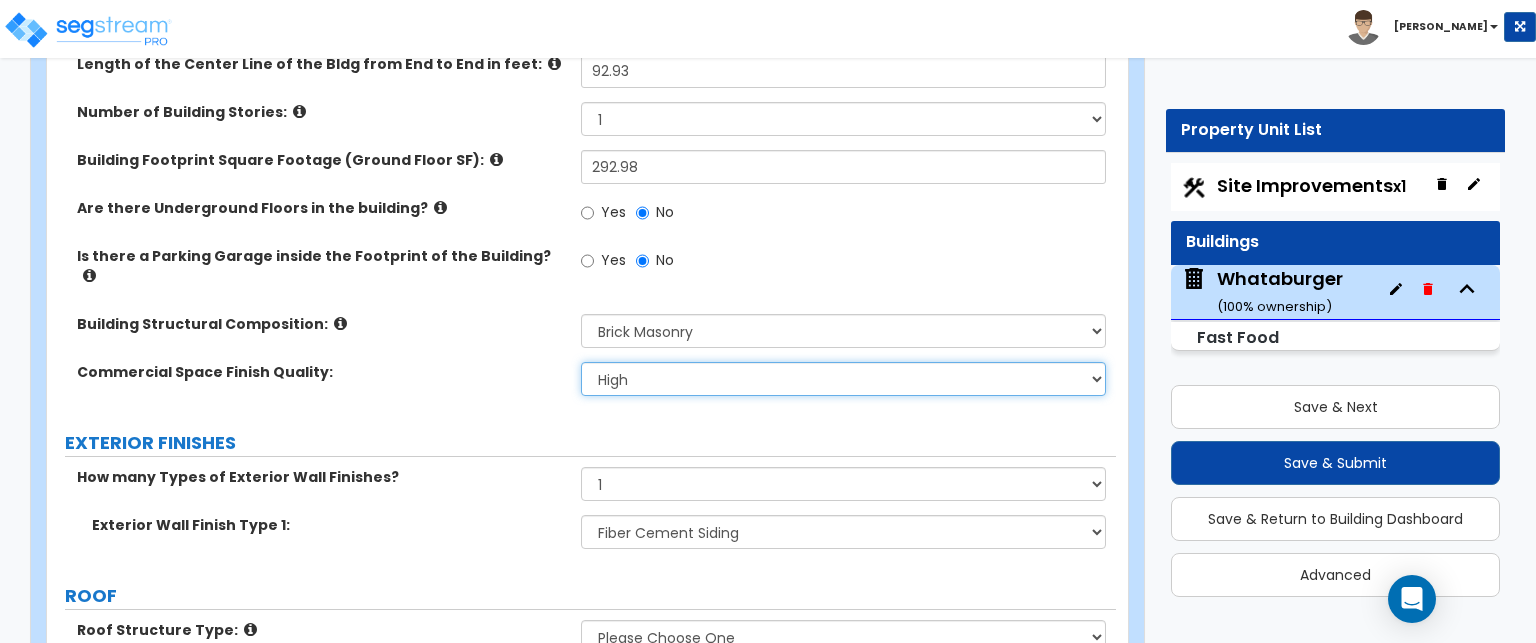 scroll, scrollTop: 800, scrollLeft: 0, axis: vertical 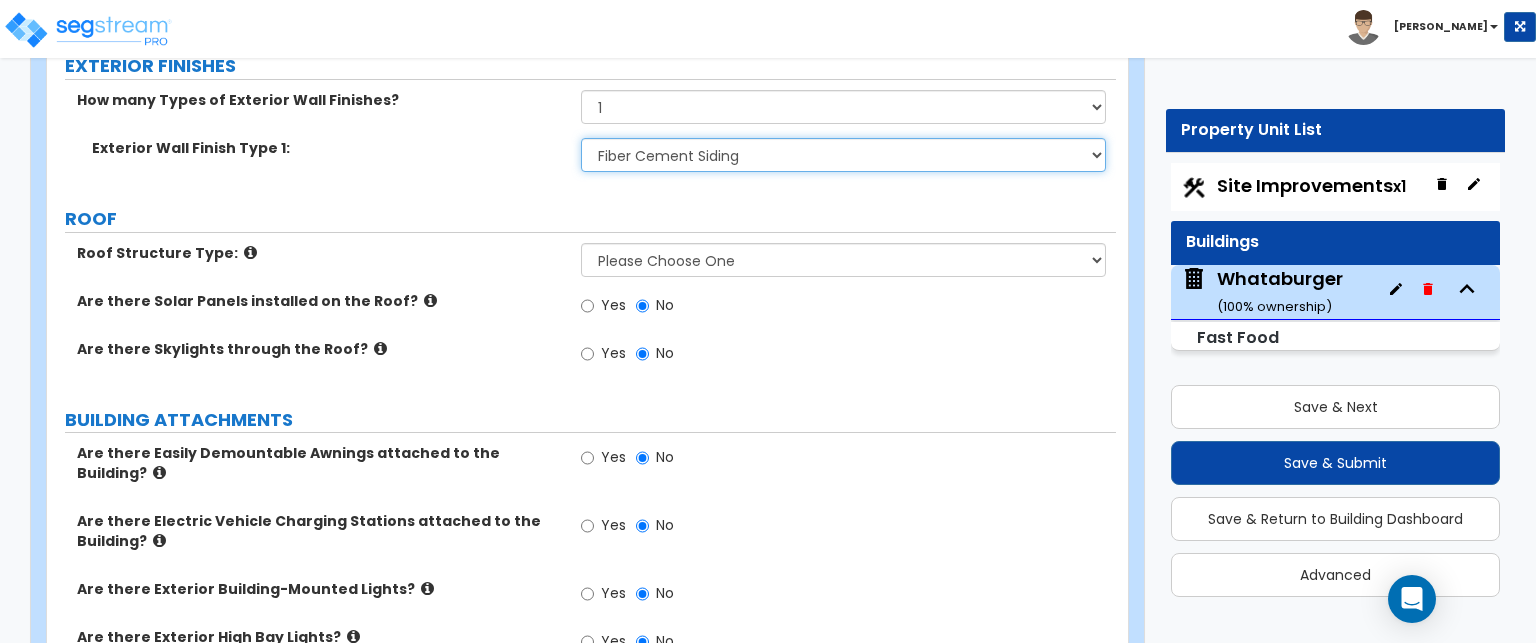 click on "Please Choose One No Finish/Shared Wall No Wall Stone Veneer Wood Siding Vinyl Siding Metal Siding Stucco EIFS Finish Fiber Cement Siding Paint Finish Metal Composite Panels Glass Curtain Wall" at bounding box center [843, 155] 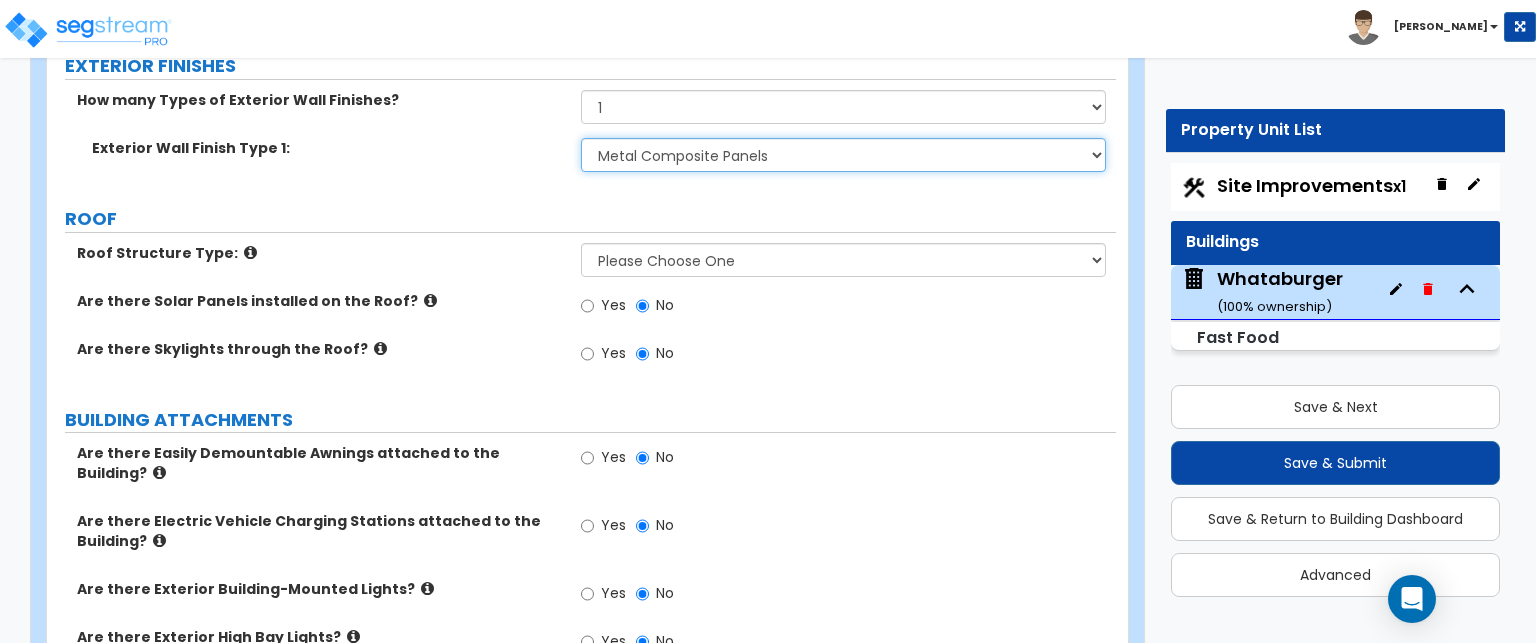 click on "Please Choose One No Finish/Shared Wall No Wall Stone Veneer Wood Siding Vinyl Siding Metal Siding Stucco EIFS Finish Fiber Cement Siding Paint Finish Metal Composite Panels Glass Curtain Wall" at bounding box center [843, 155] 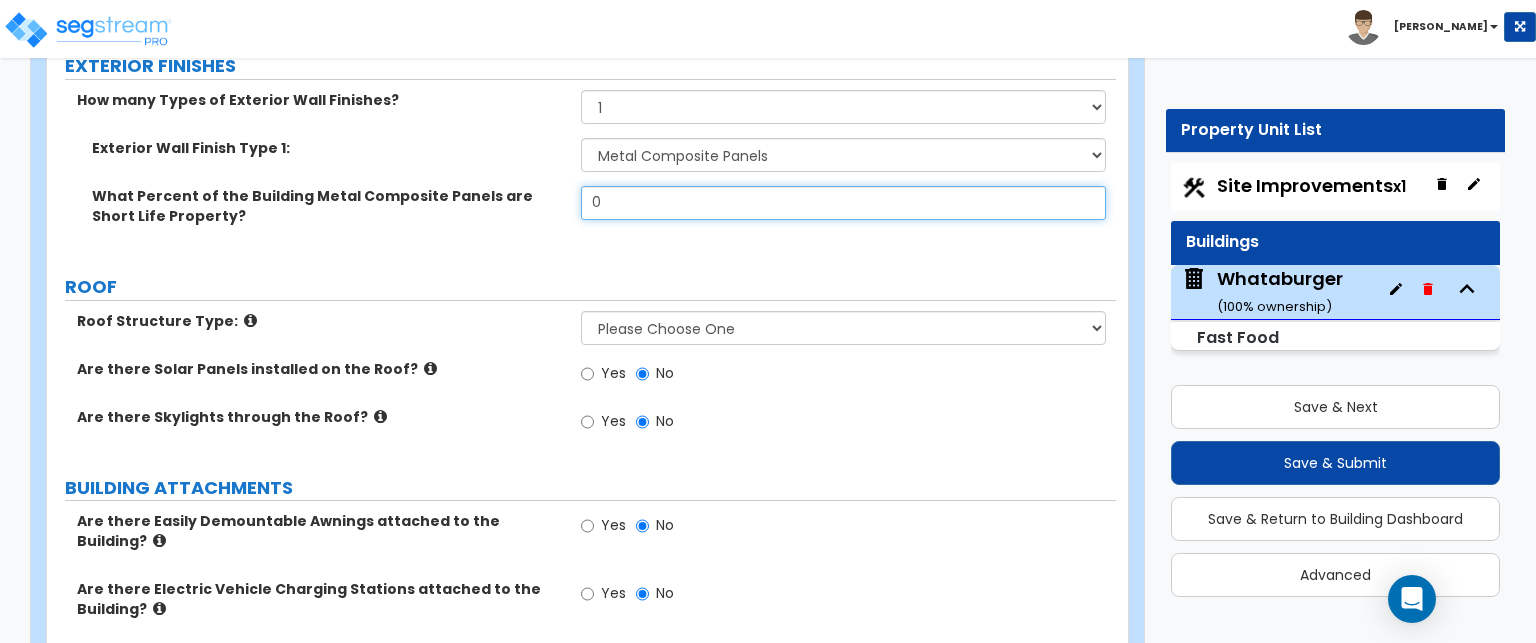 click on "0" at bounding box center (843, 203) 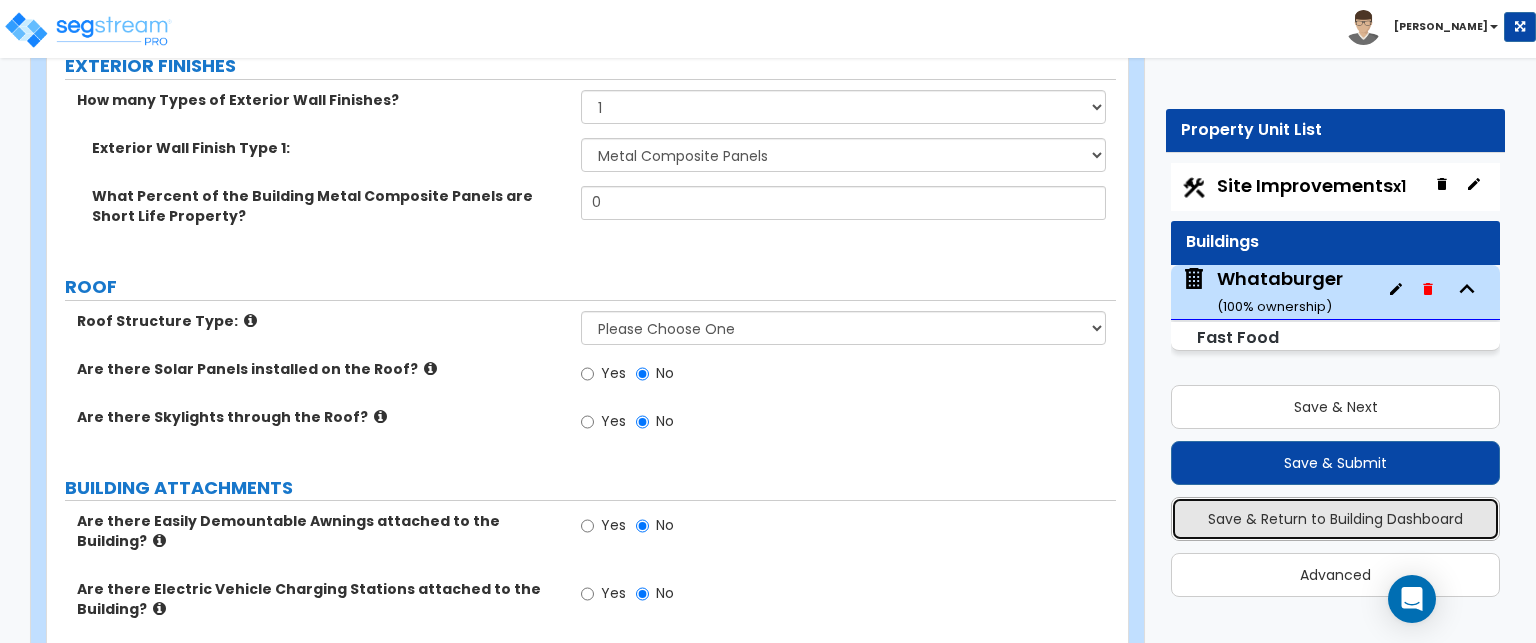 click on "Save & Return to Building Dashboard" at bounding box center (1335, 519) 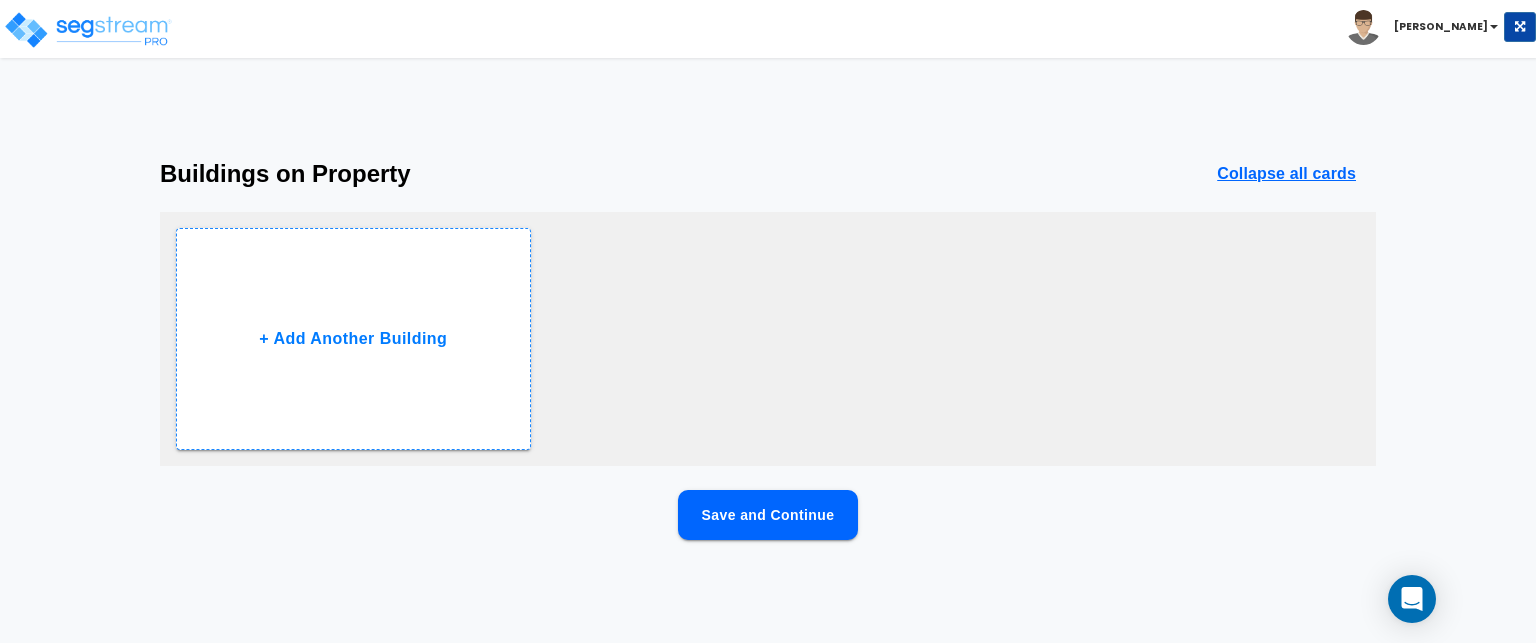 scroll, scrollTop: 0, scrollLeft: 0, axis: both 